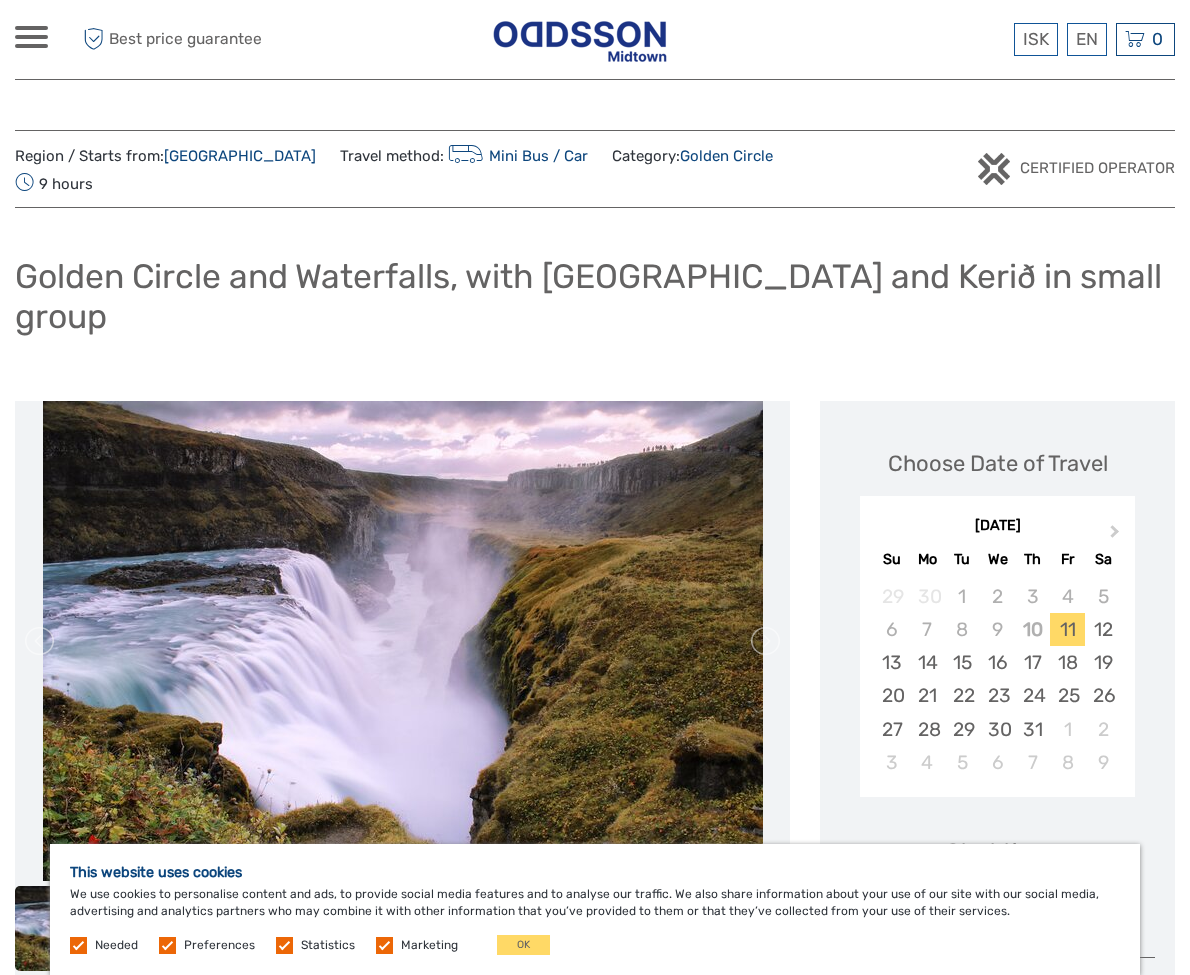 scroll, scrollTop: 1167, scrollLeft: 0, axis: vertical 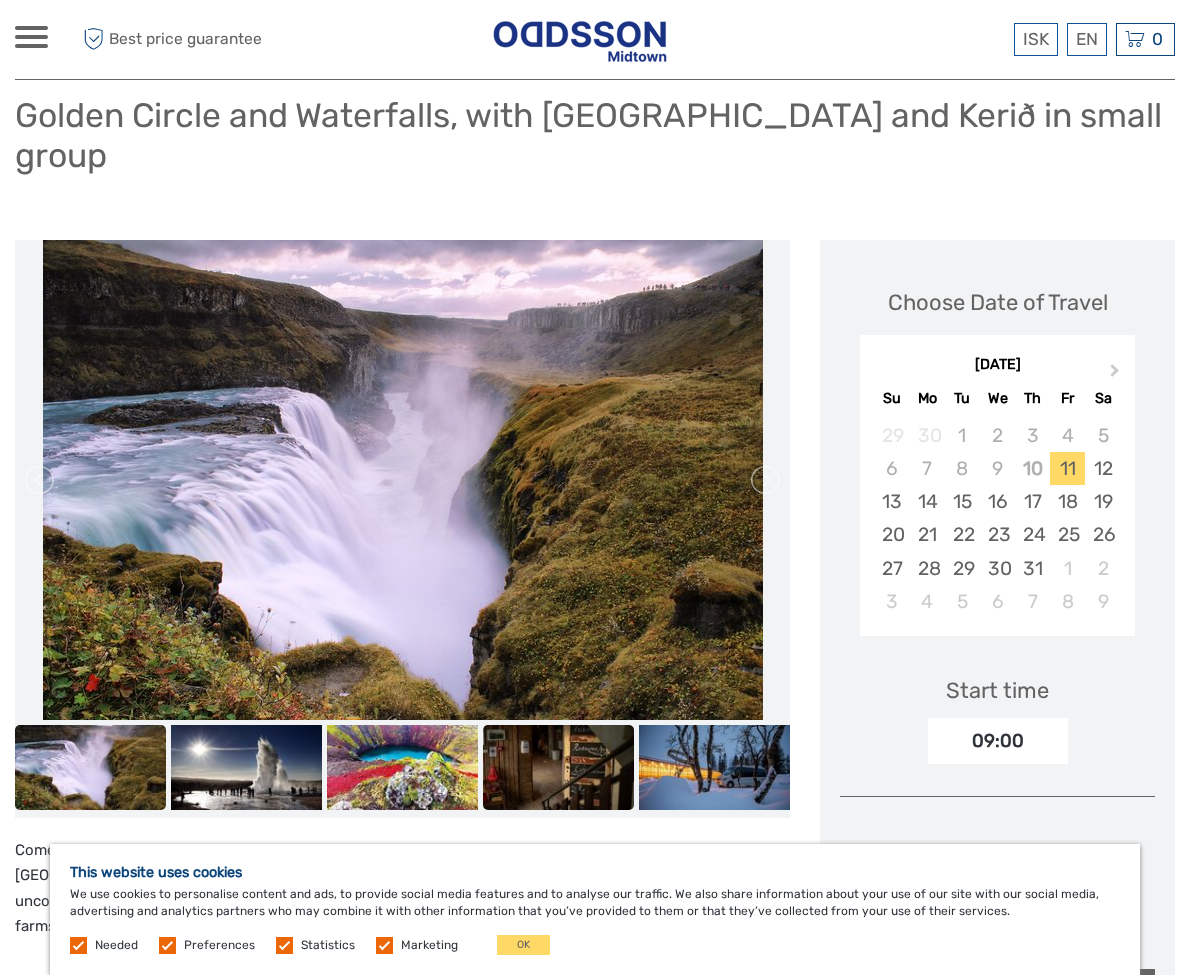 click at bounding box center [558, 767] 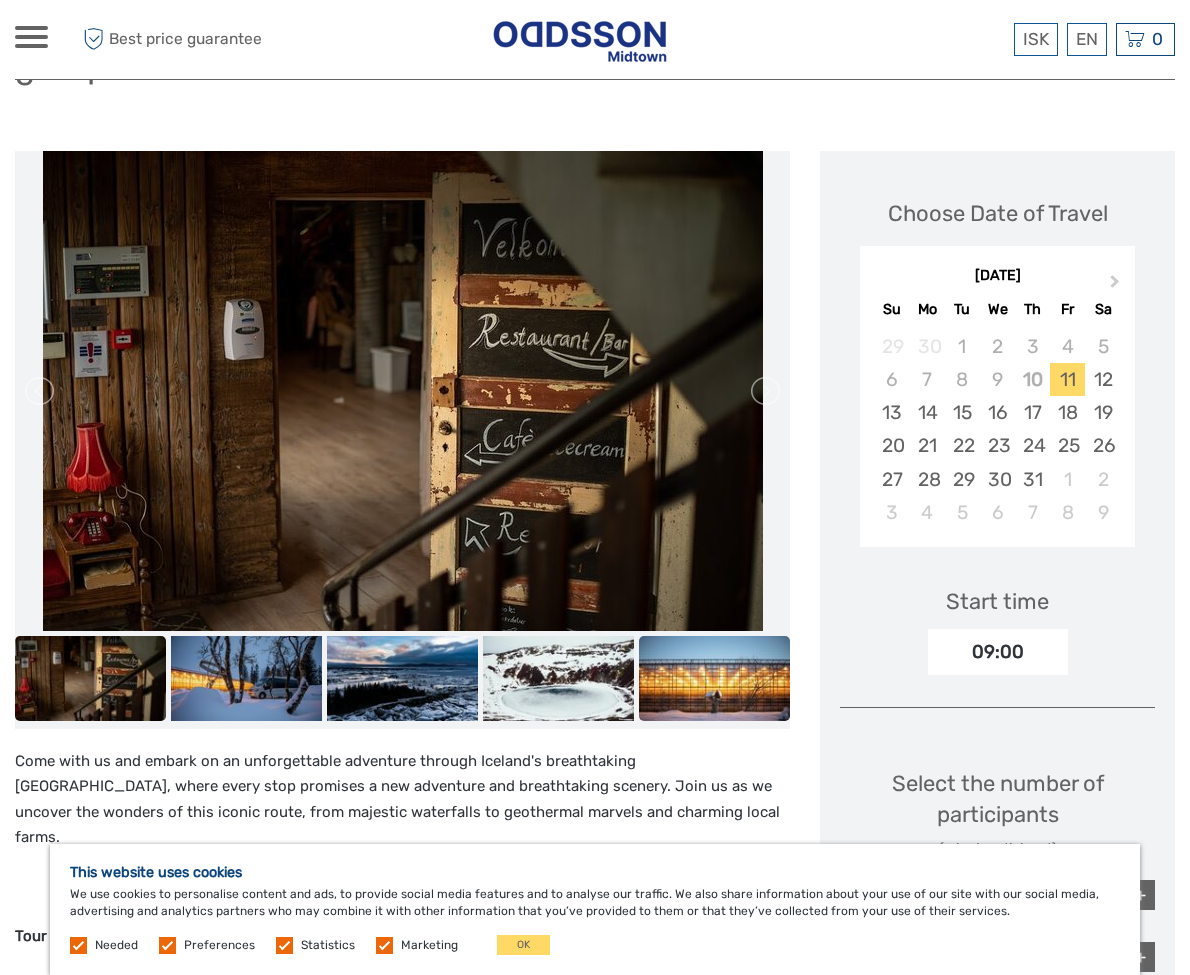 scroll, scrollTop: 246, scrollLeft: 0, axis: vertical 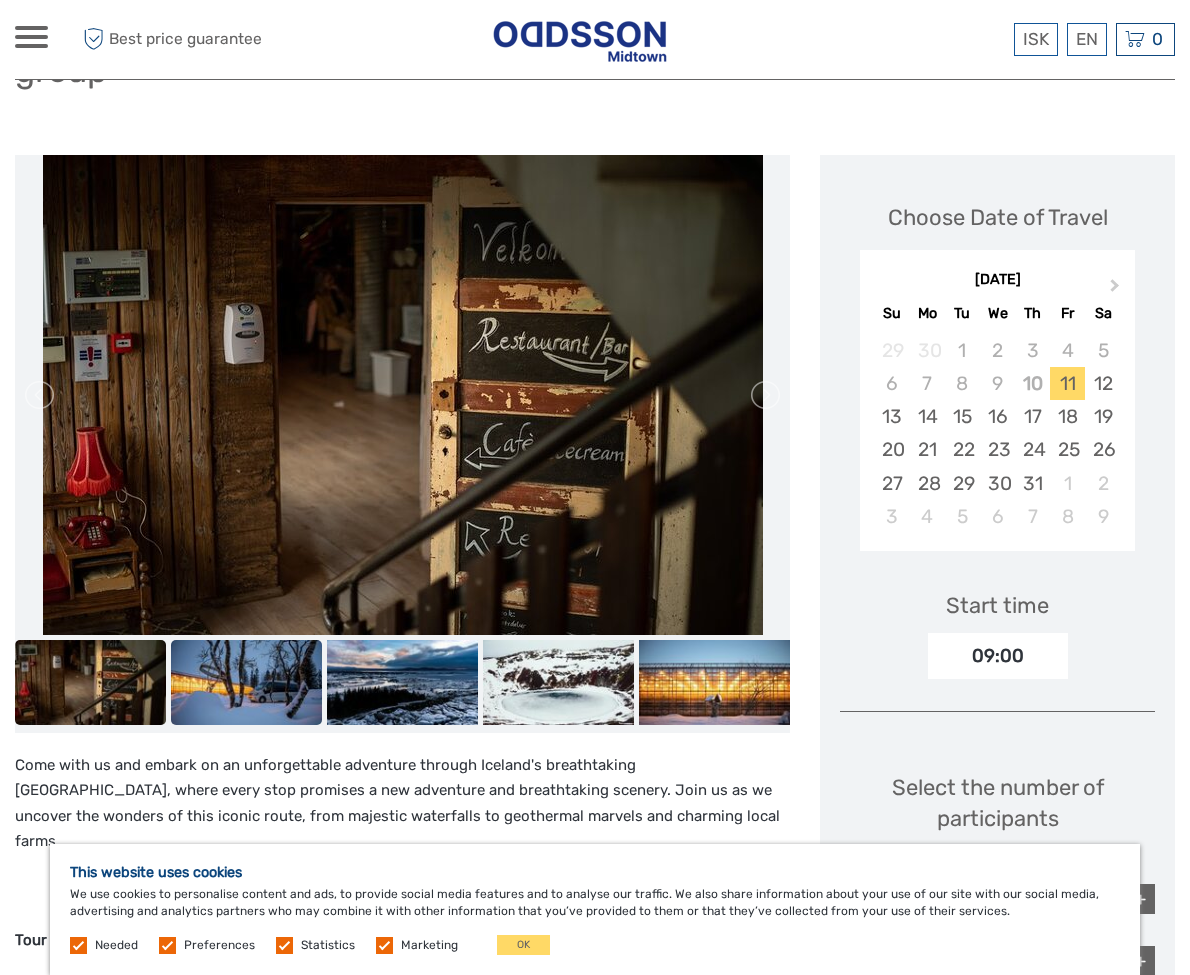 click at bounding box center [246, 682] 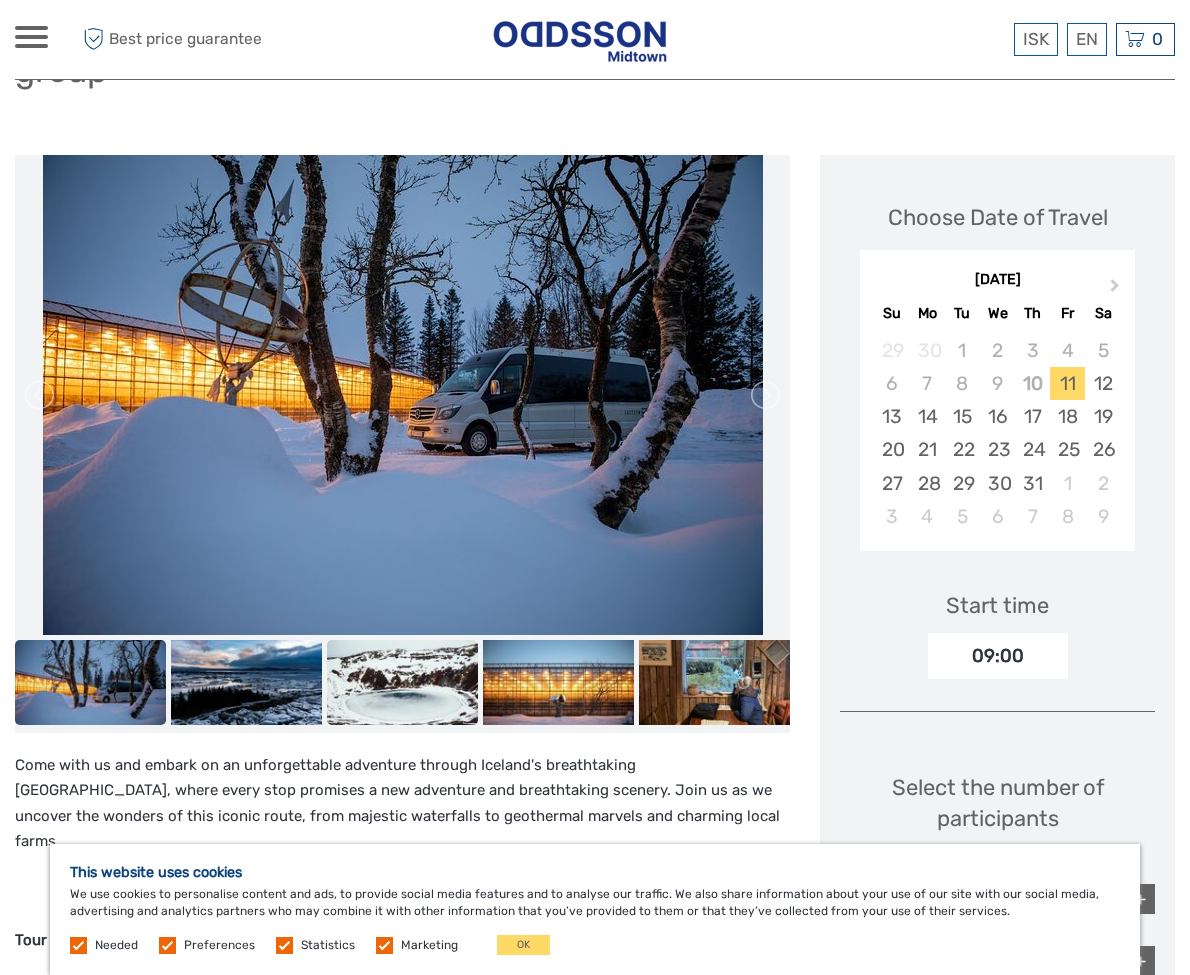 click at bounding box center [402, 682] 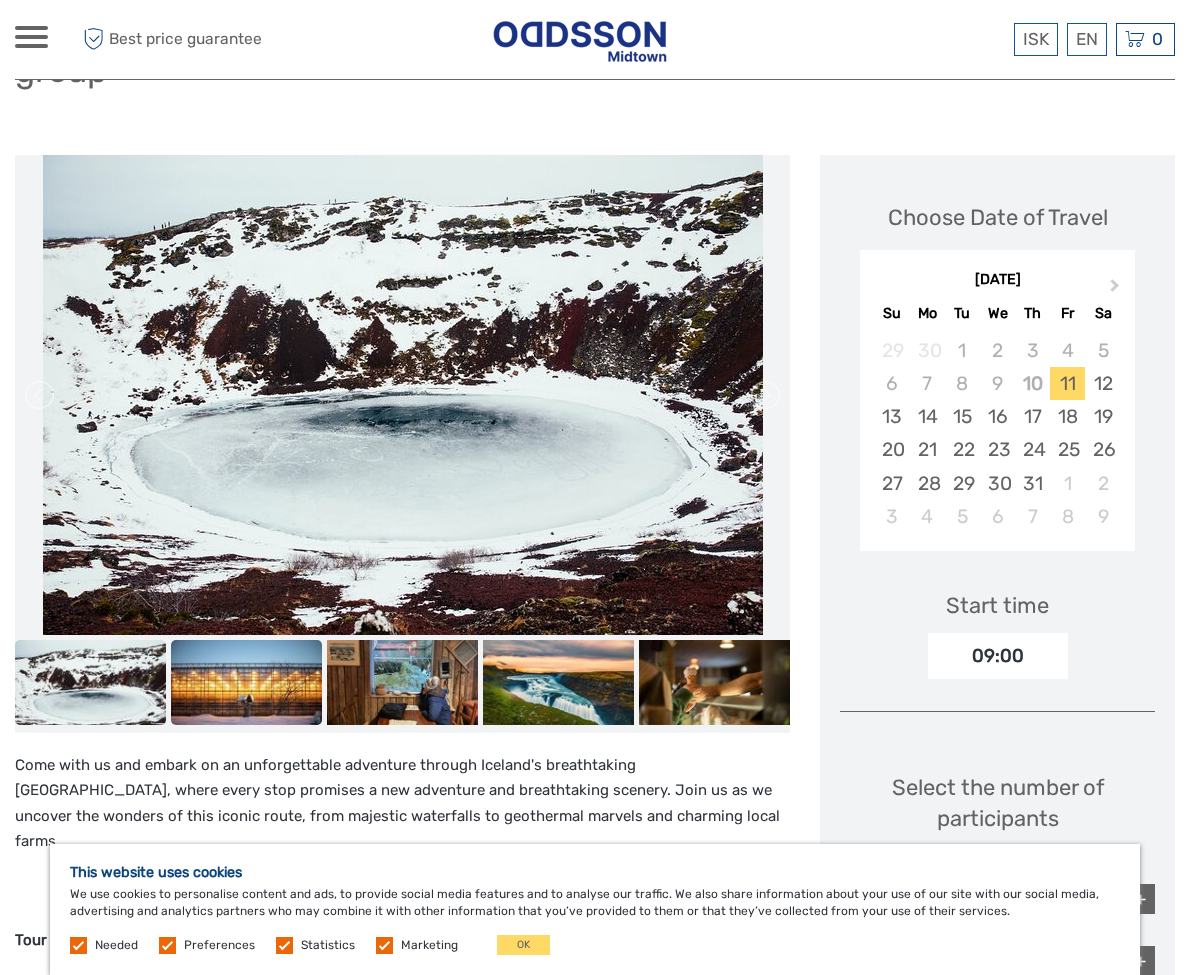 click at bounding box center (246, 682) 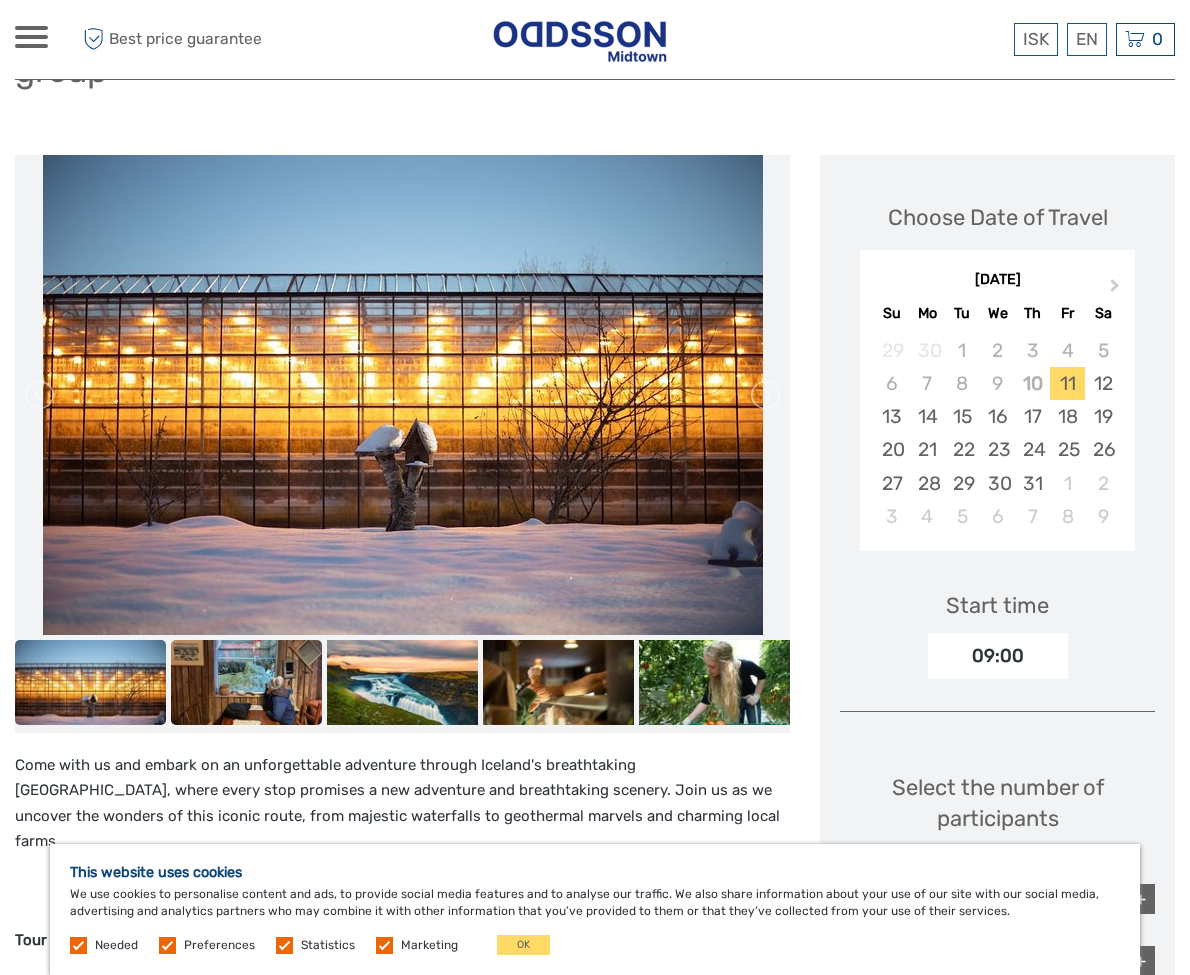 click at bounding box center [246, 682] 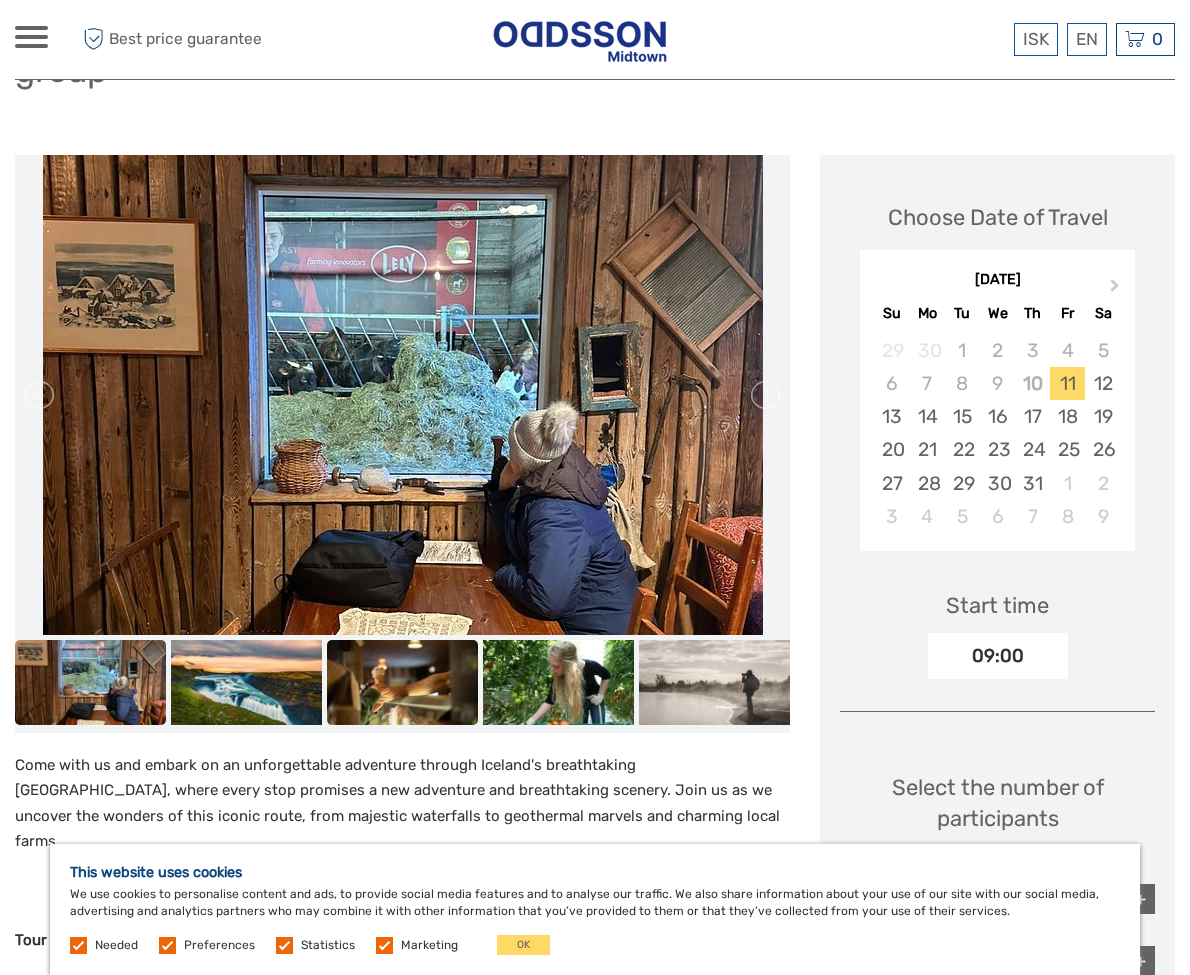 click at bounding box center (402, 682) 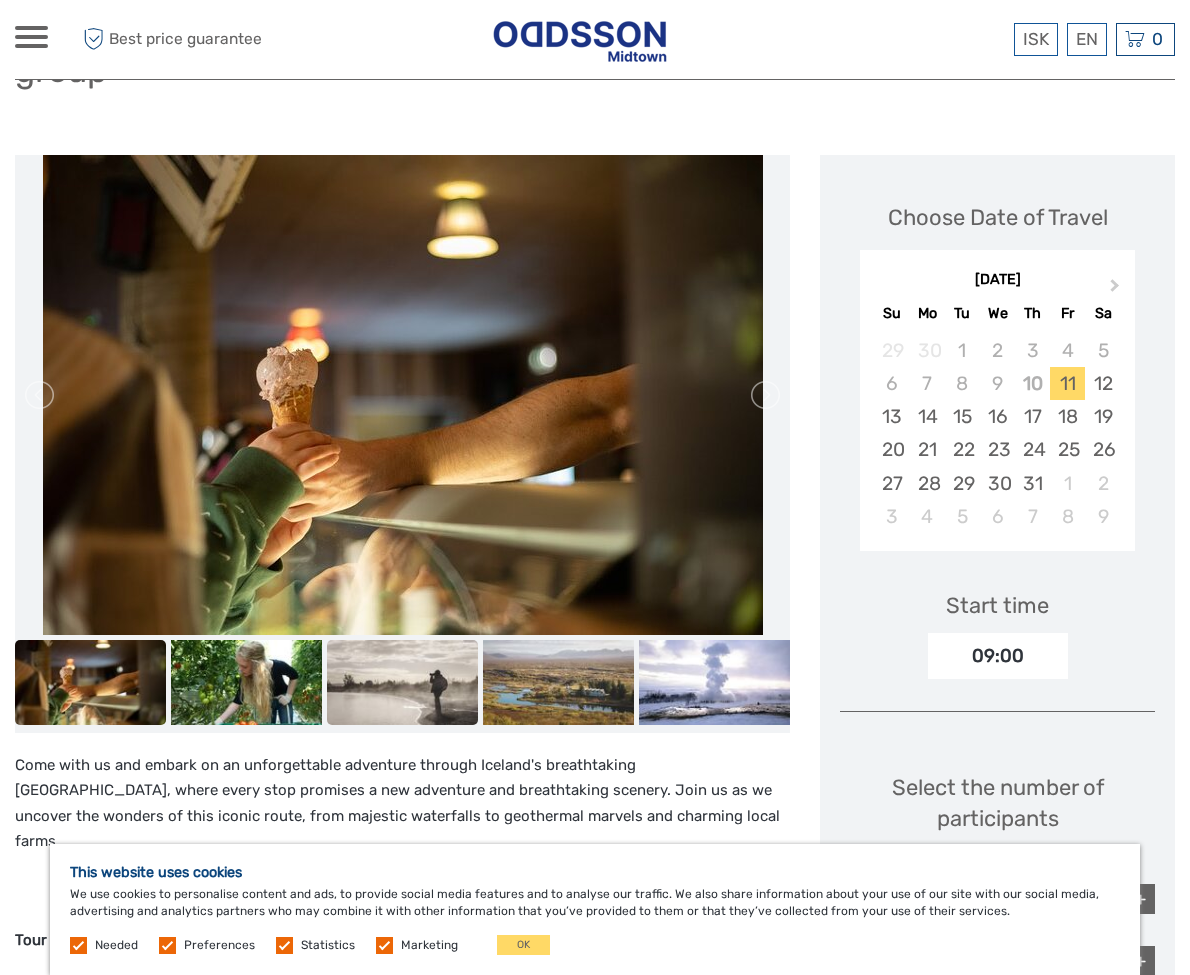 click at bounding box center (402, 682) 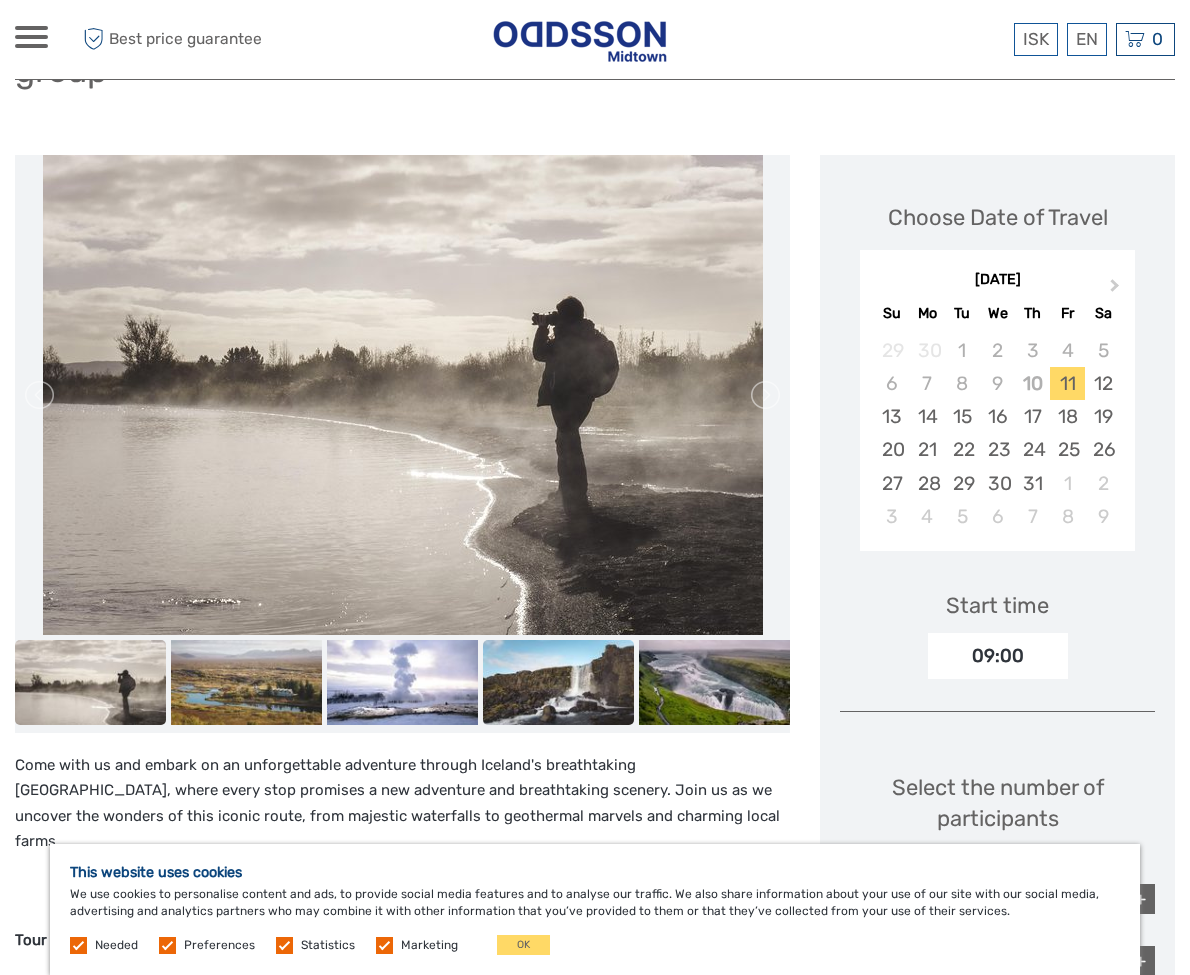 click at bounding box center (558, 682) 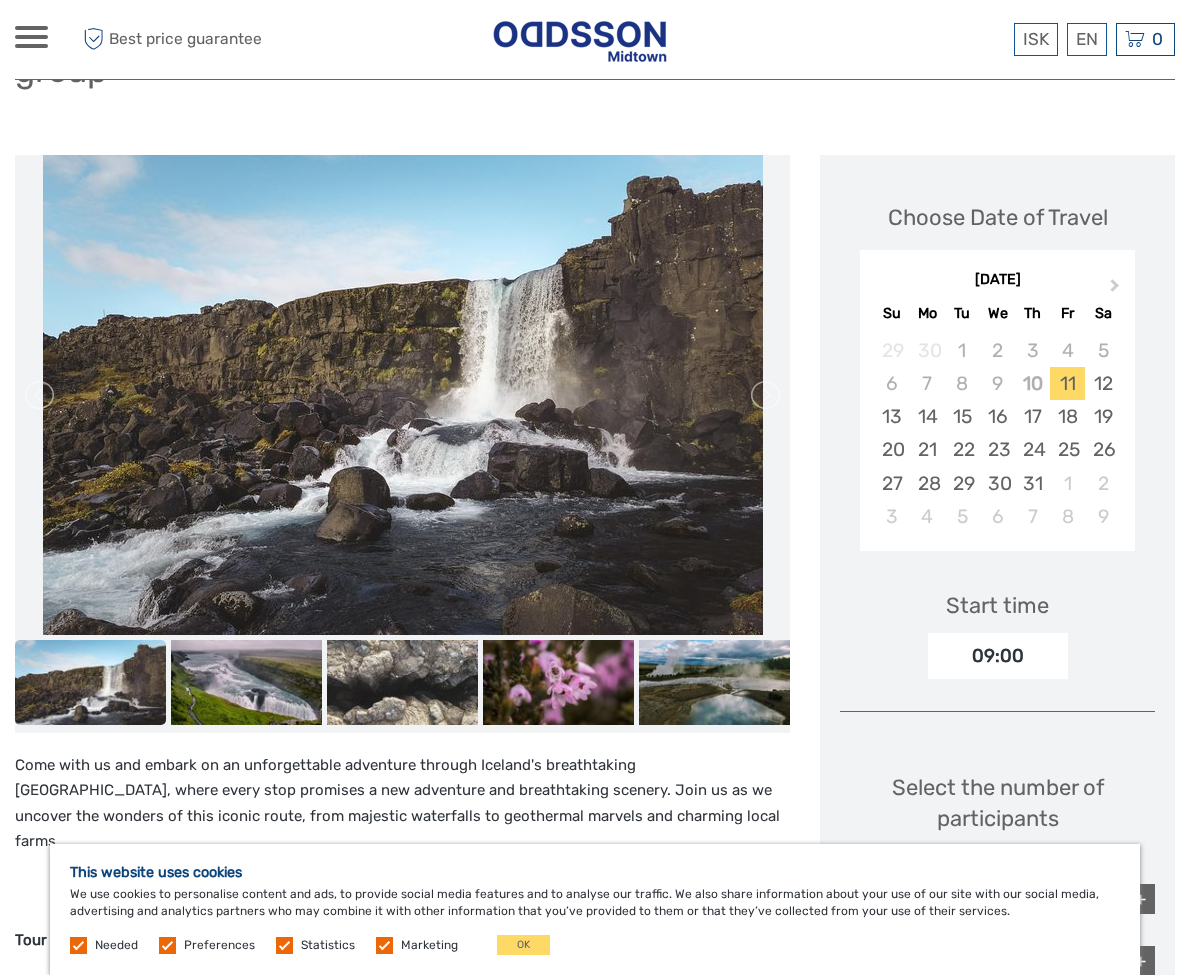 click at bounding box center (90, 682) 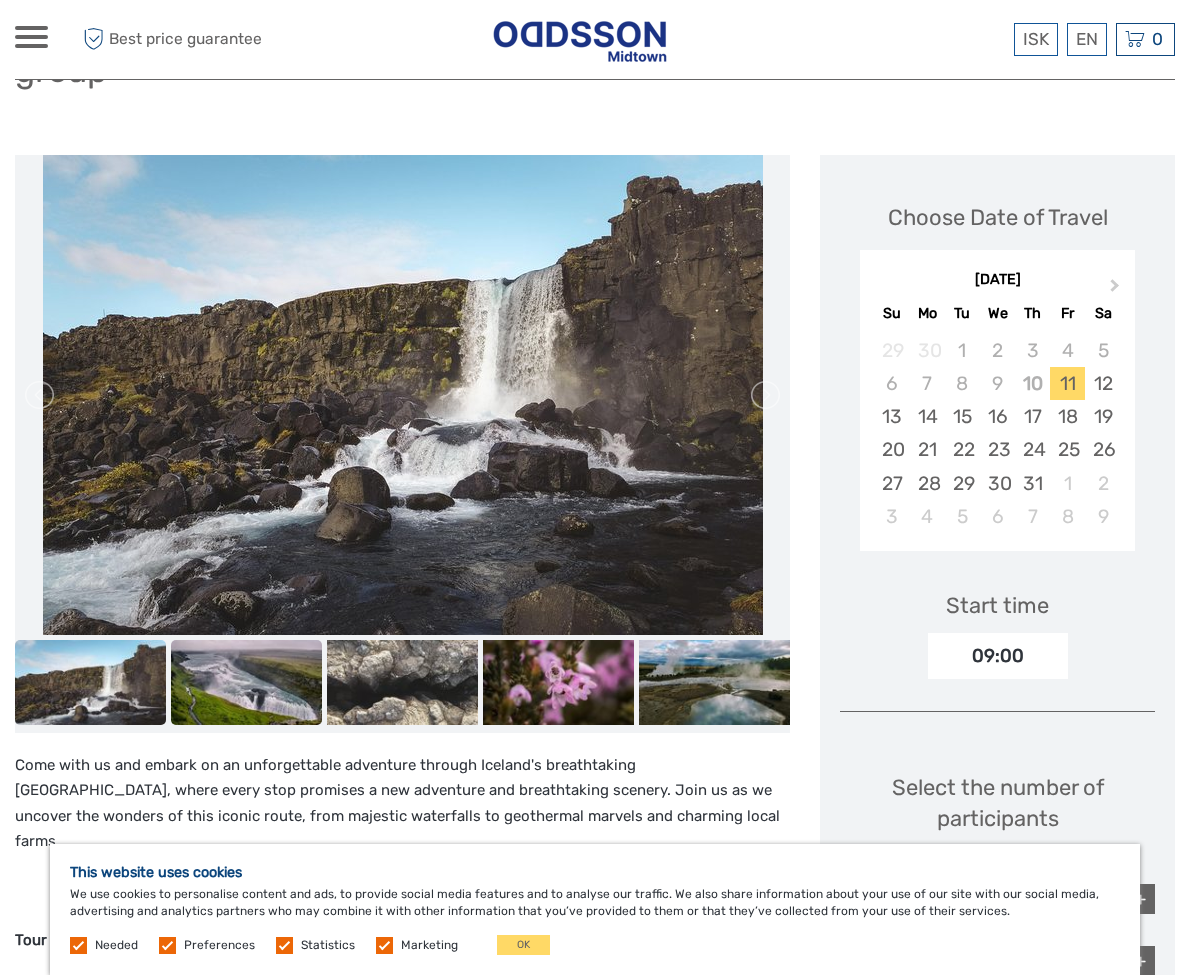 click at bounding box center [246, 682] 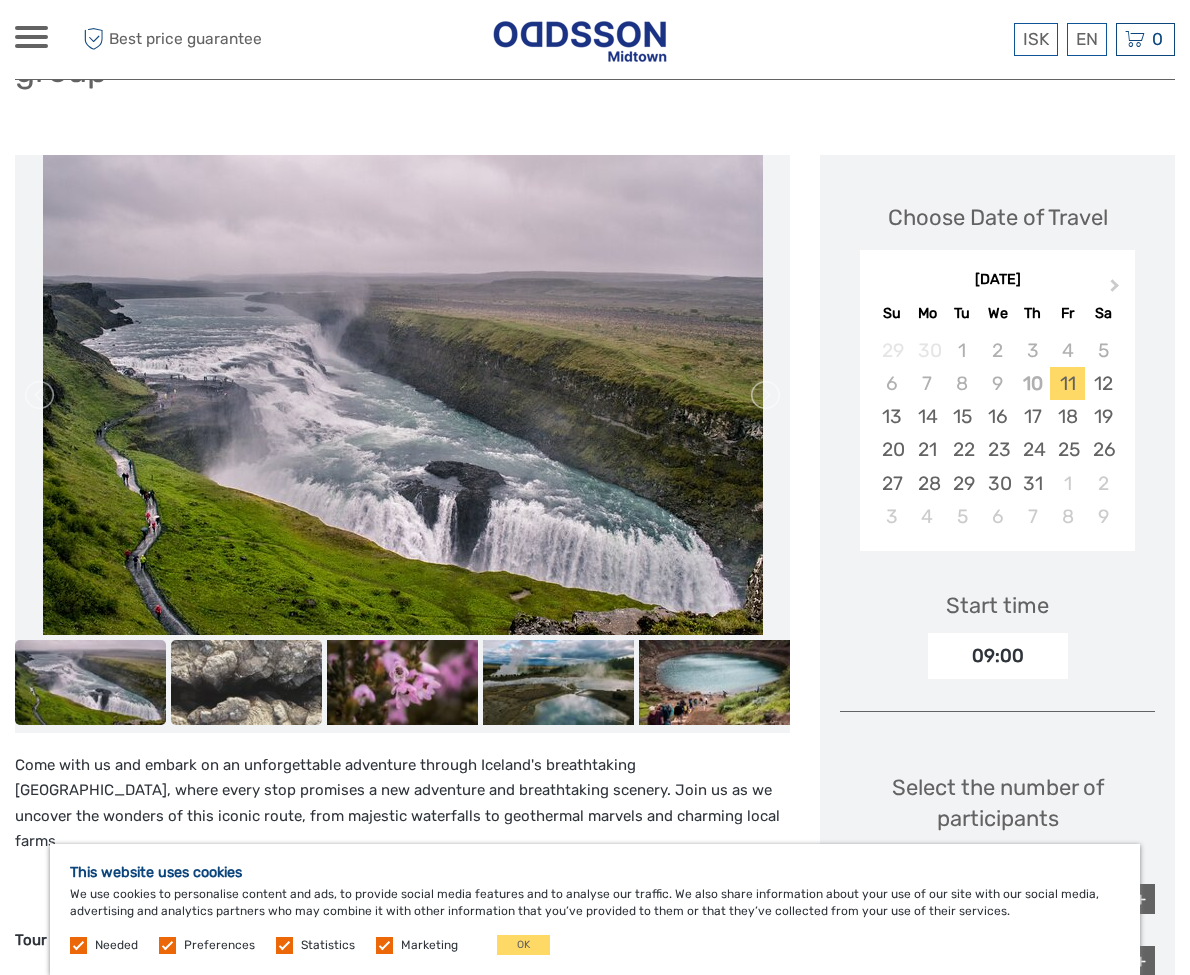 click at bounding box center [246, 682] 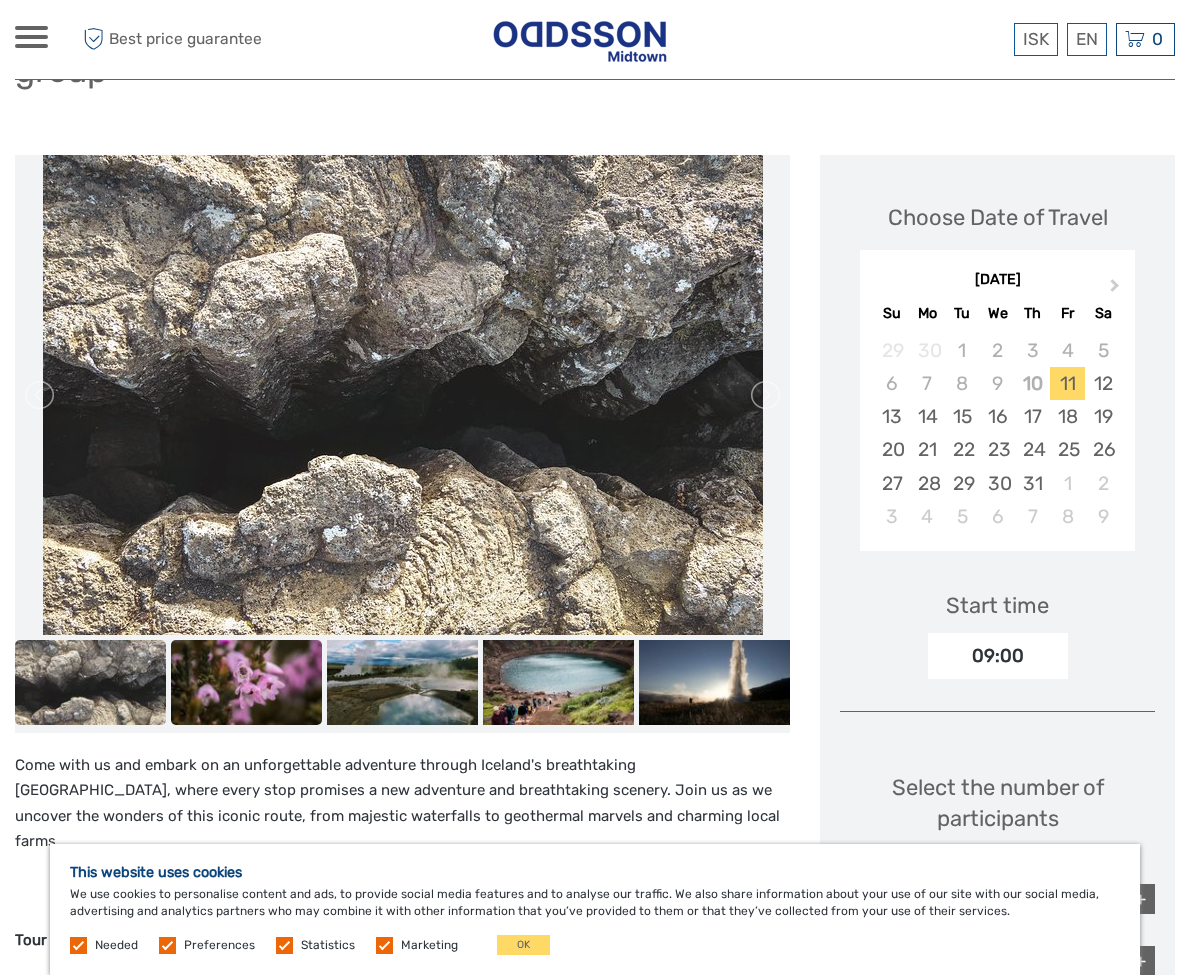 click at bounding box center (246, 682) 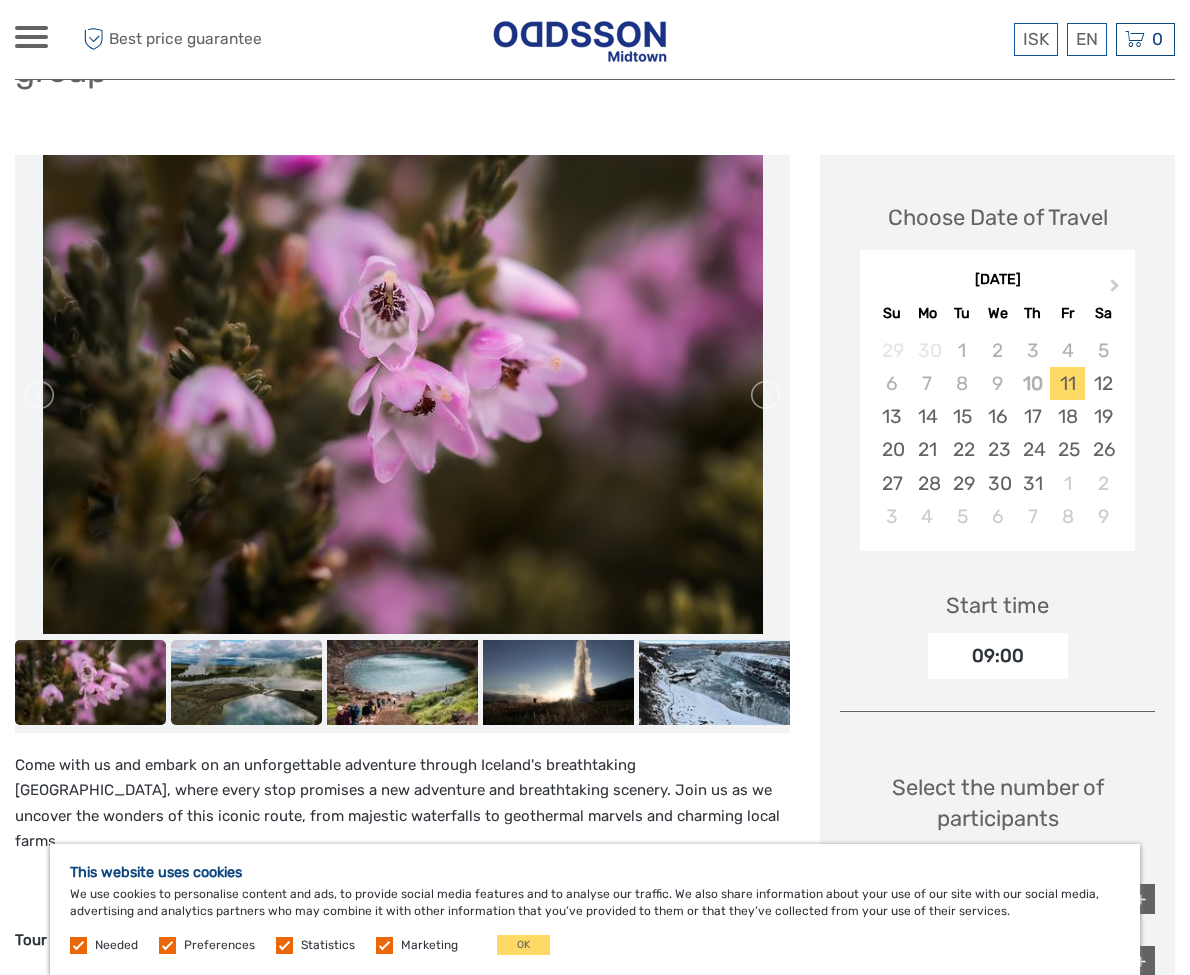 click at bounding box center [246, 682] 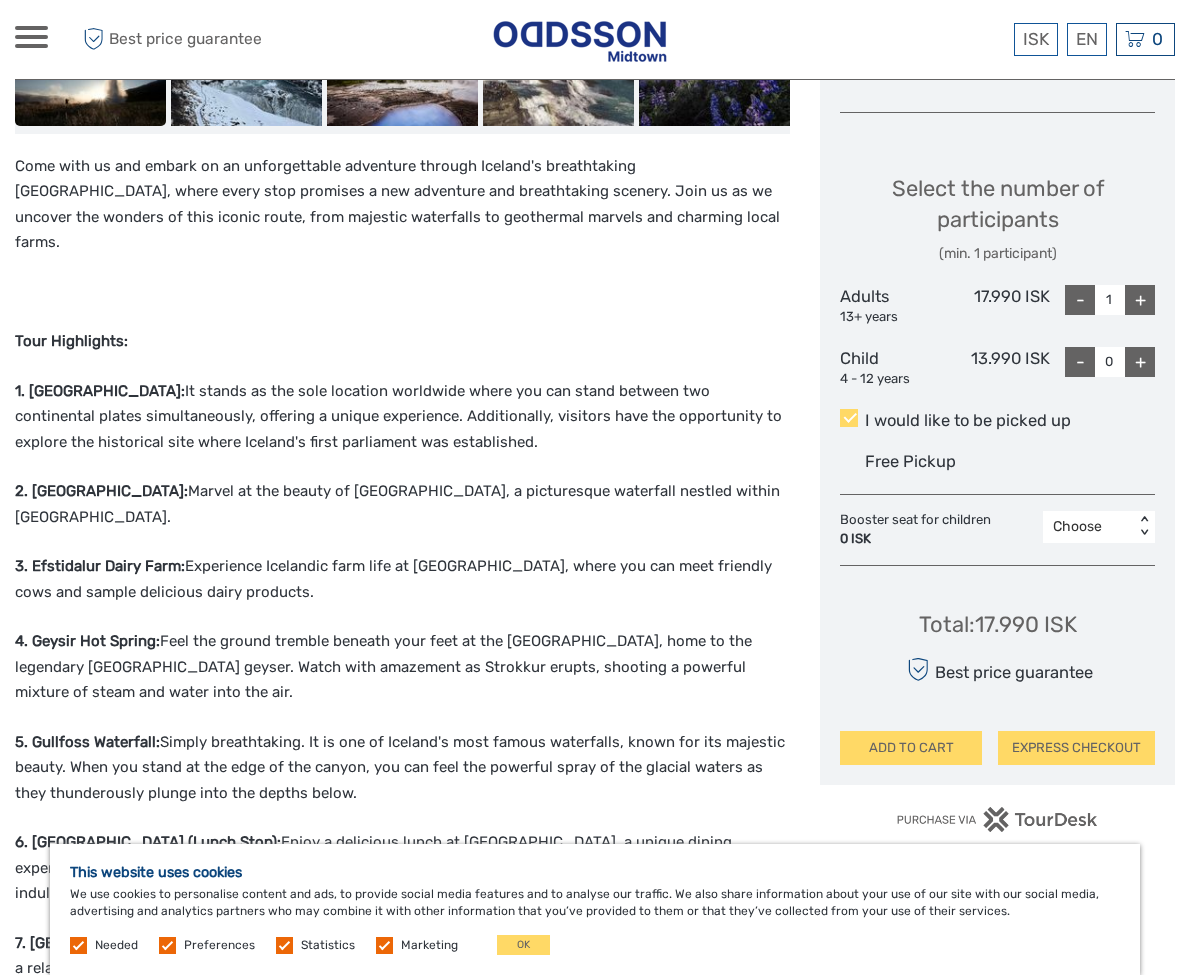 scroll, scrollTop: 153, scrollLeft: 0, axis: vertical 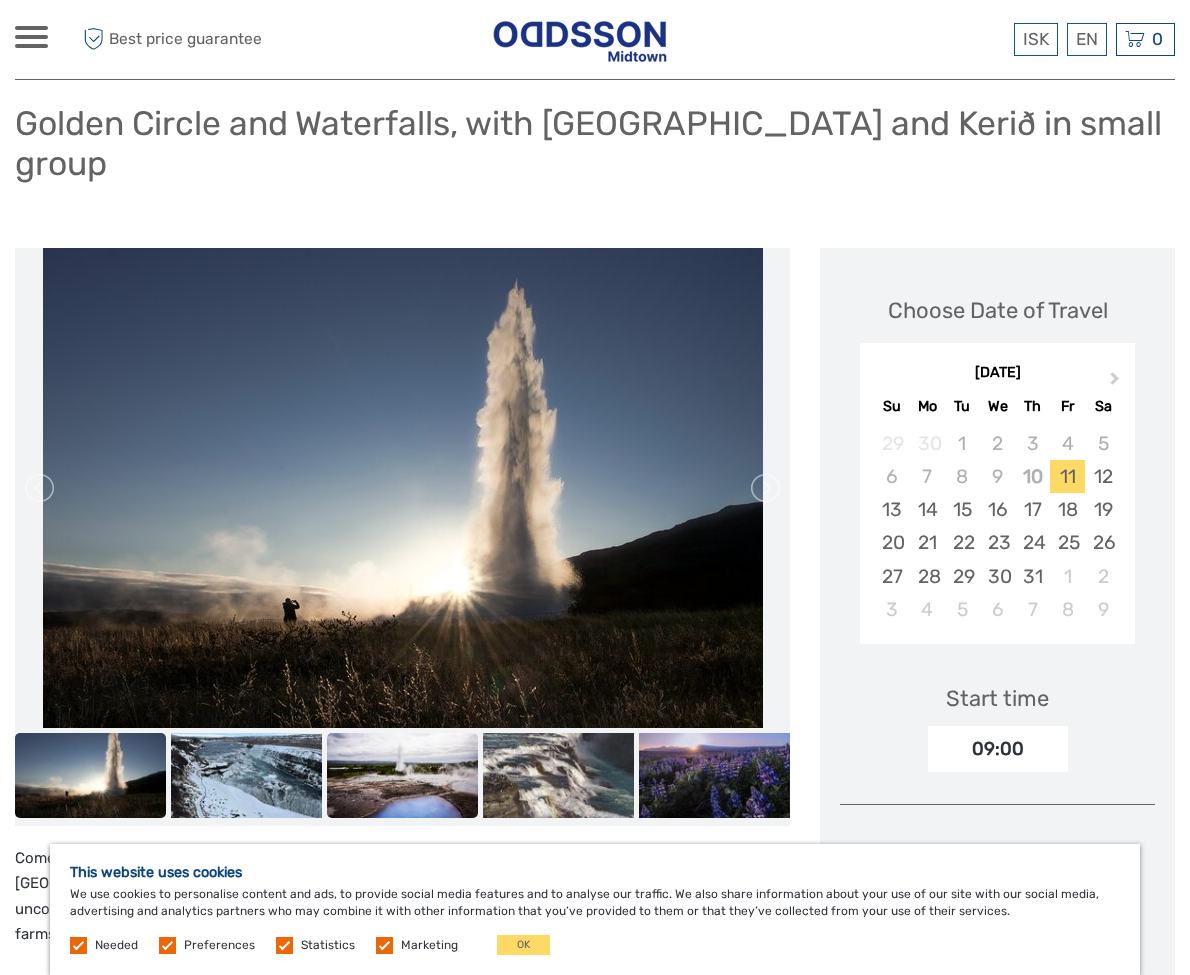 click at bounding box center (402, 775) 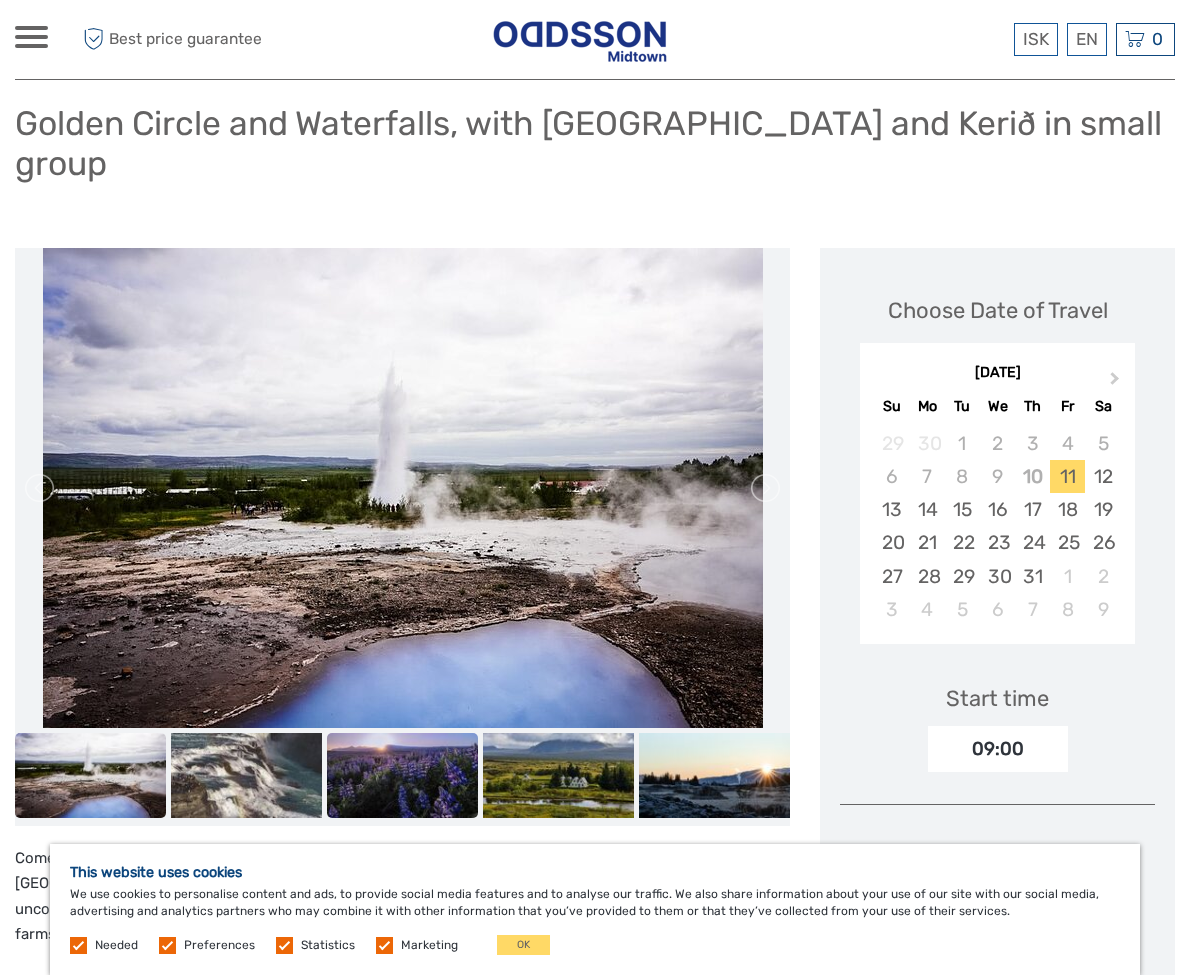 click at bounding box center (402, 775) 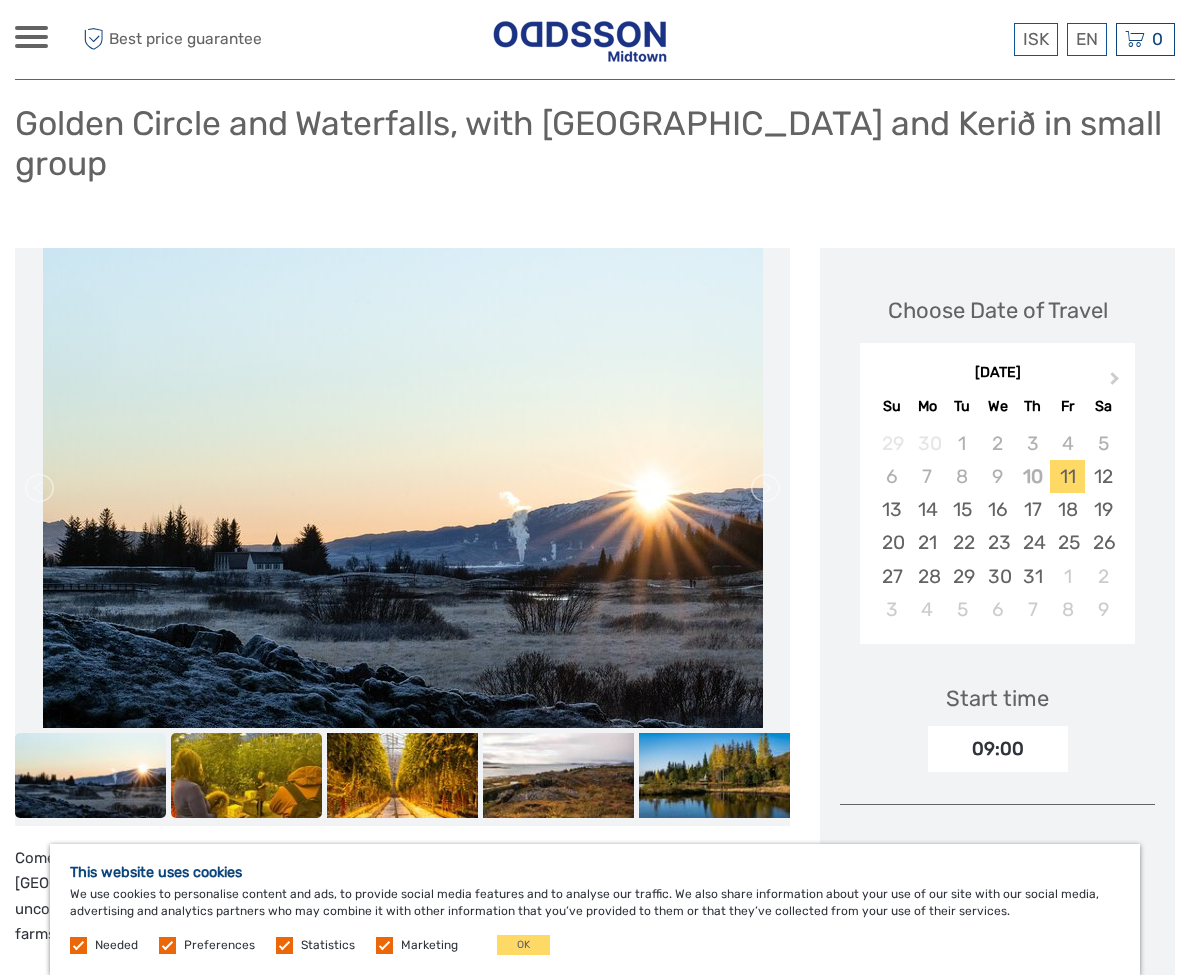 click at bounding box center [246, 775] 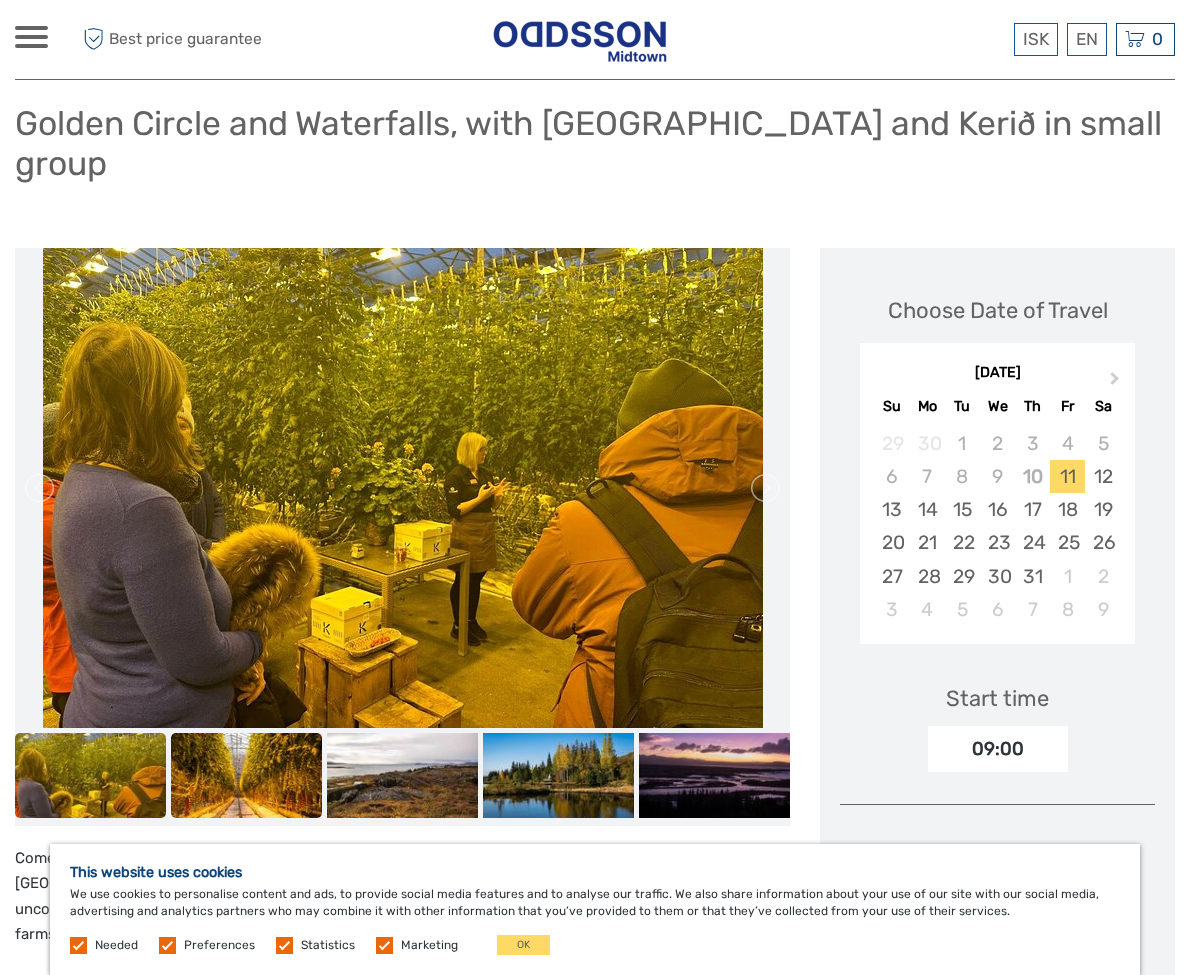 click at bounding box center [246, 775] 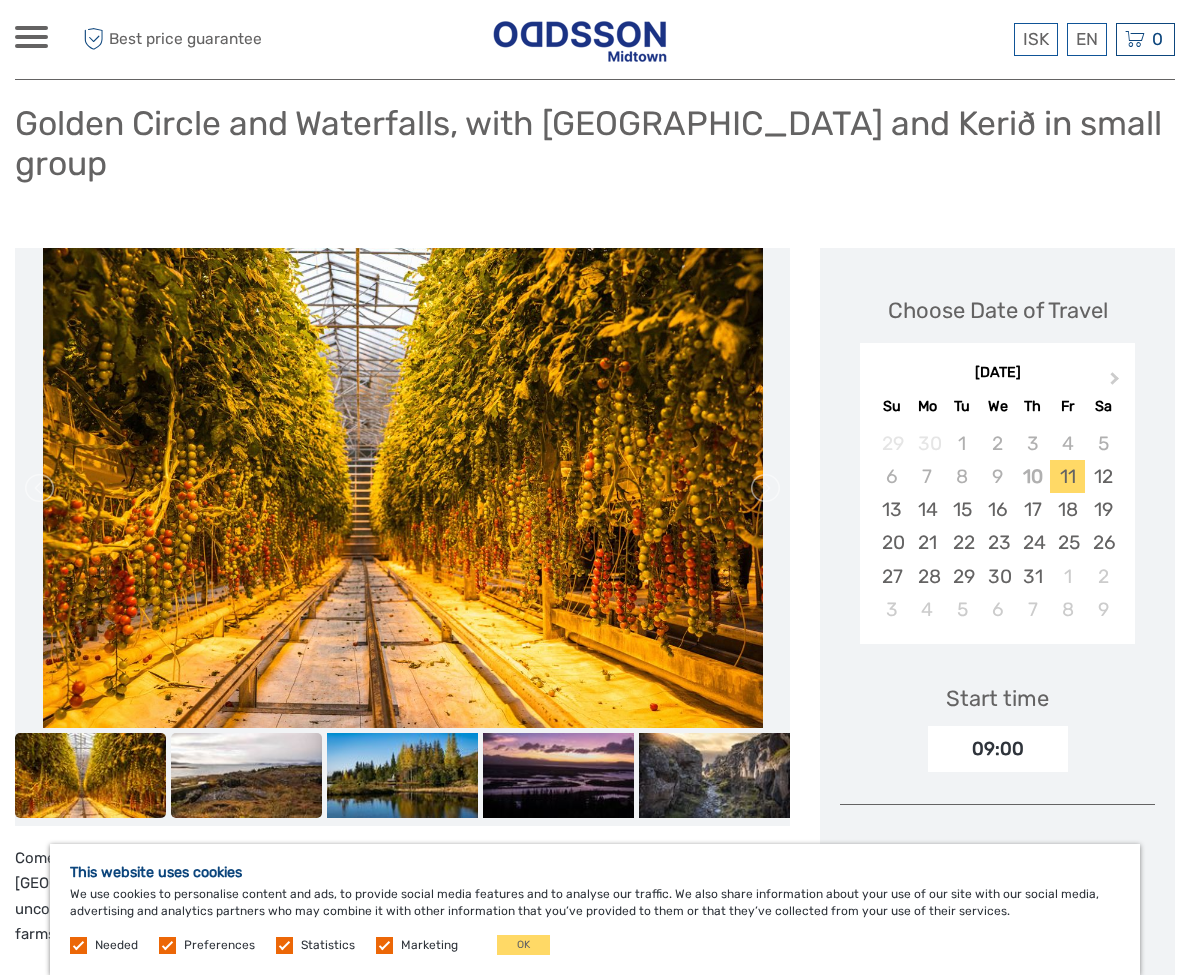 click at bounding box center [246, 775] 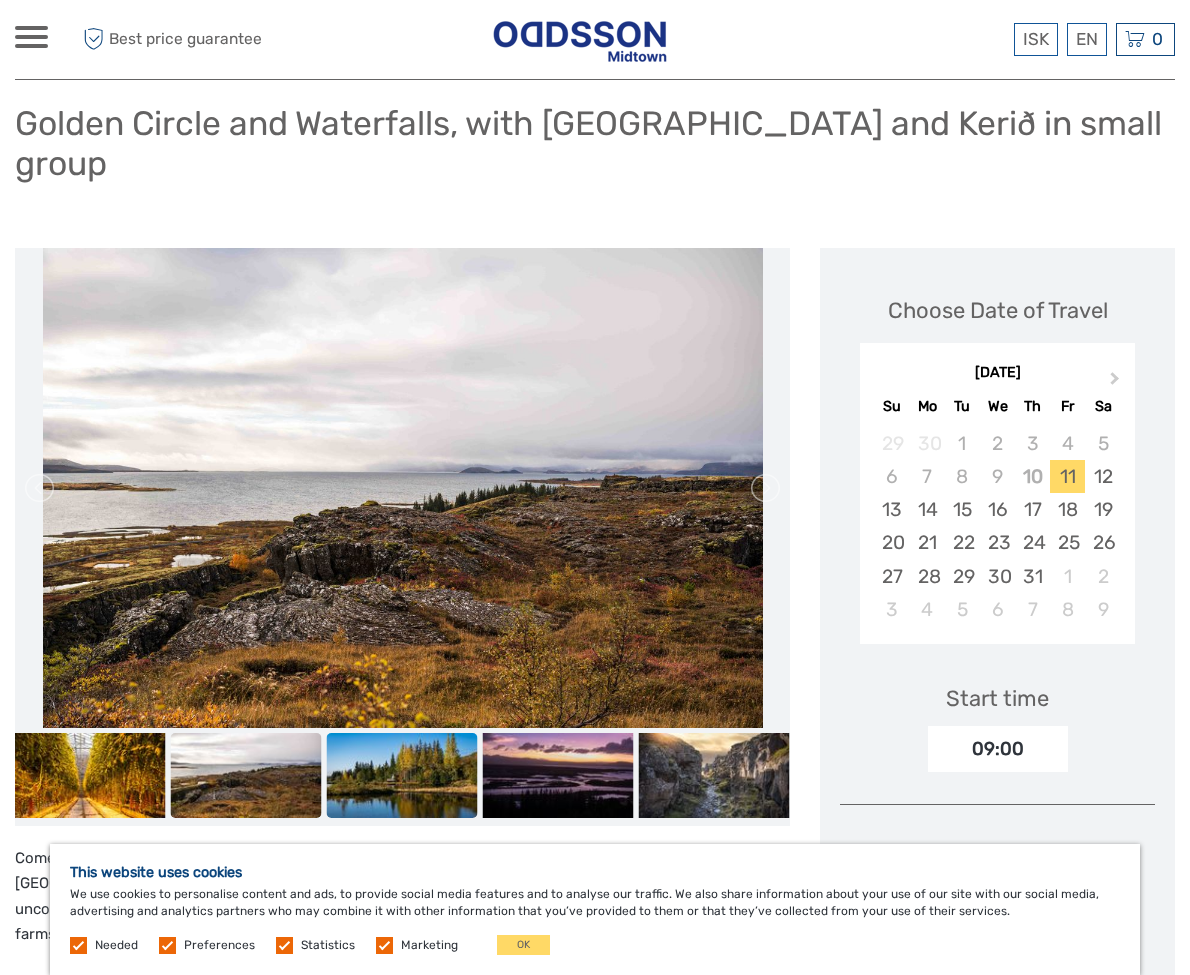 click at bounding box center (402, 775) 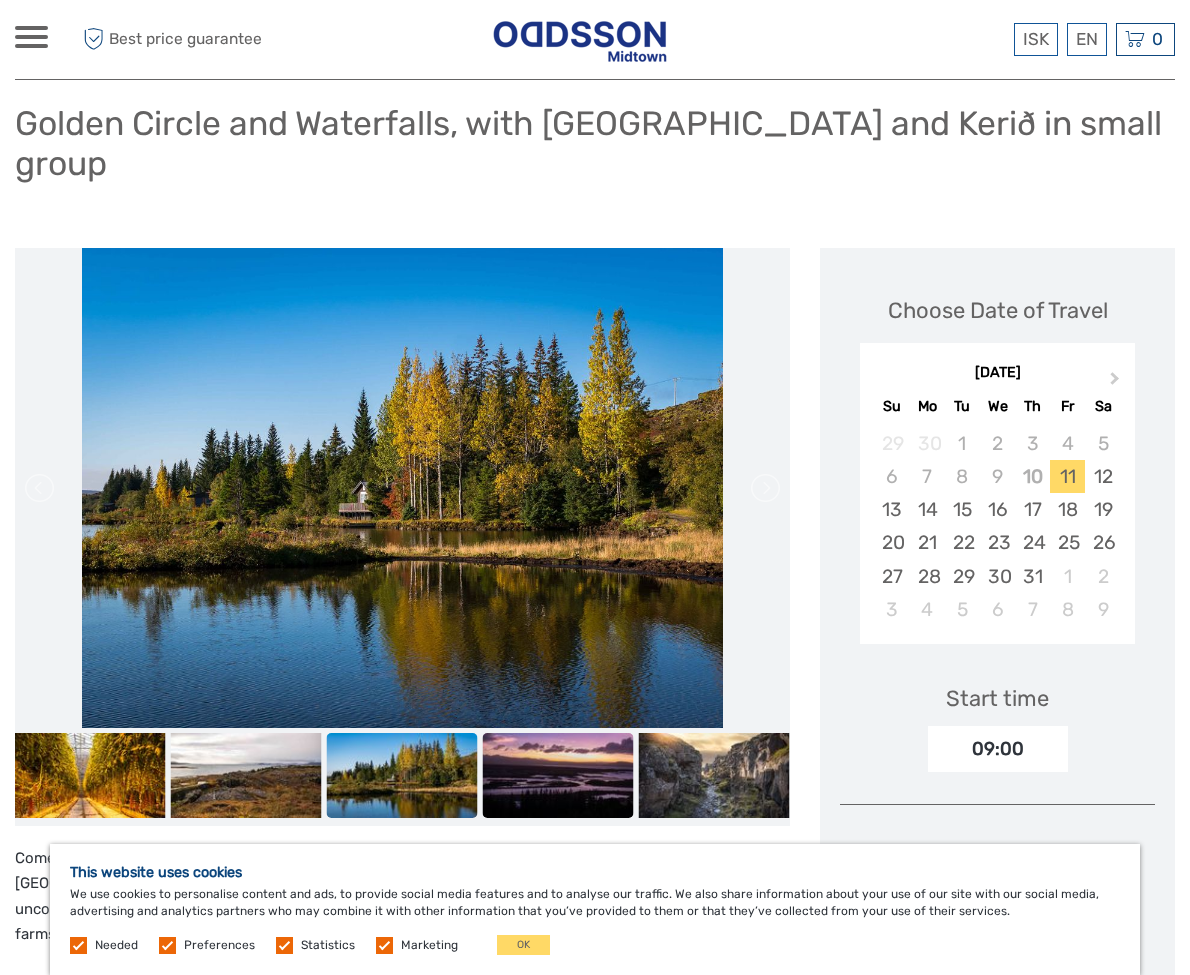 click at bounding box center (558, 775) 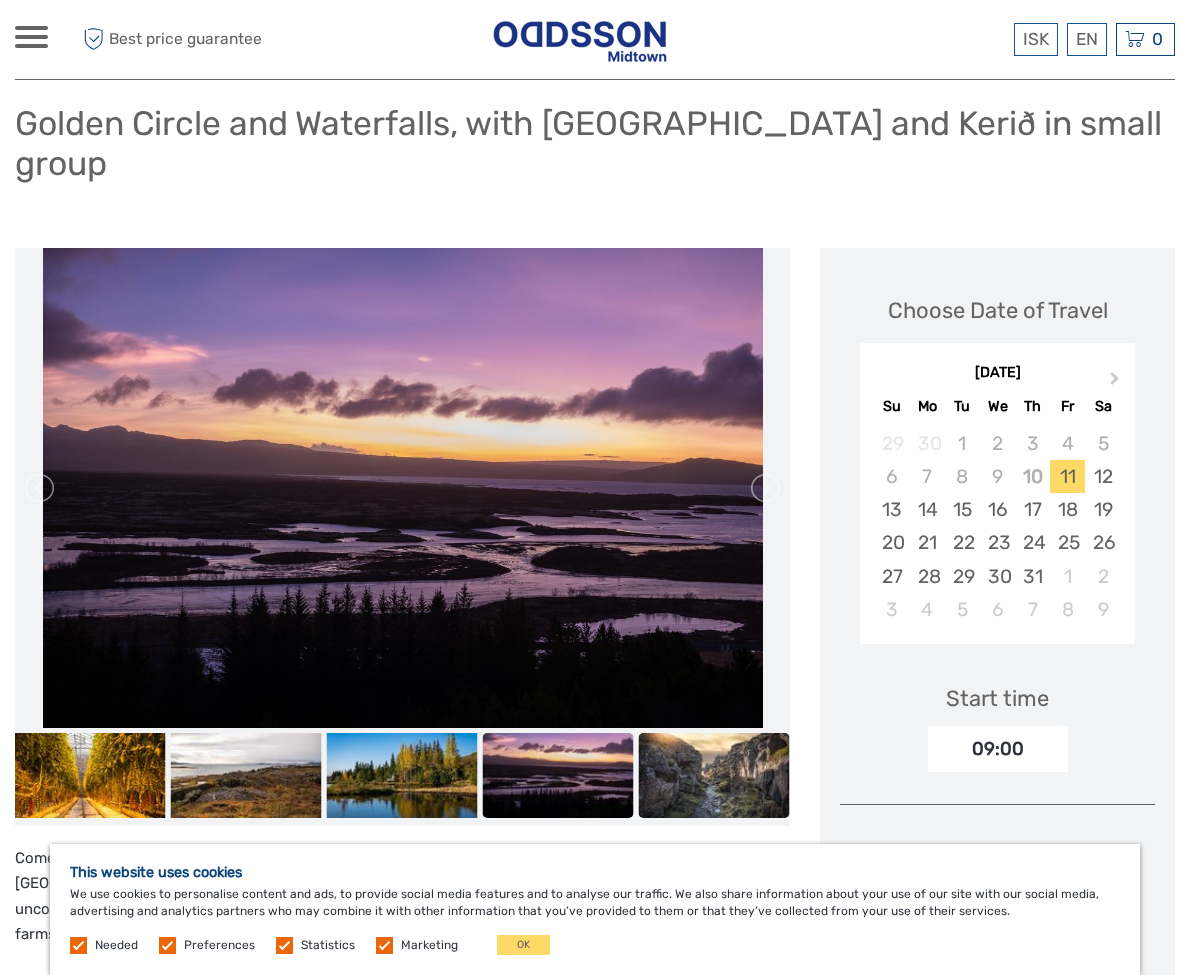 click at bounding box center [714, 775] 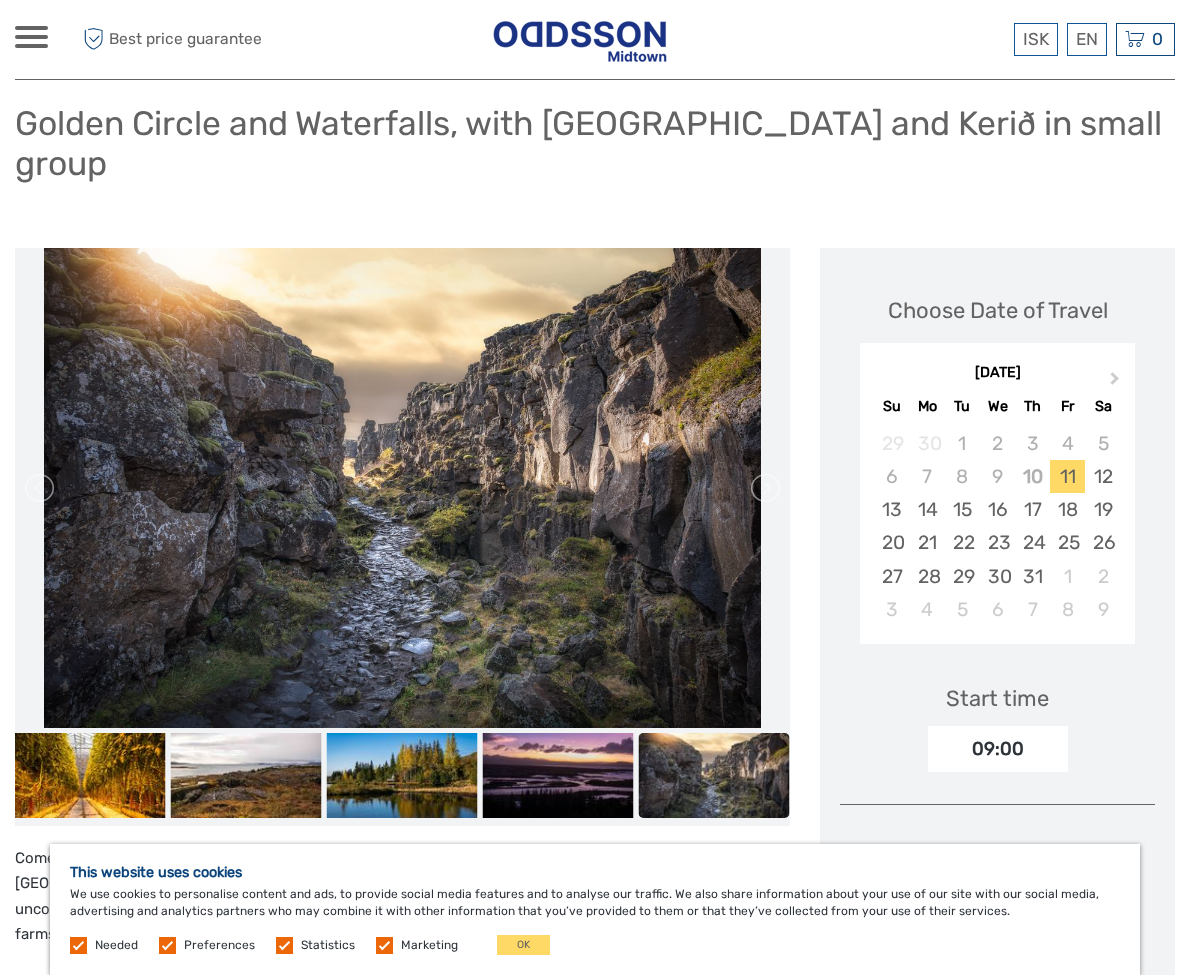 click at bounding box center [714, 775] 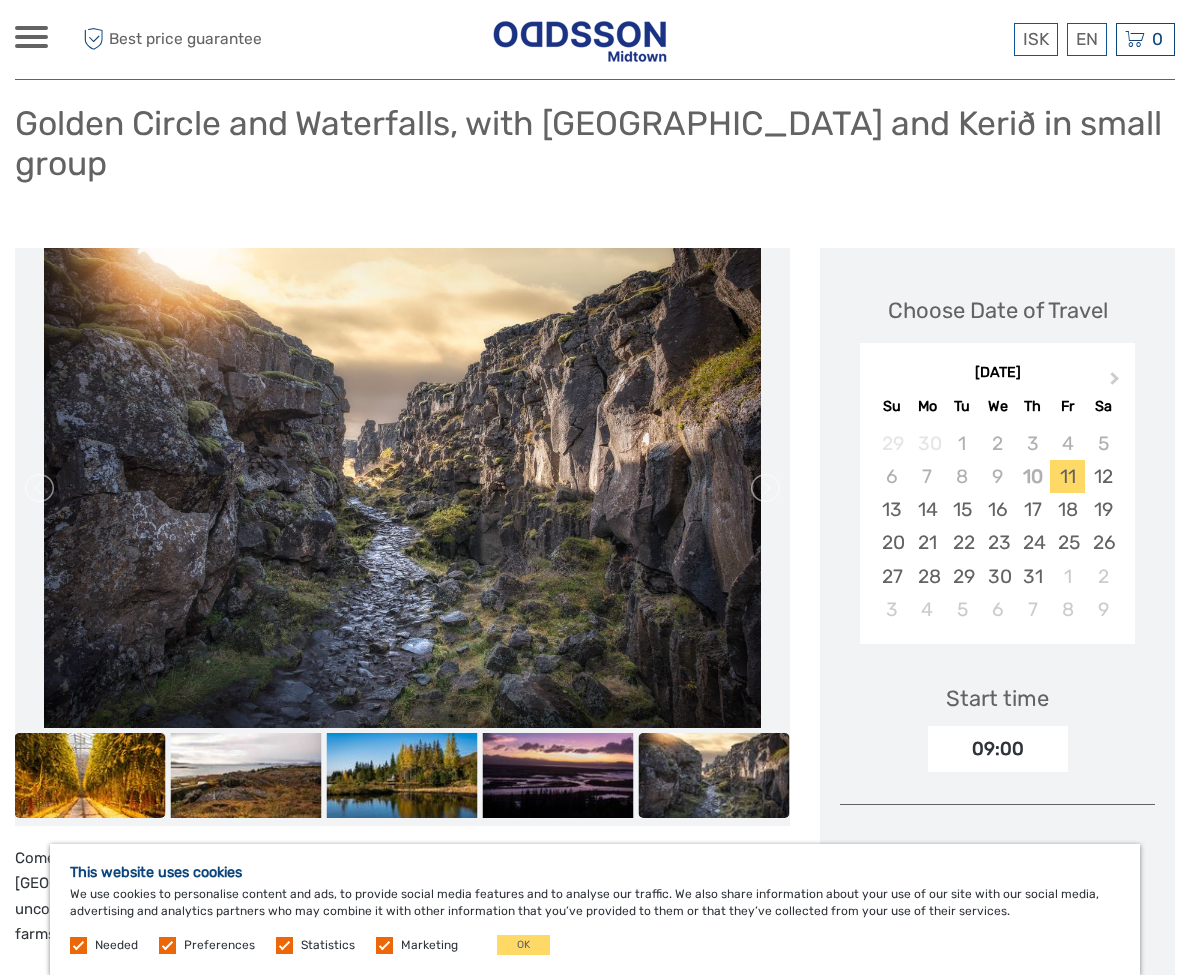 click at bounding box center [90, 775] 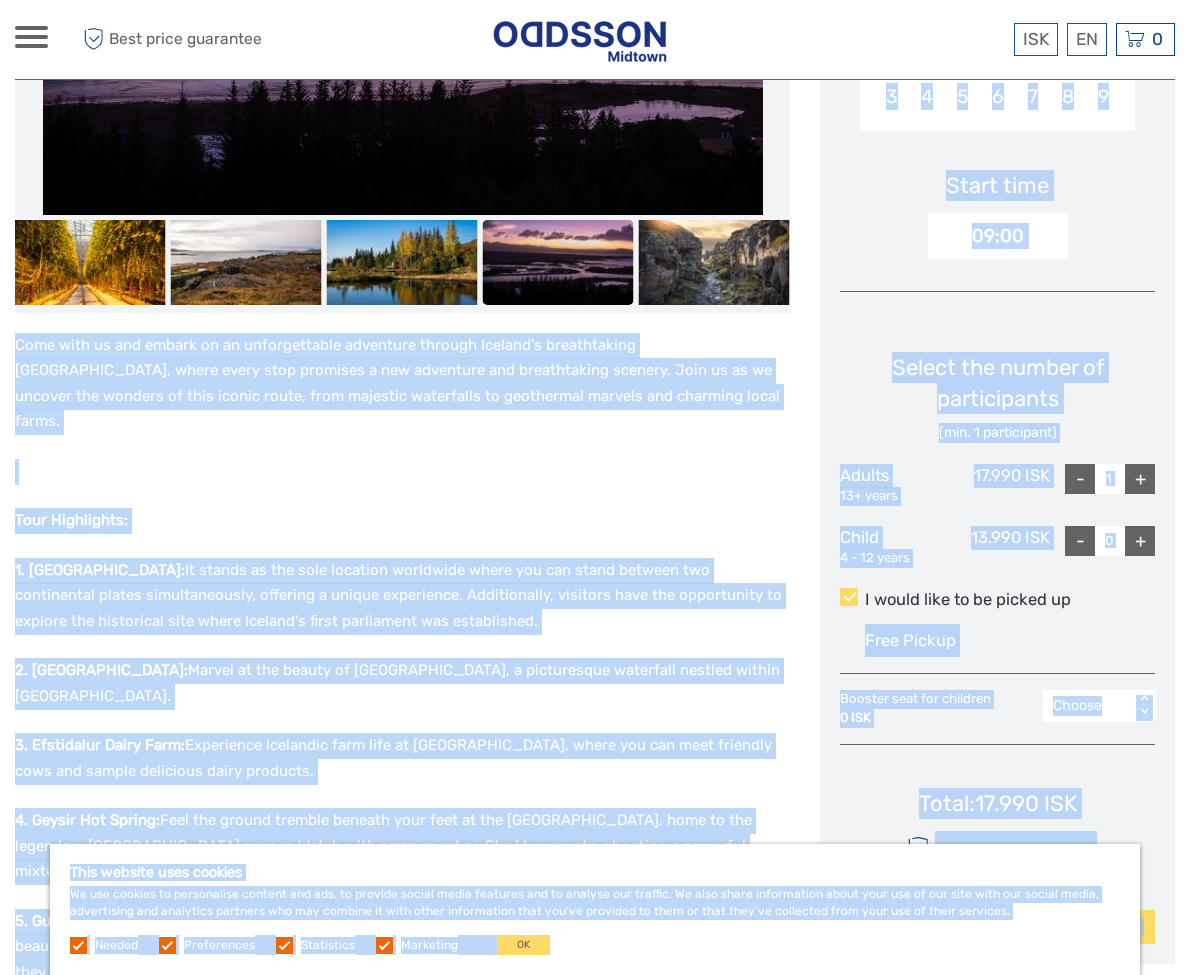 scroll, scrollTop: 685, scrollLeft: 0, axis: vertical 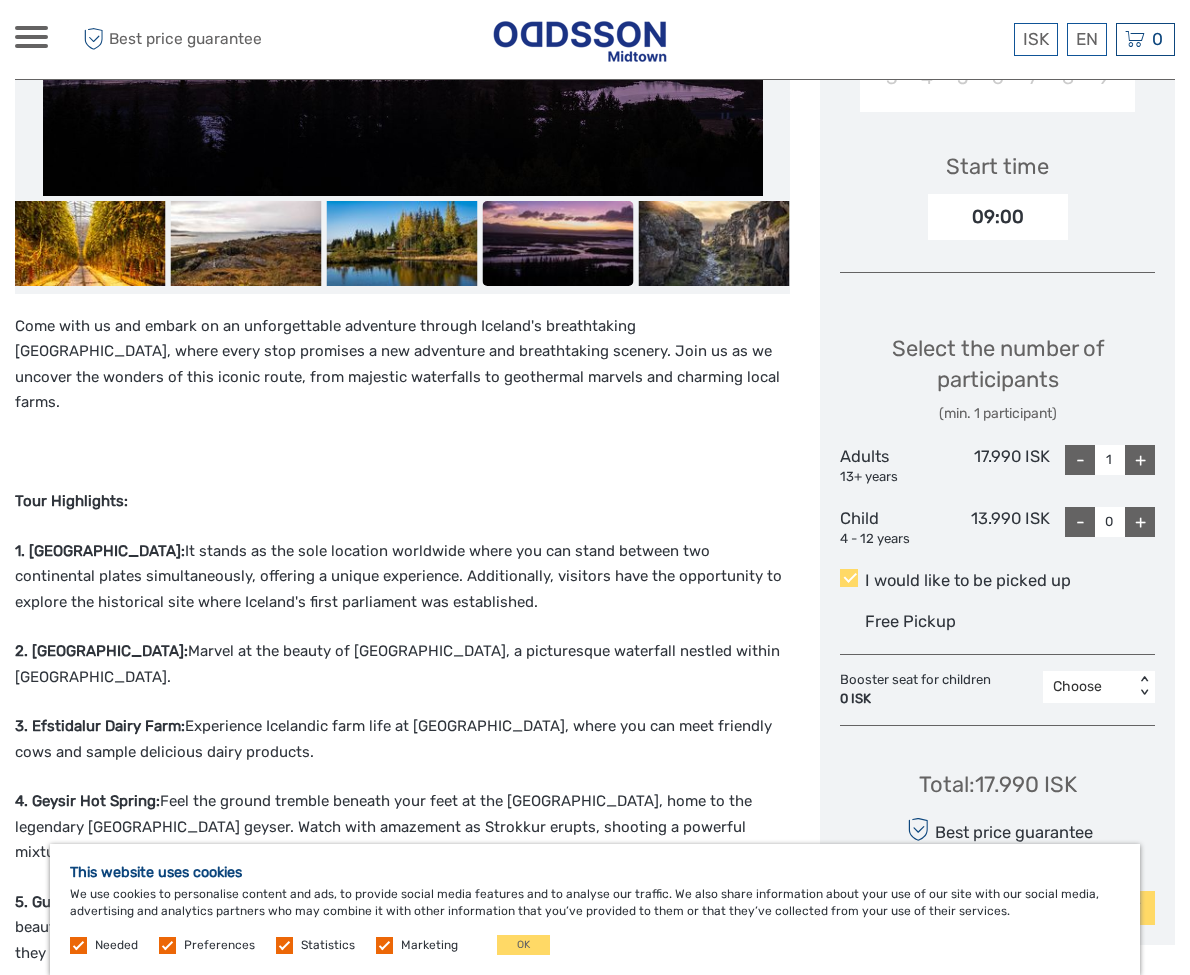 drag, startPoint x: 555, startPoint y: 942, endPoint x: 541, endPoint y: 961, distance: 23.600847 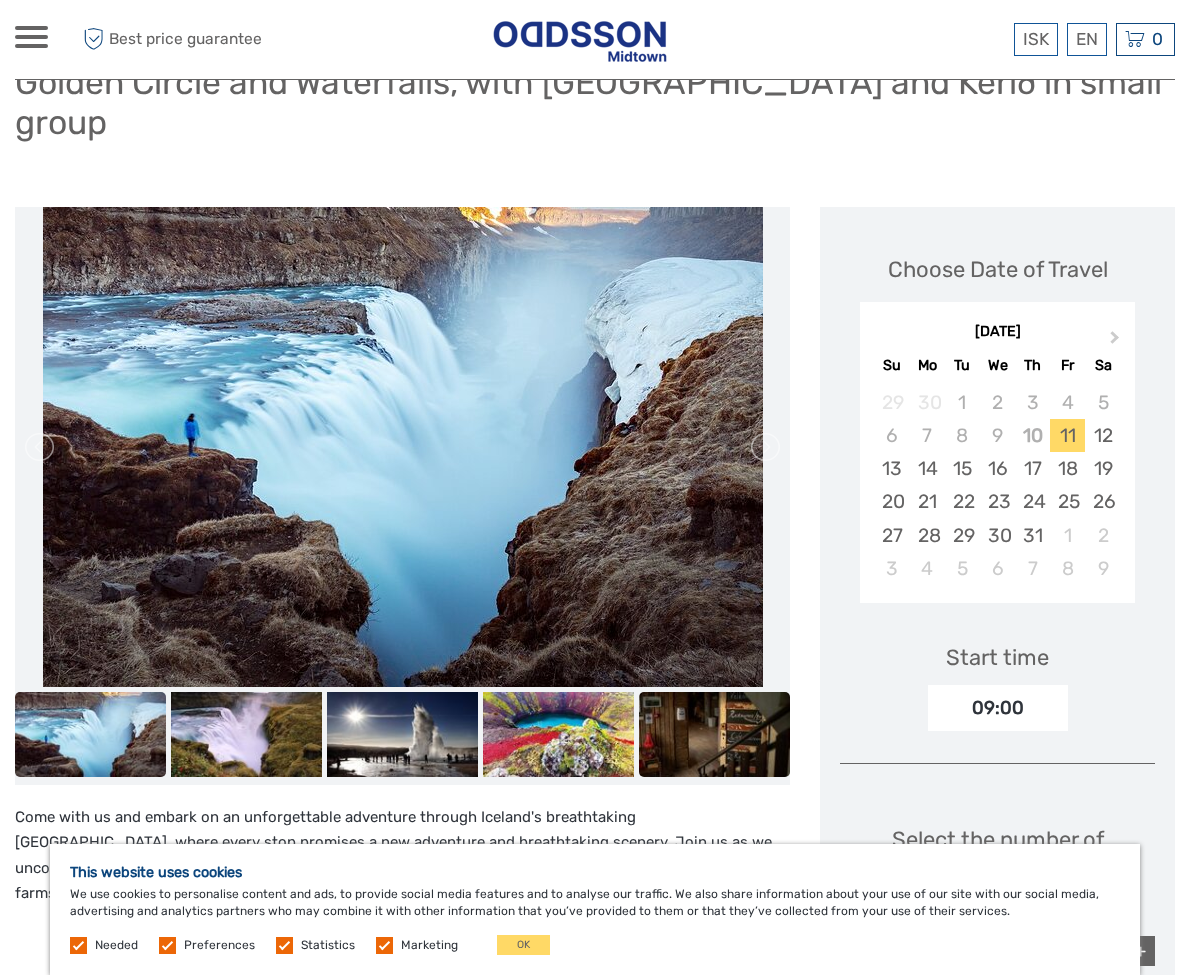 scroll, scrollTop: 105, scrollLeft: 0, axis: vertical 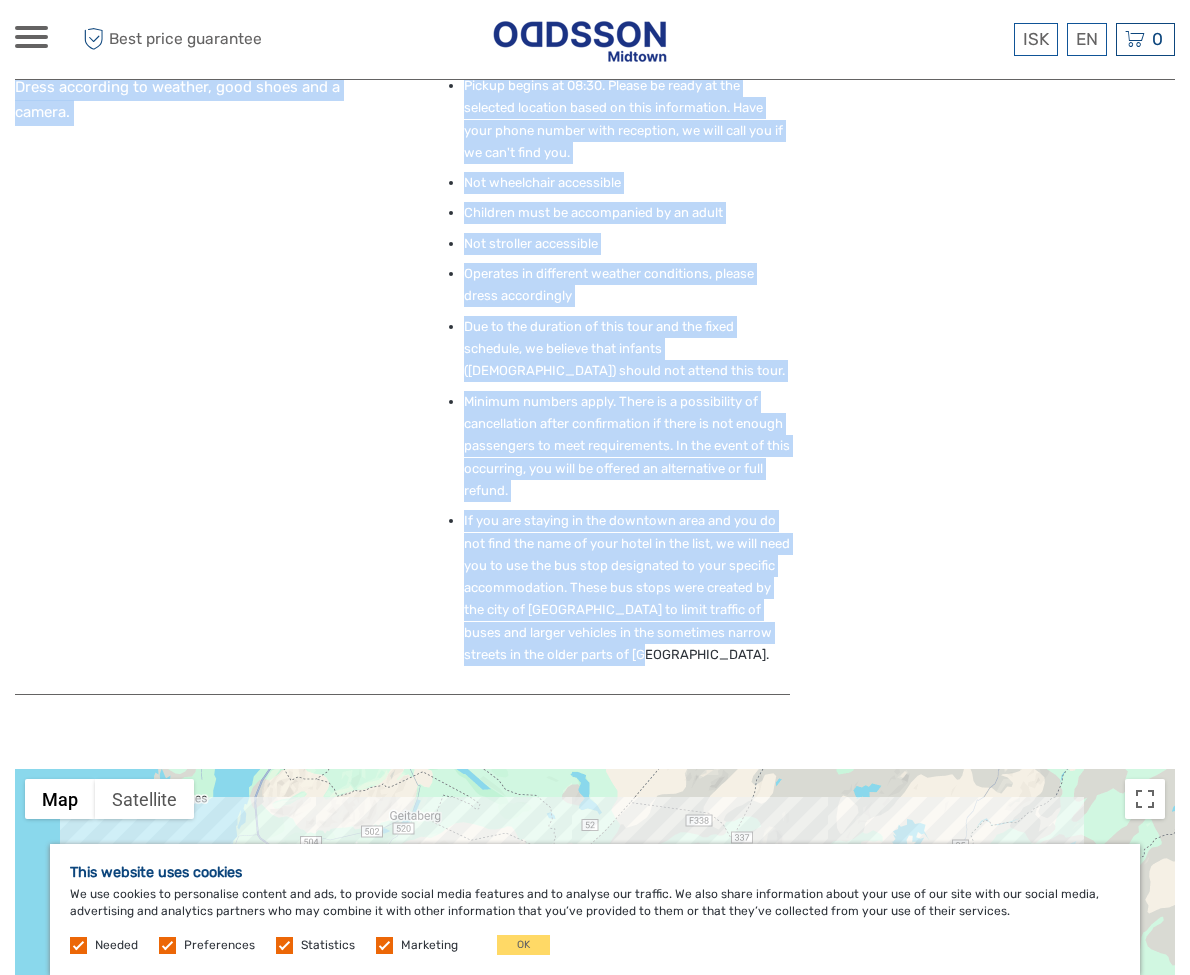 drag, startPoint x: 15, startPoint y: 145, endPoint x: 757, endPoint y: 524, distance: 833.18964 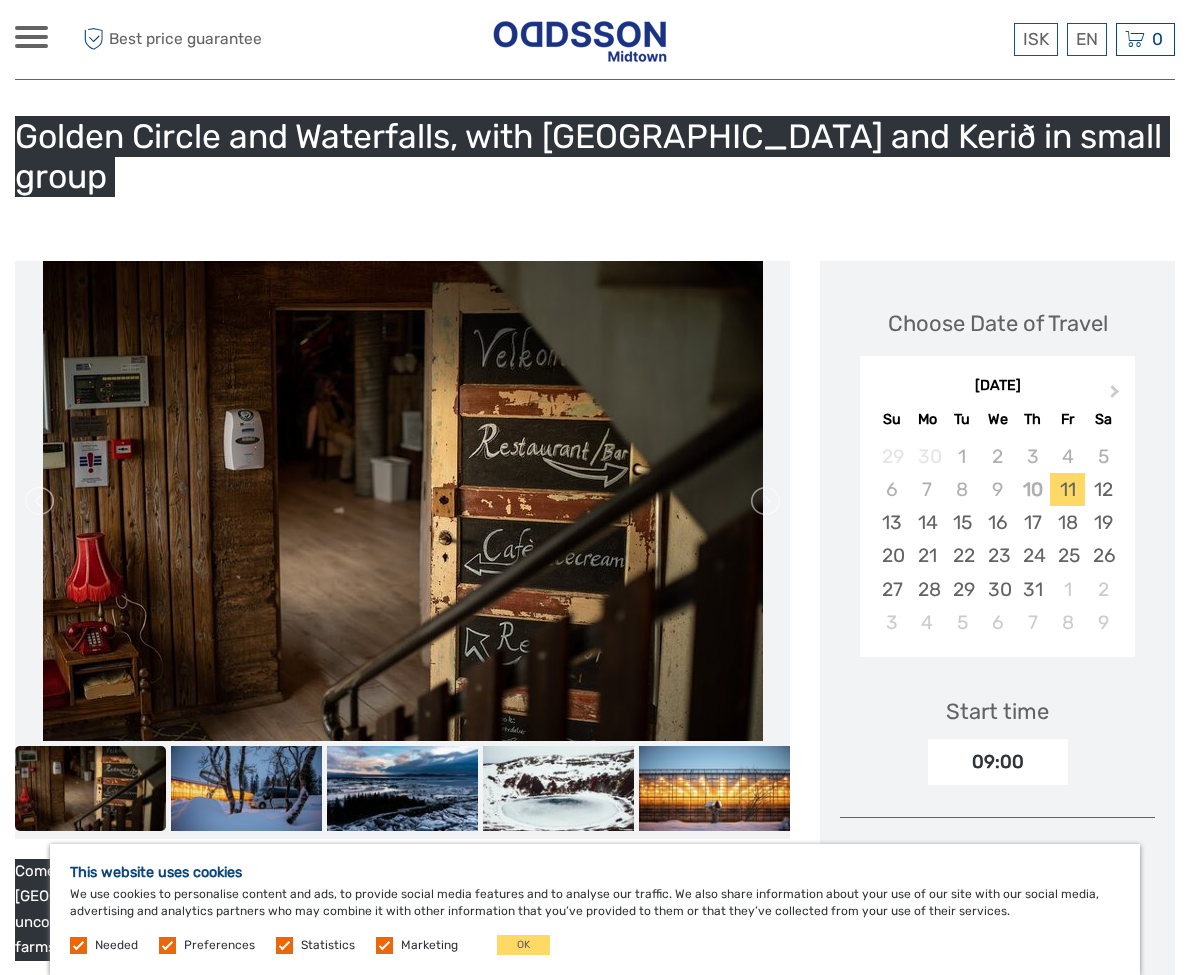 scroll, scrollTop: 0, scrollLeft: 0, axis: both 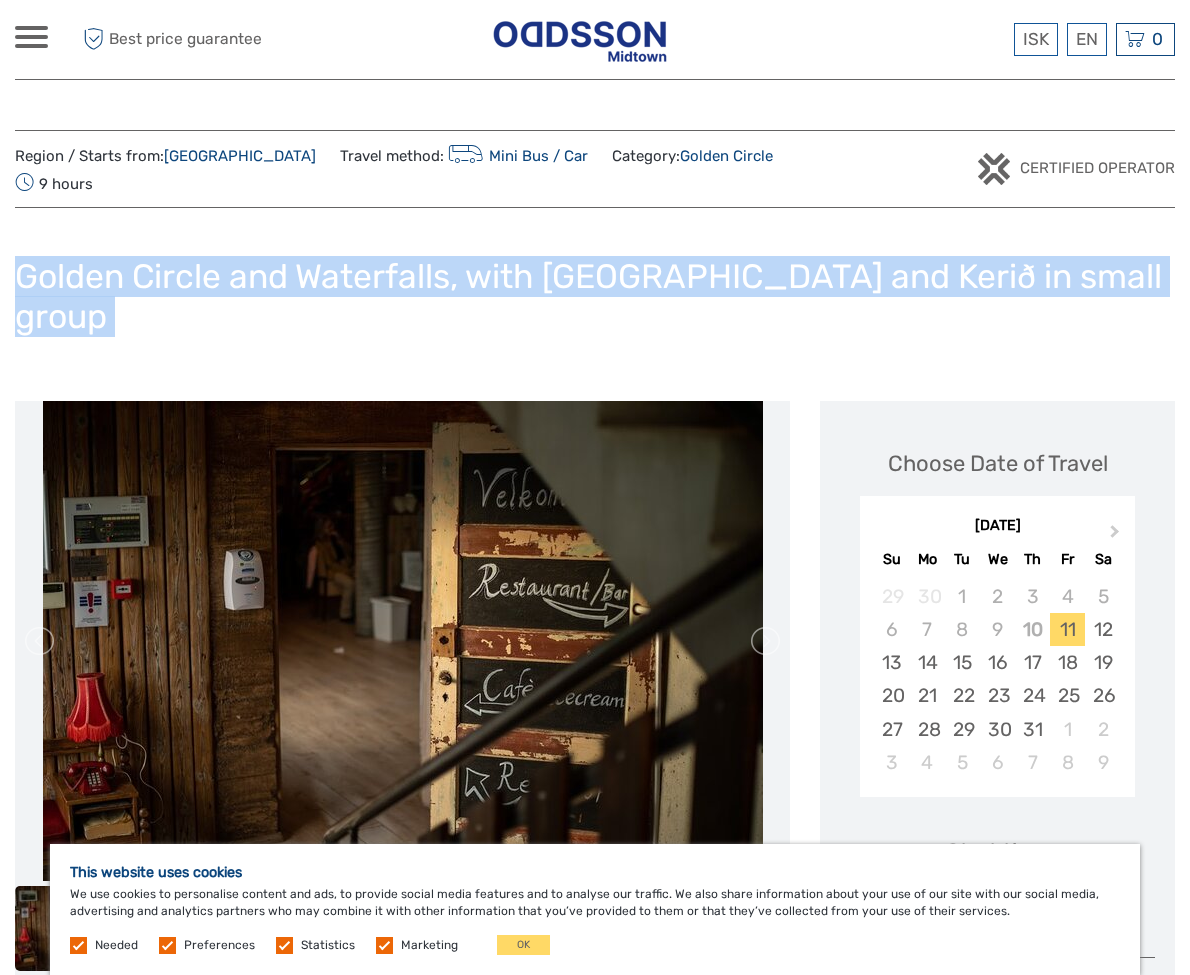 click at bounding box center [41, 641] 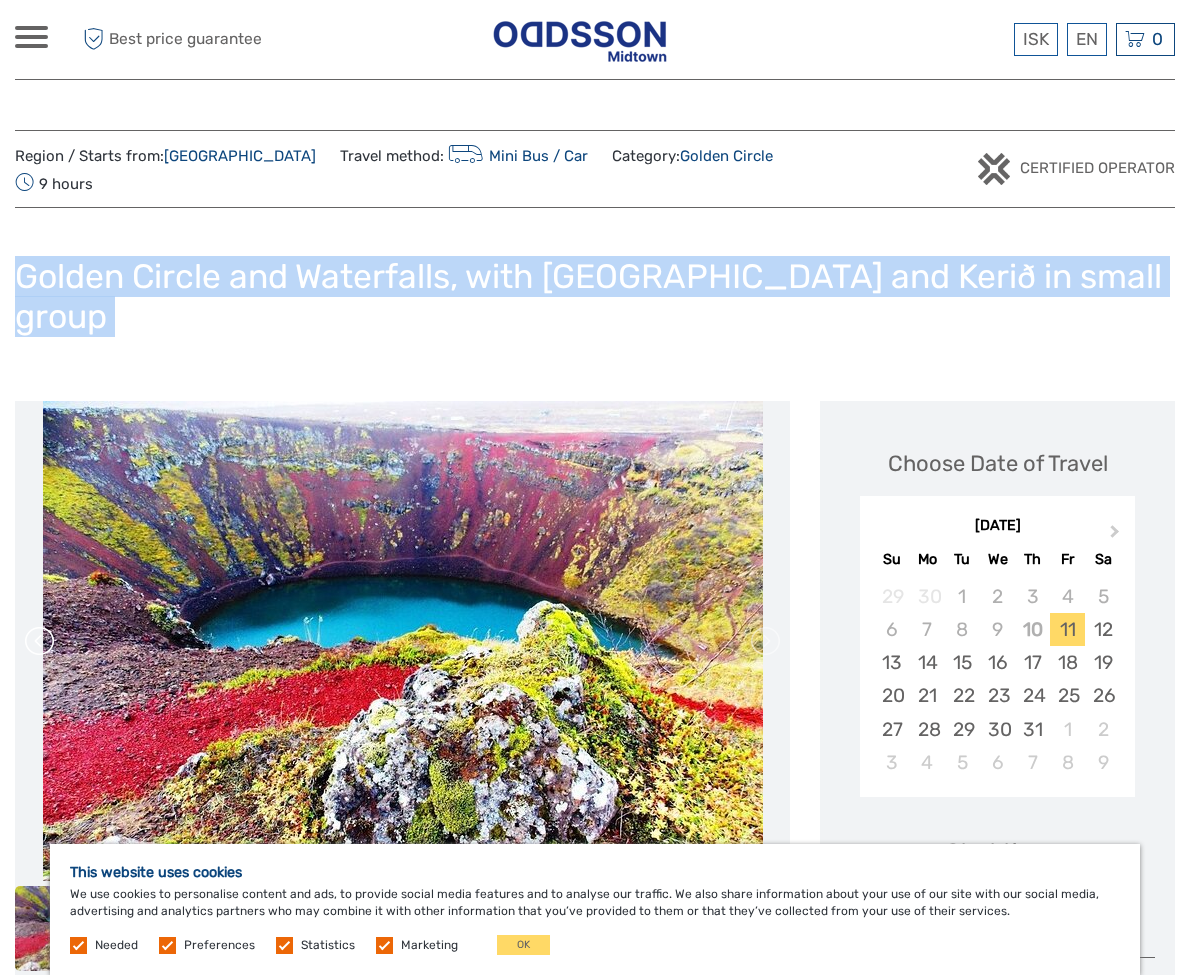 click at bounding box center [41, 641] 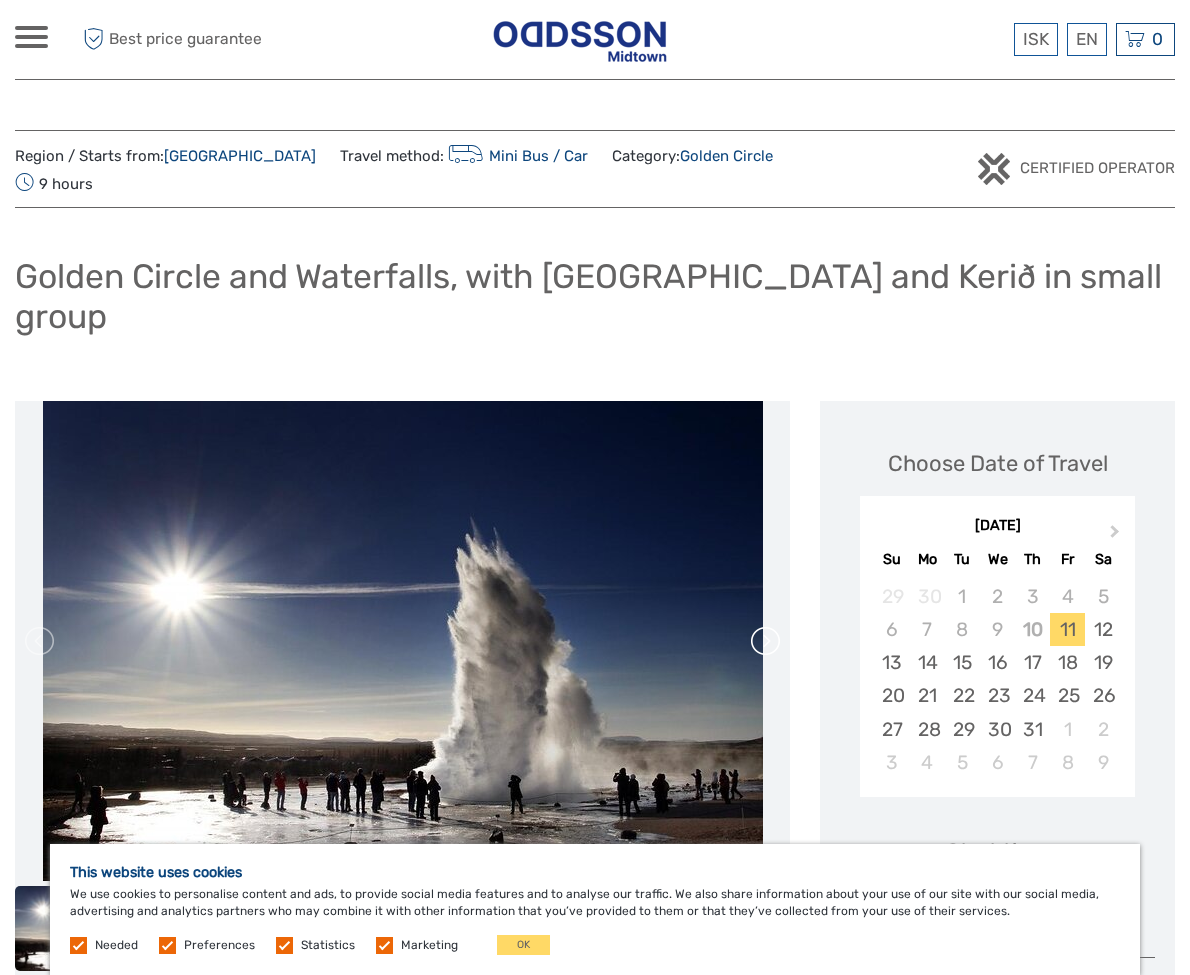 click at bounding box center [764, 641] 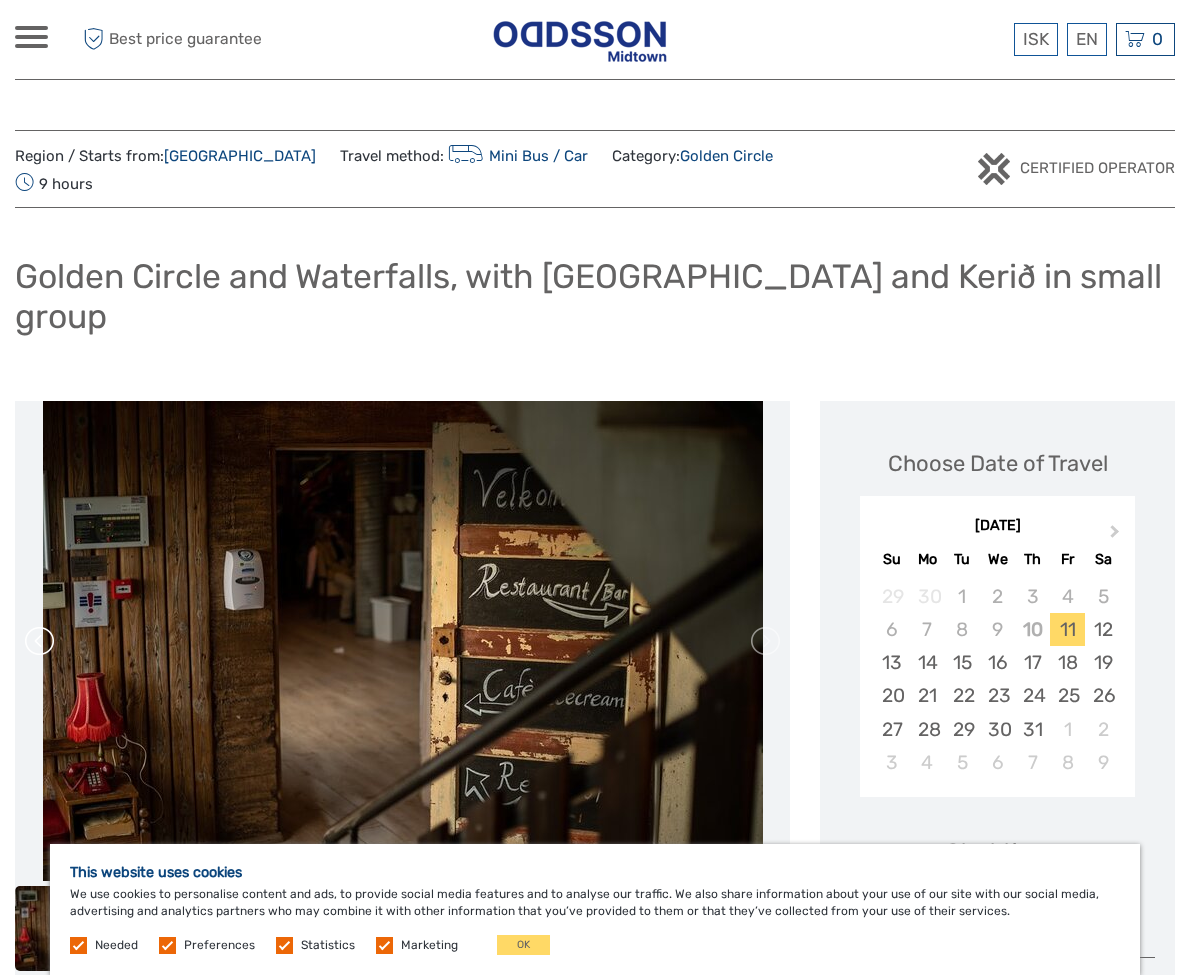 click at bounding box center [41, 641] 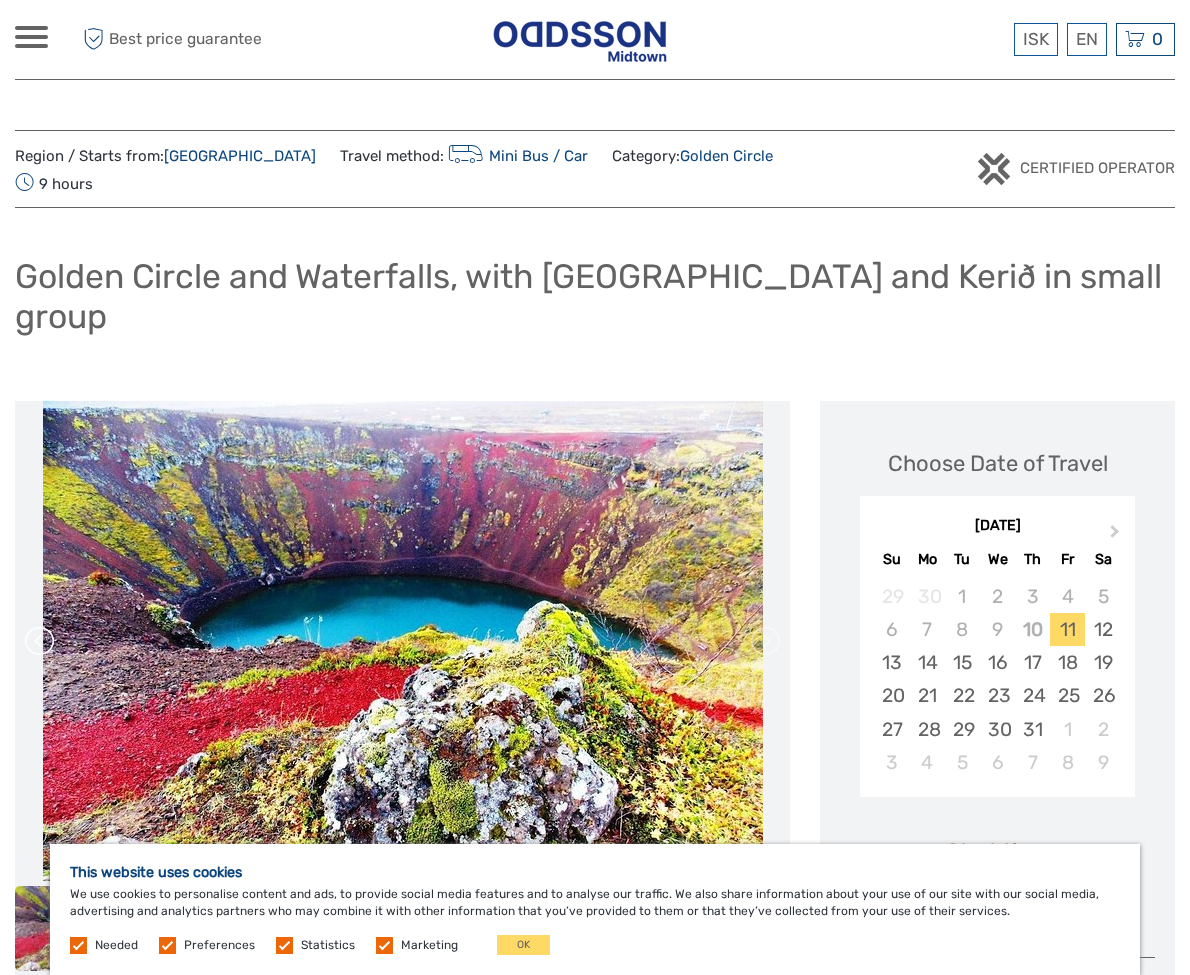 click at bounding box center [41, 641] 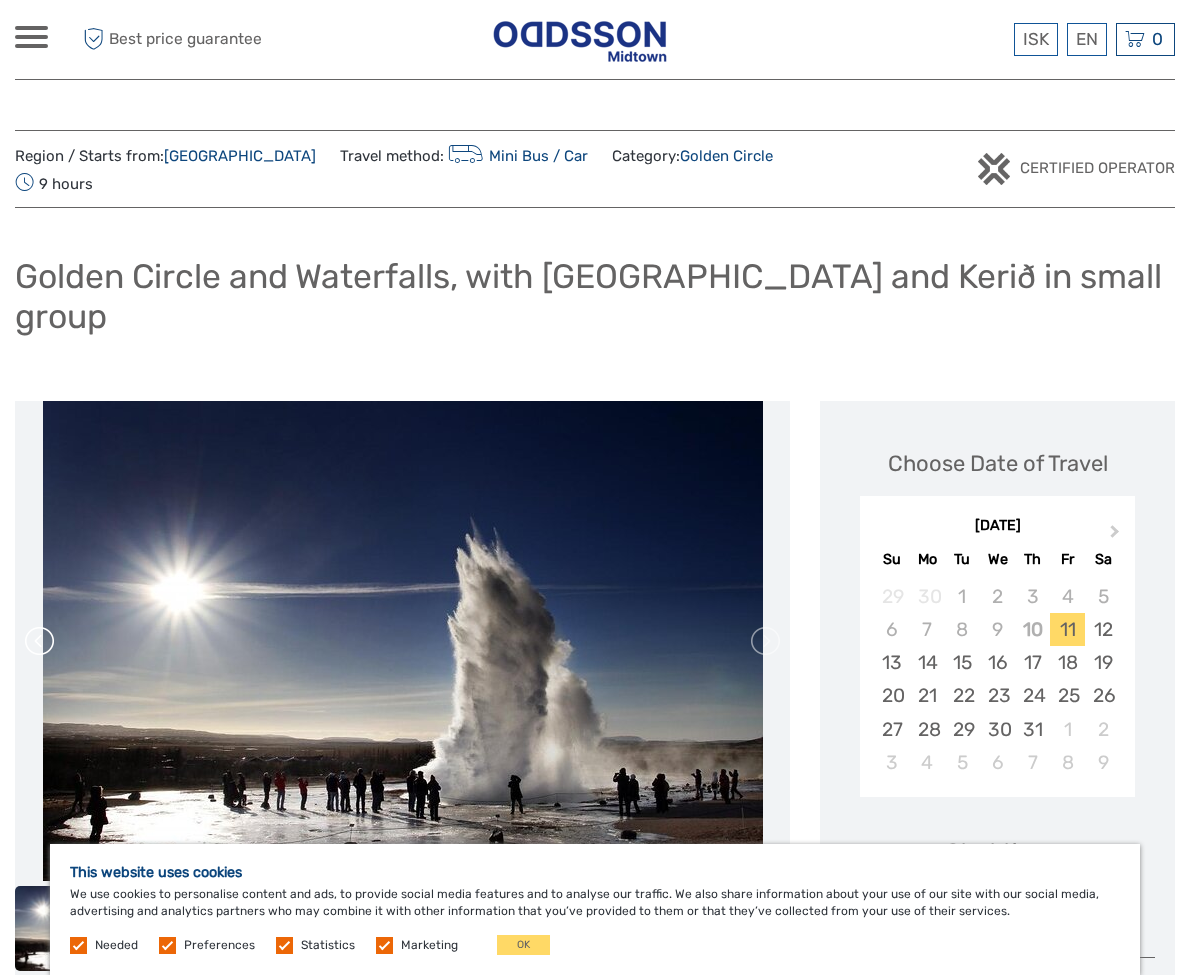 click at bounding box center (41, 641) 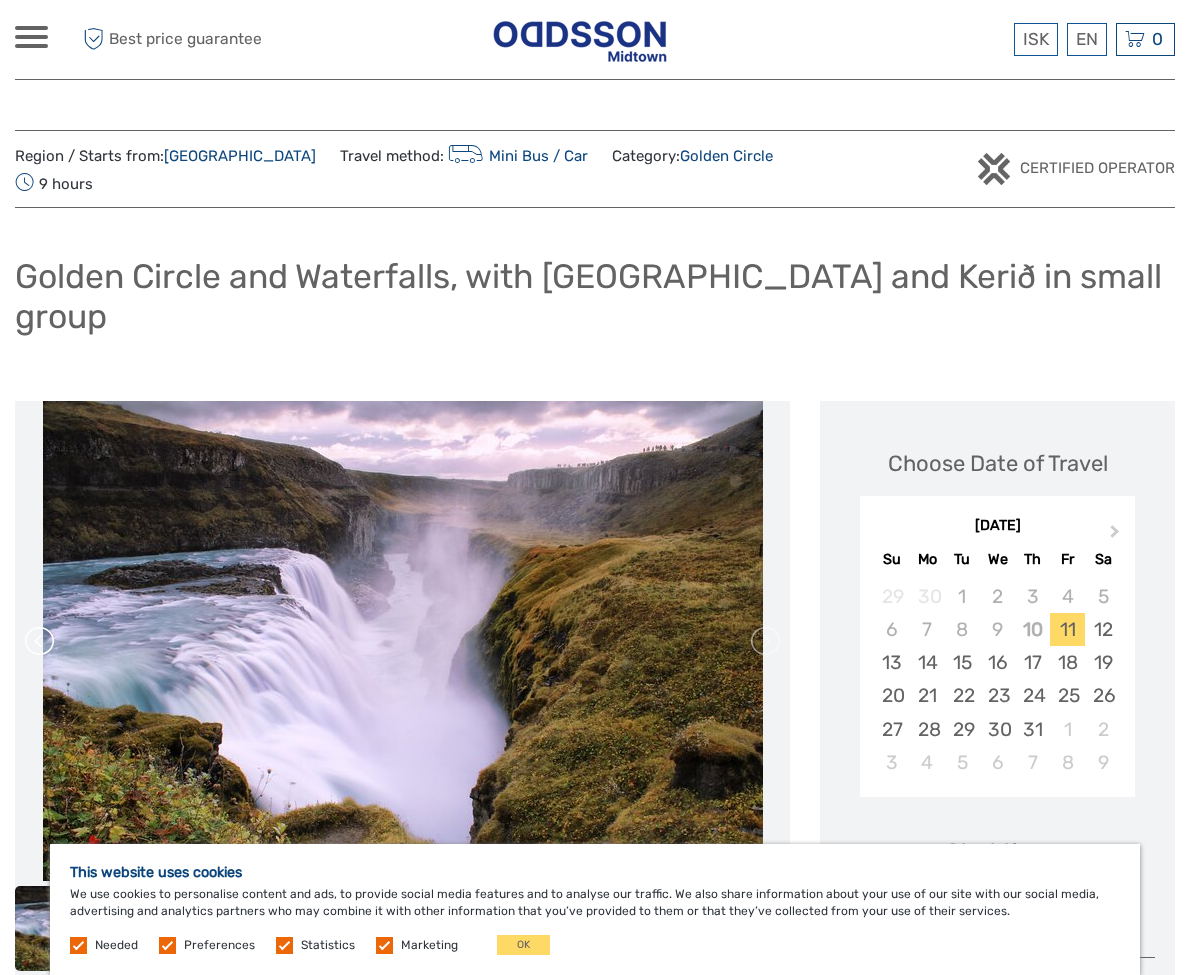 click at bounding box center [41, 641] 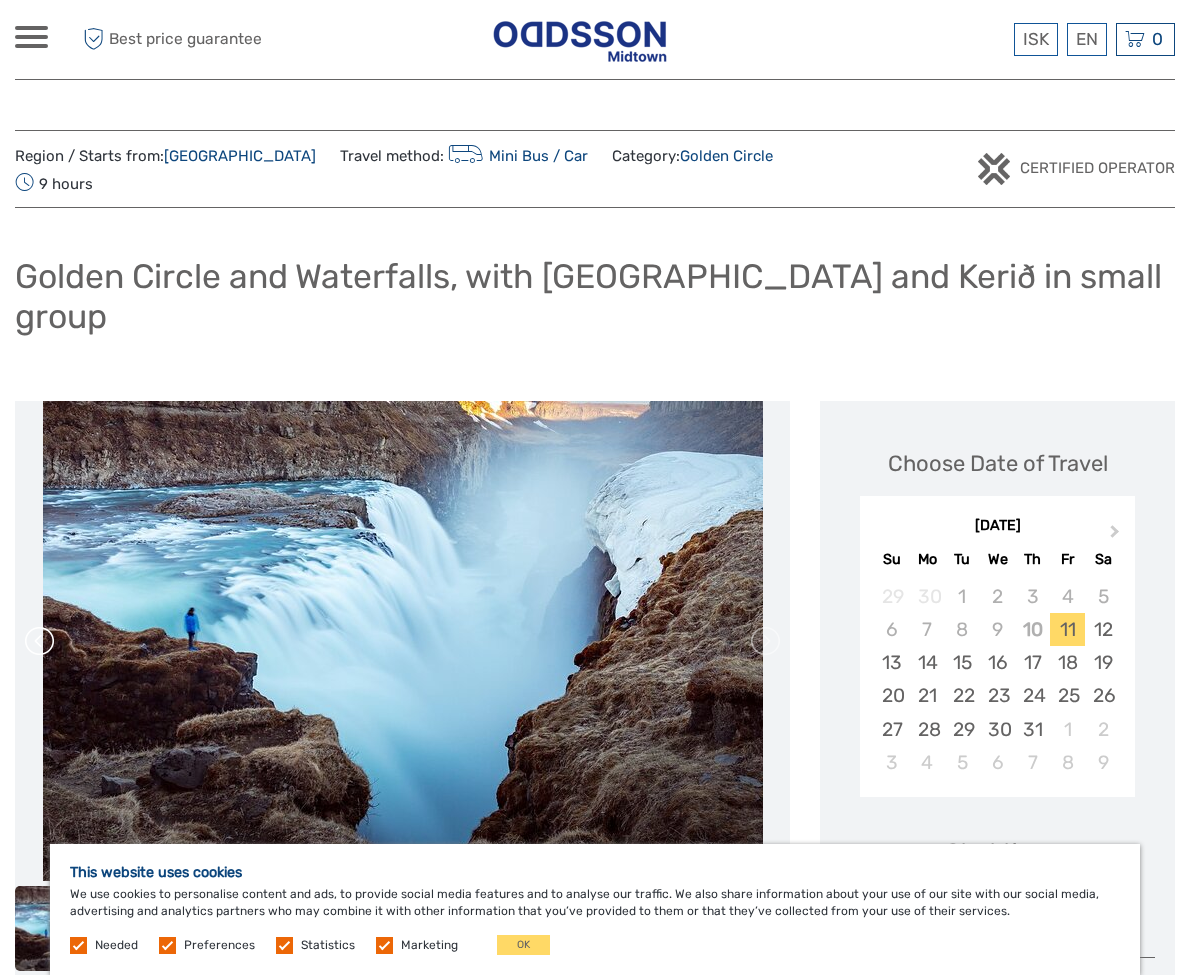 click at bounding box center (41, 641) 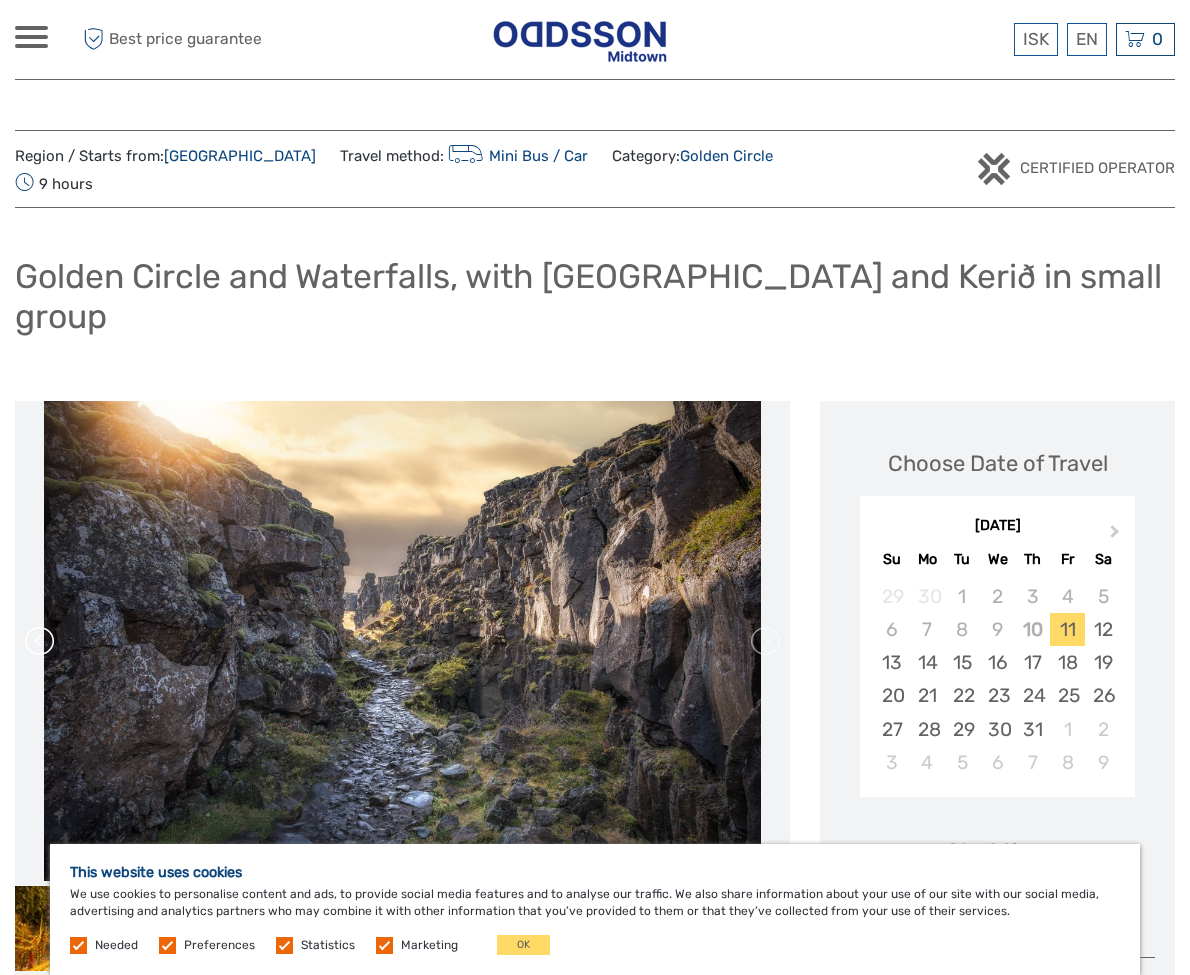 click at bounding box center (41, 641) 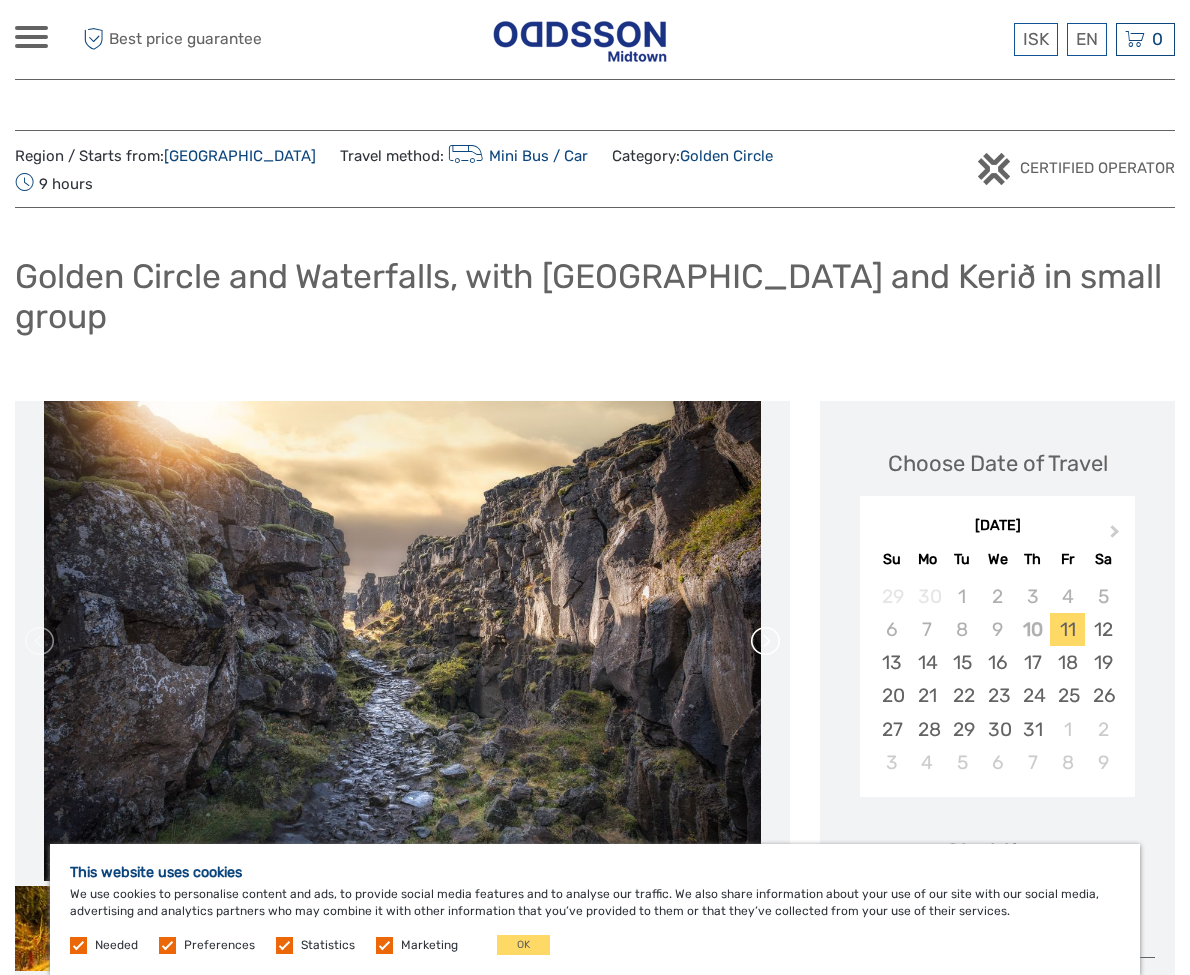 click at bounding box center (764, 641) 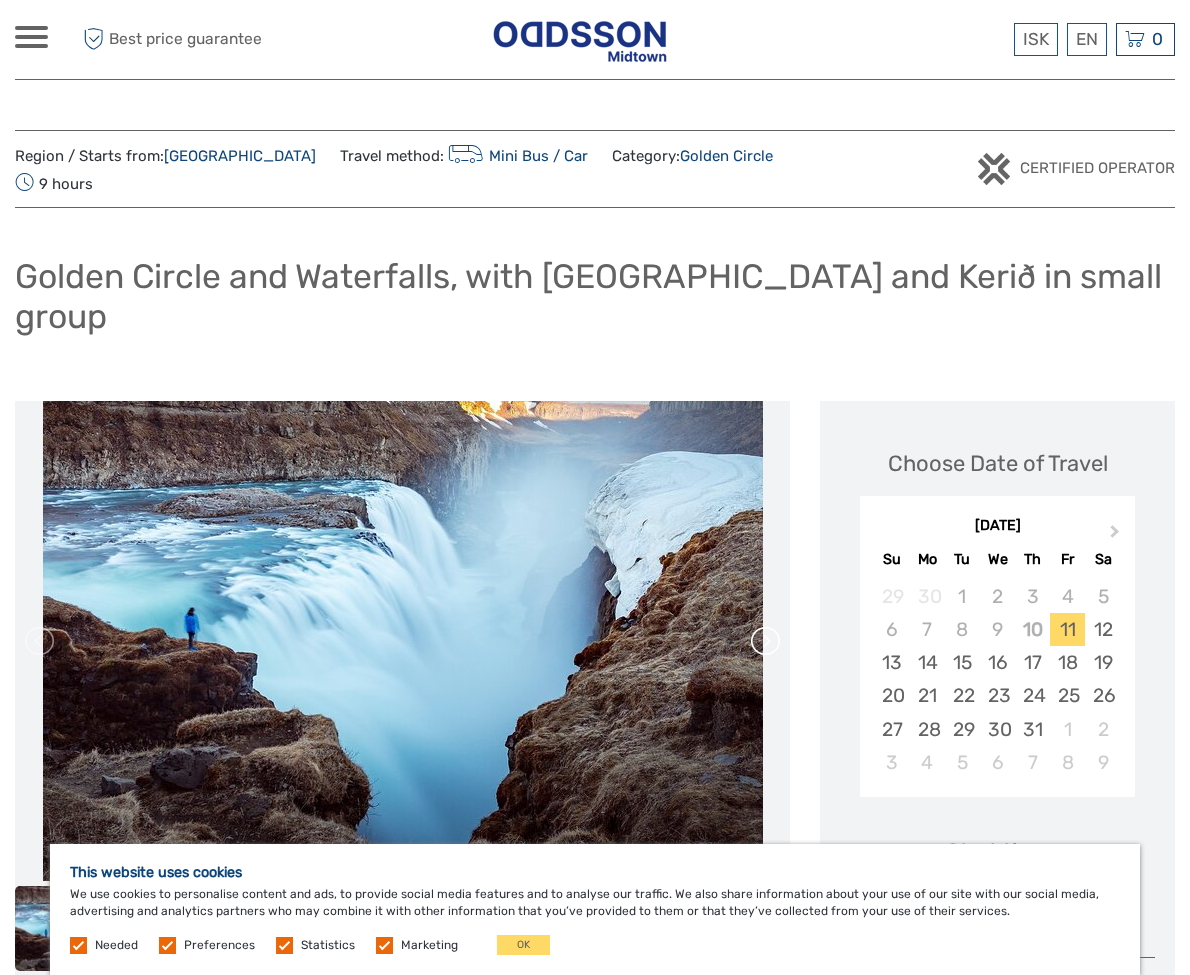 click at bounding box center [403, 641] 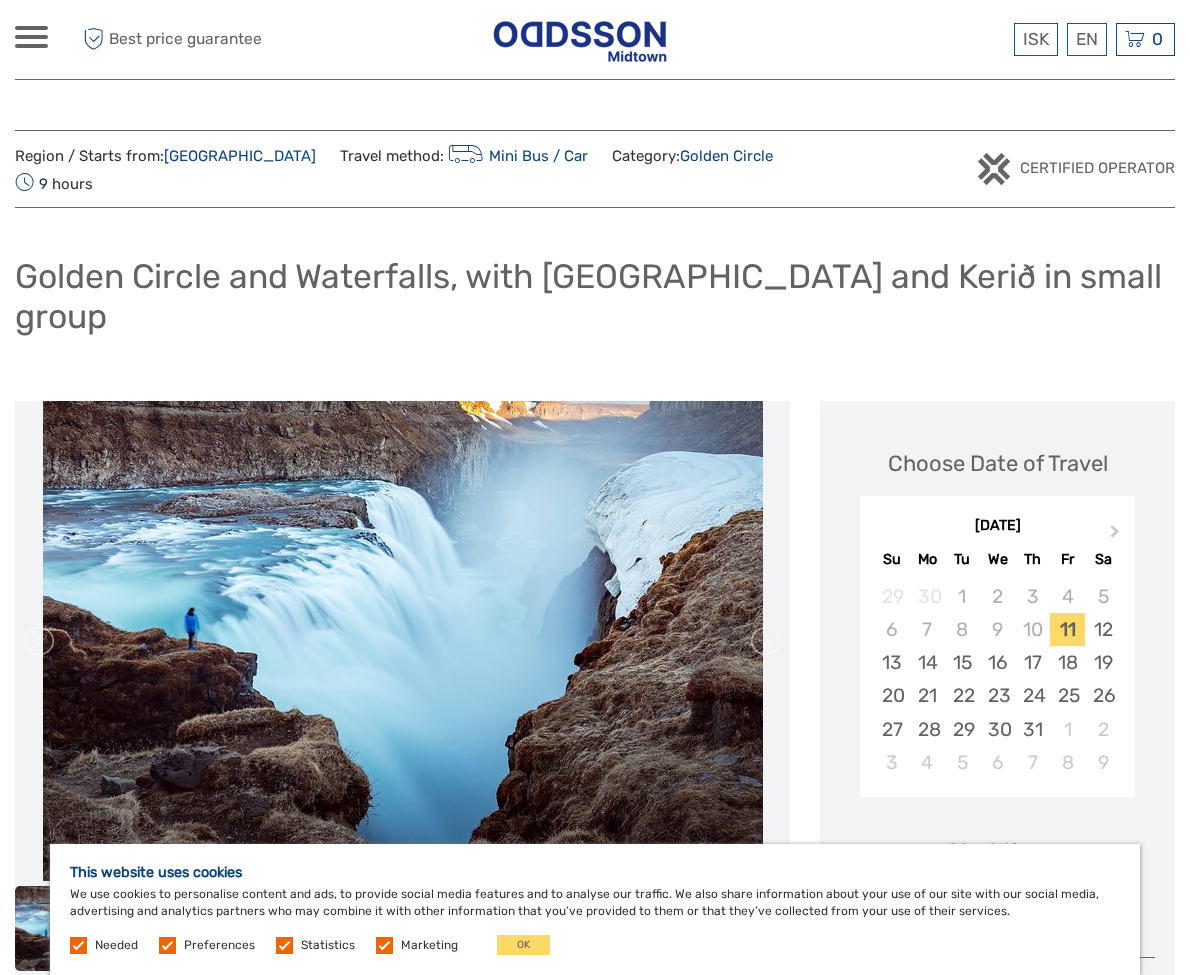 click at bounding box center [403, 641] 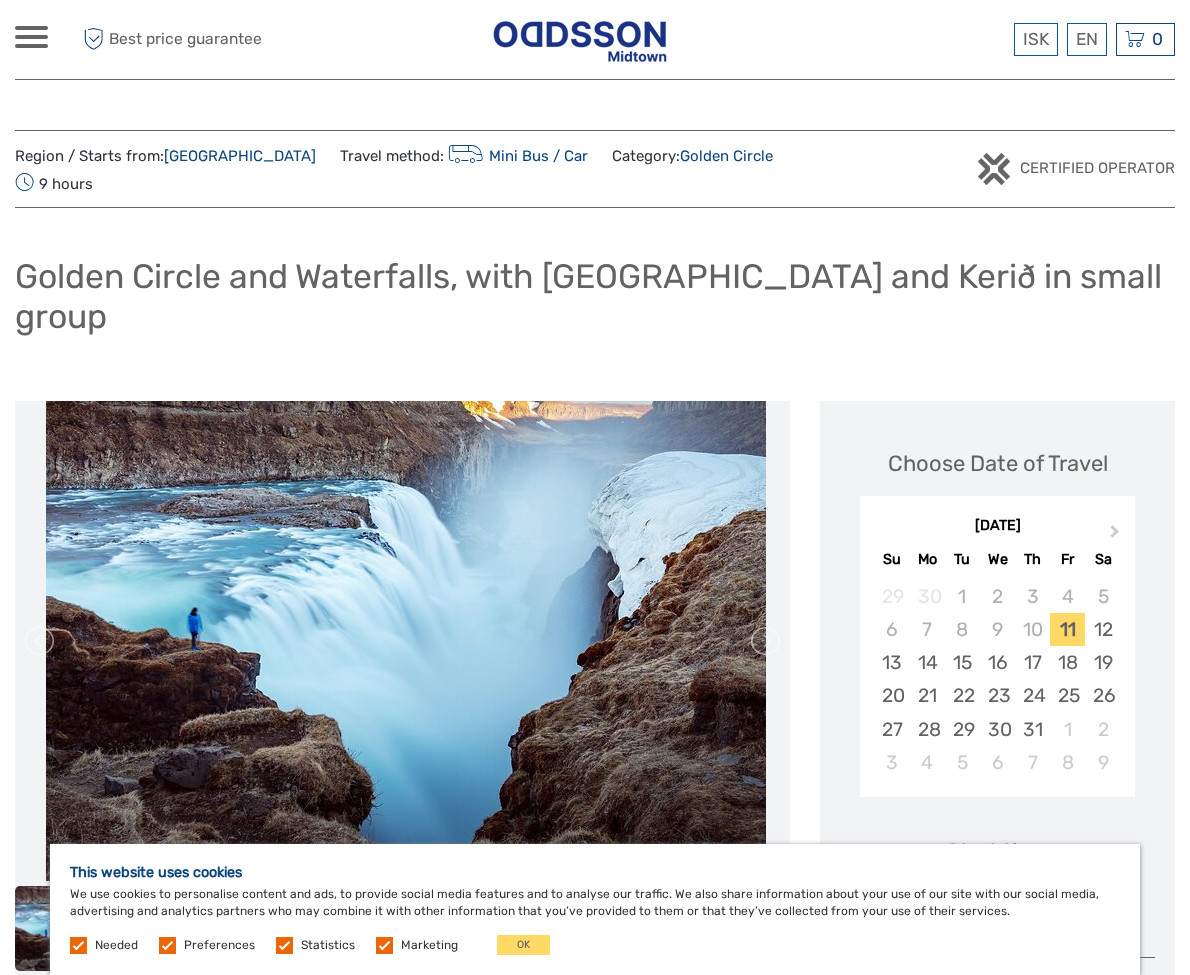 scroll, scrollTop: 380, scrollLeft: 0, axis: vertical 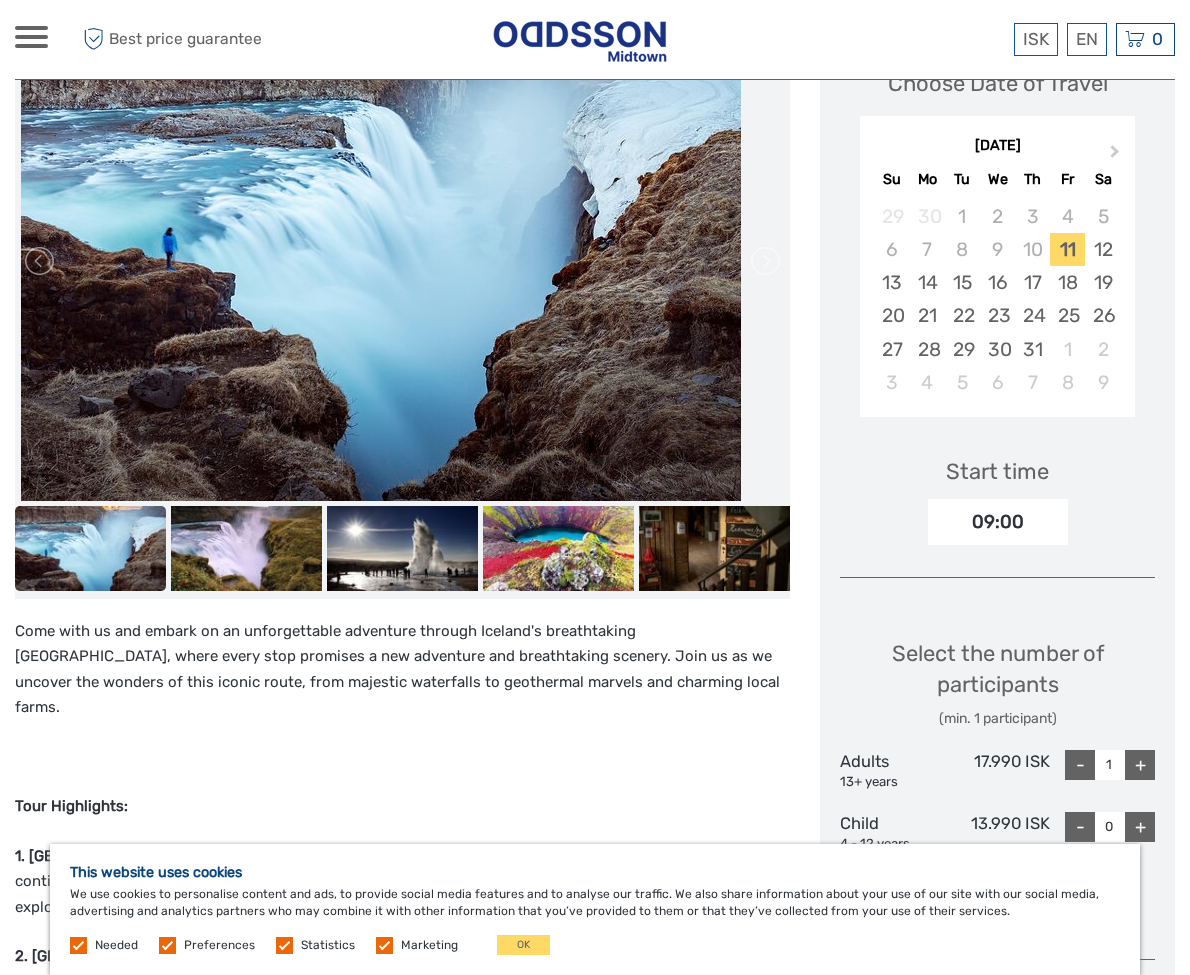 drag, startPoint x: 40, startPoint y: 452, endPoint x: -5, endPoint y: 438, distance: 47.127487 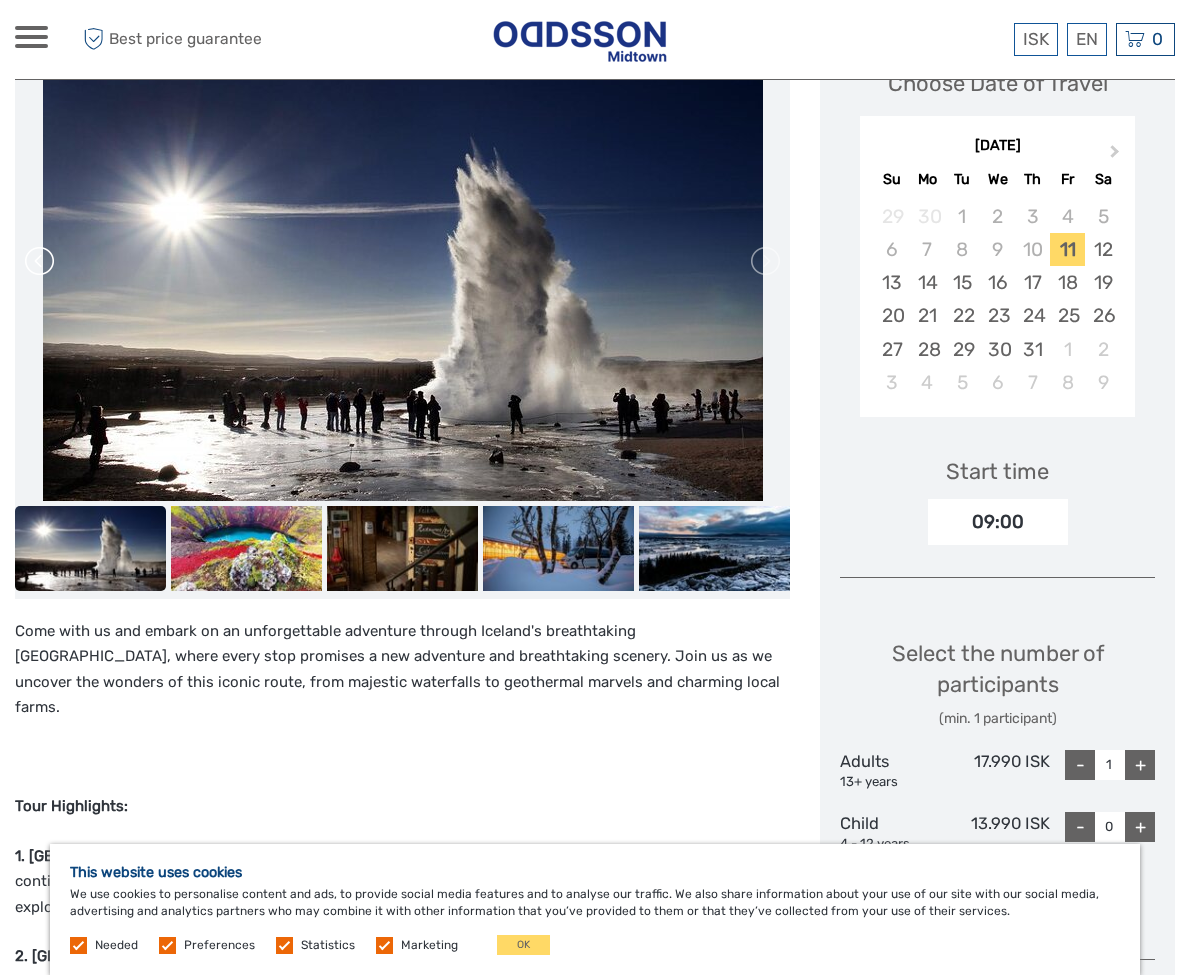 click at bounding box center (41, 261) 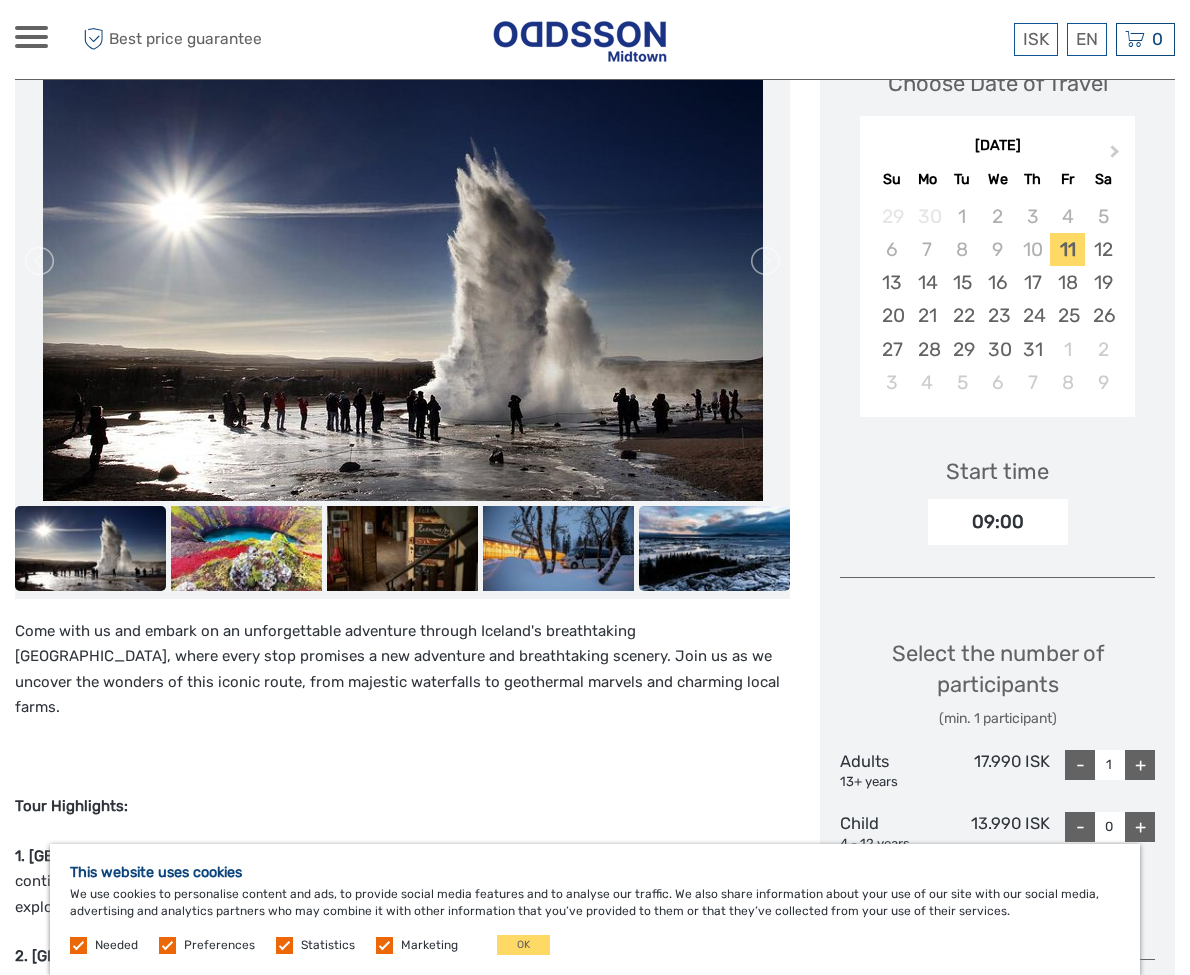 click at bounding box center (714, 548) 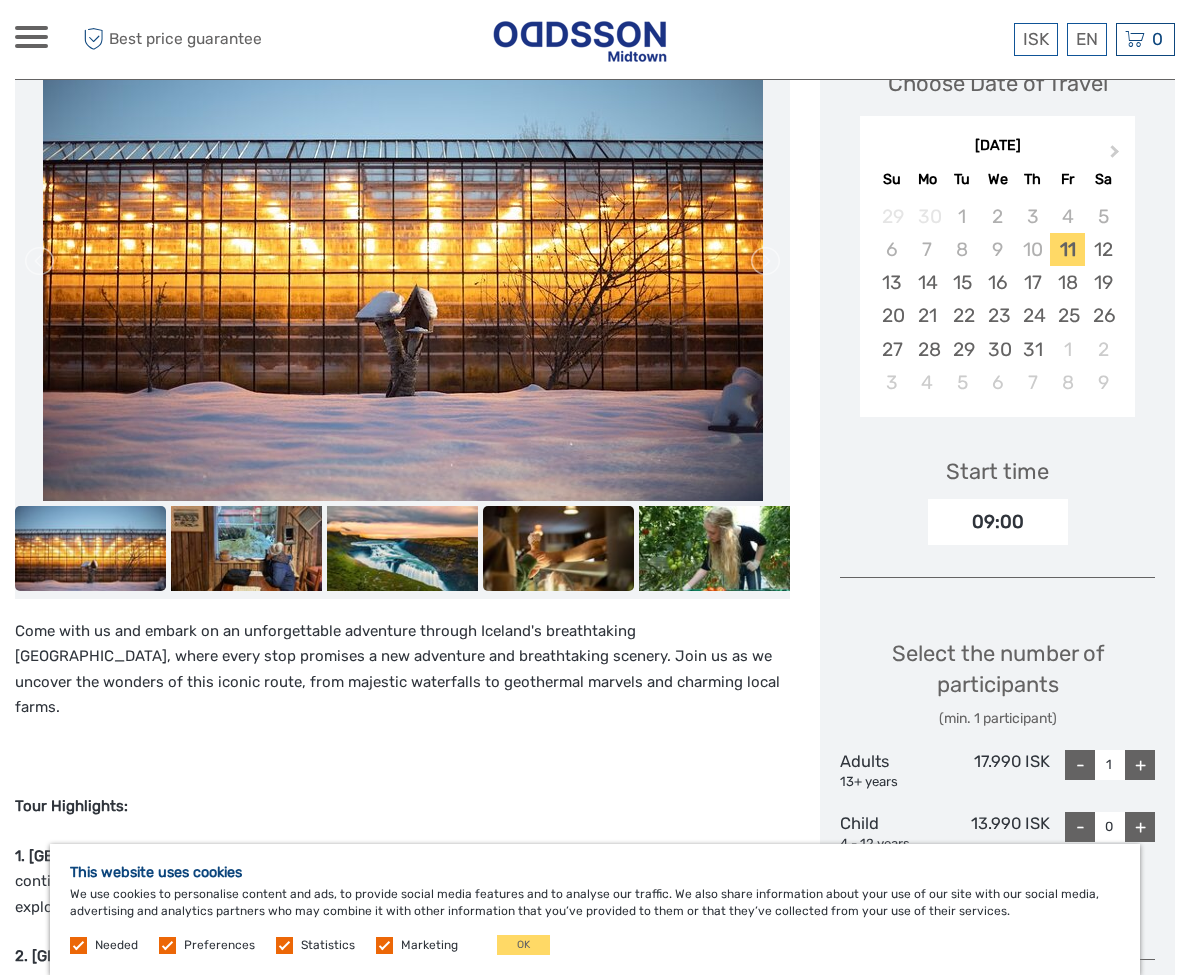 click at bounding box center (558, 548) 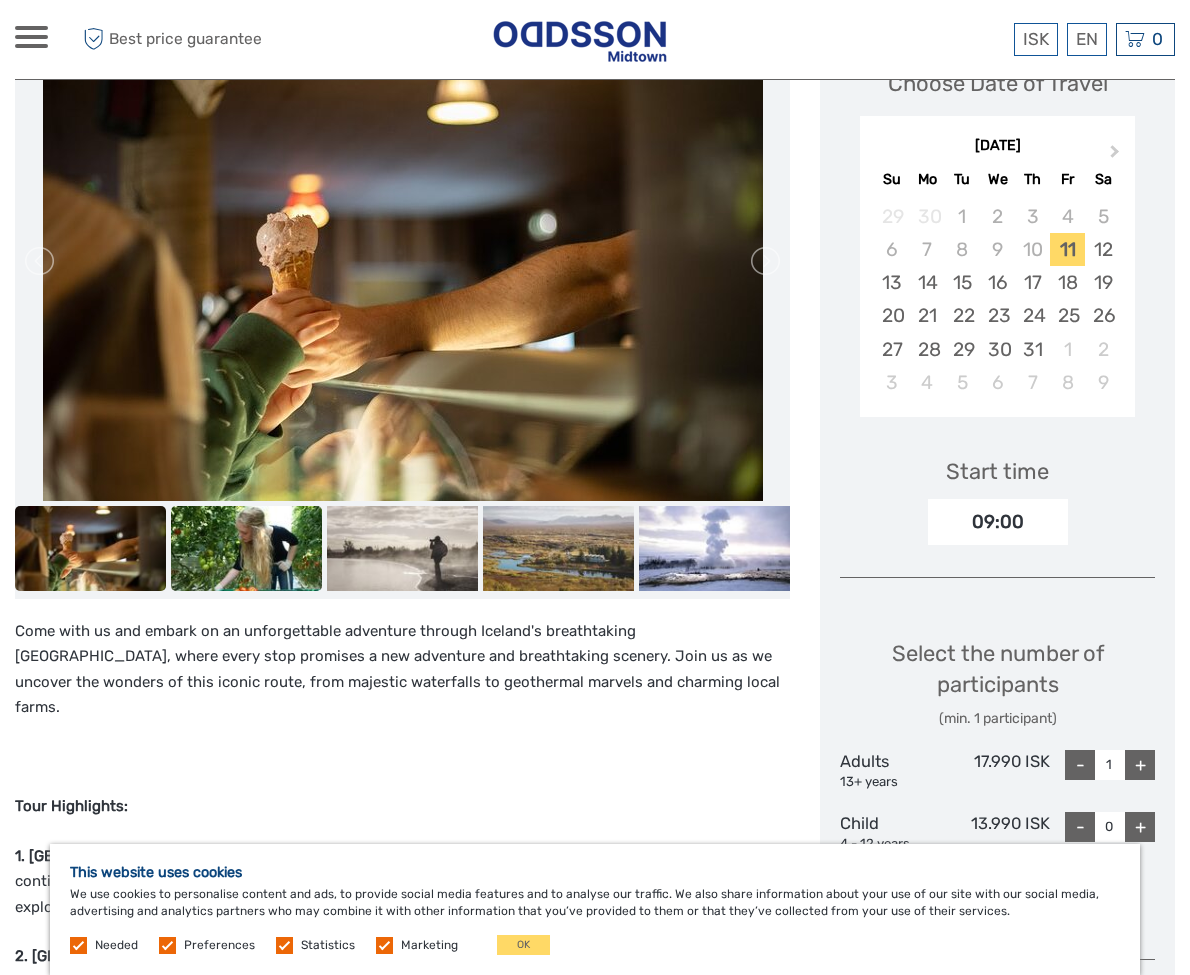 click at bounding box center (246, 548) 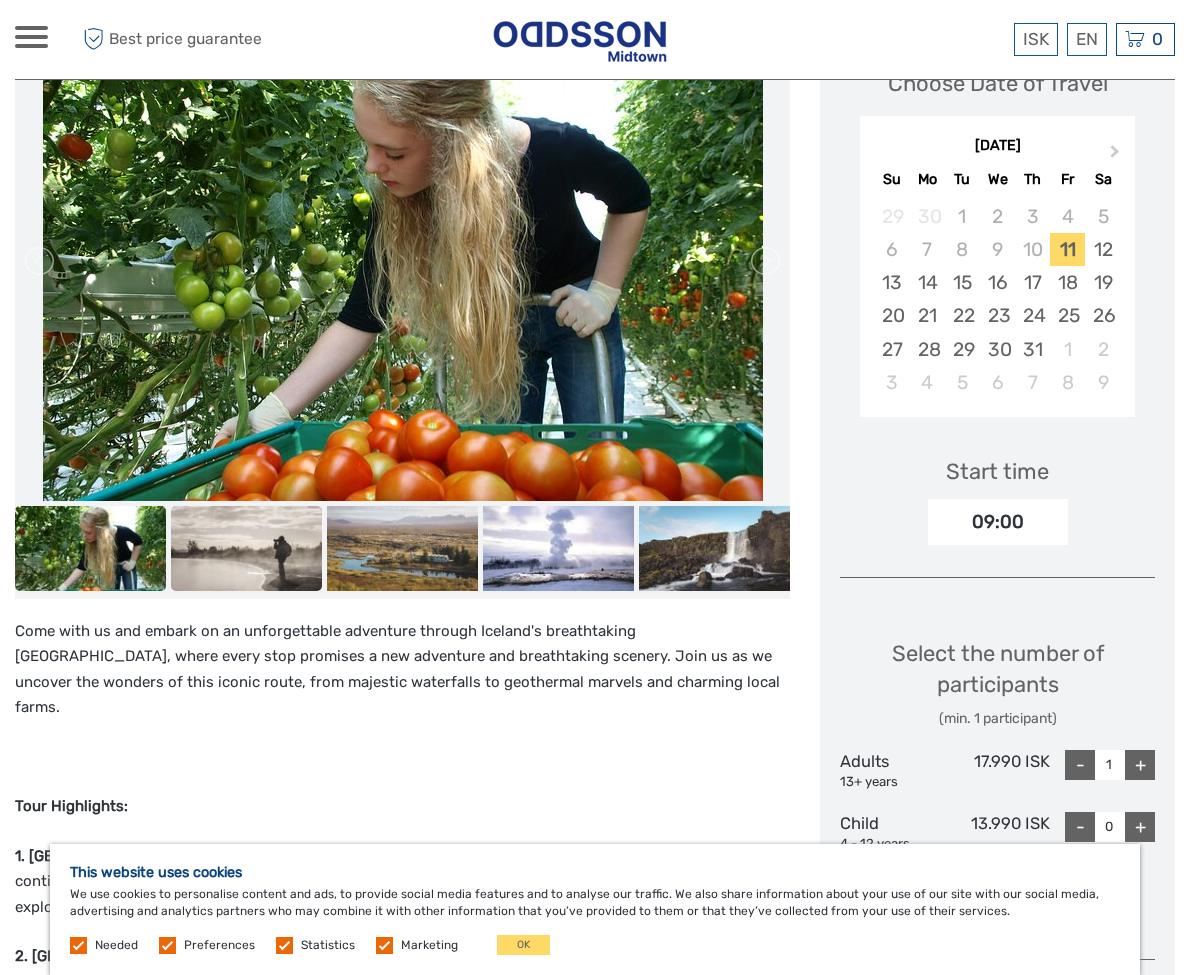 click at bounding box center [246, 548] 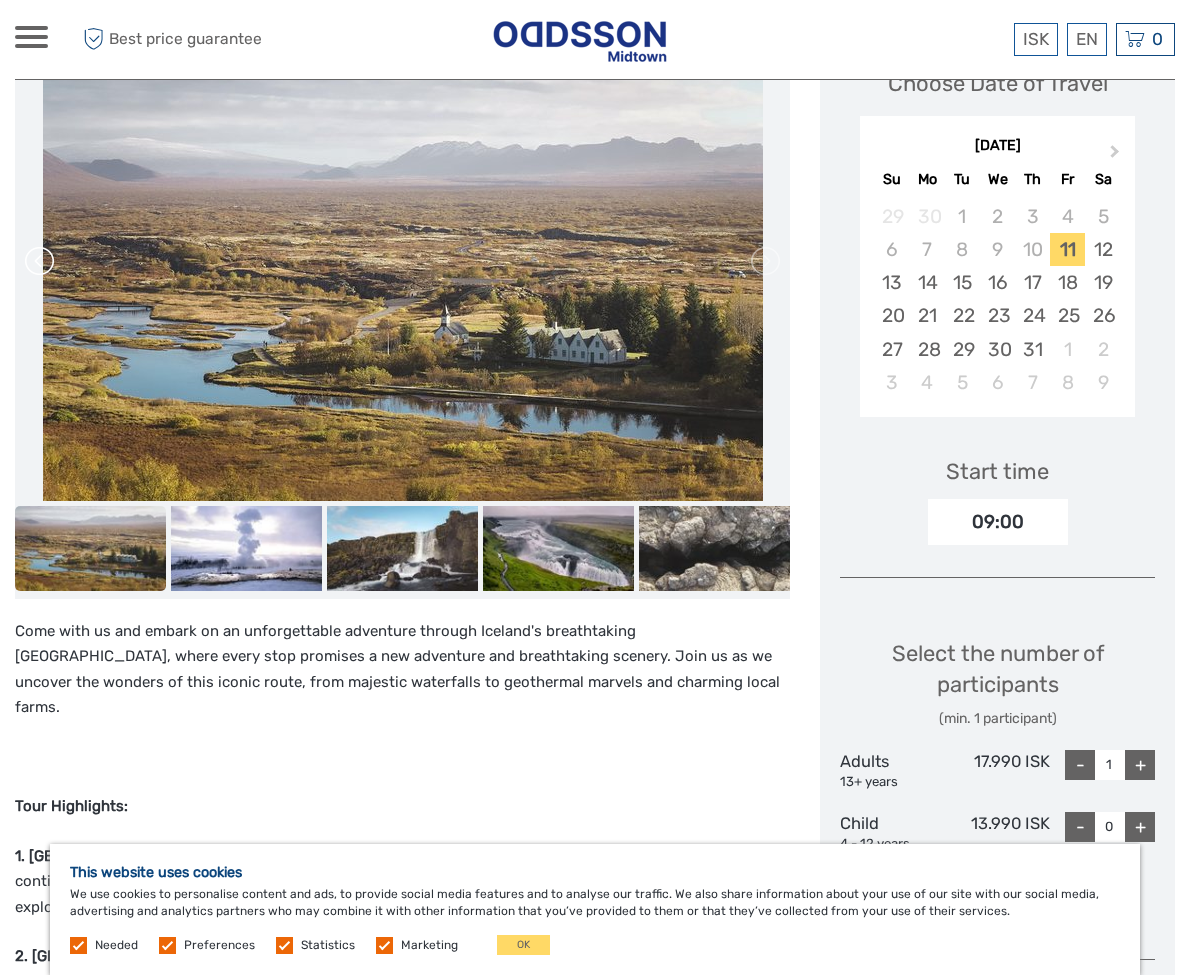 click at bounding box center [41, 261] 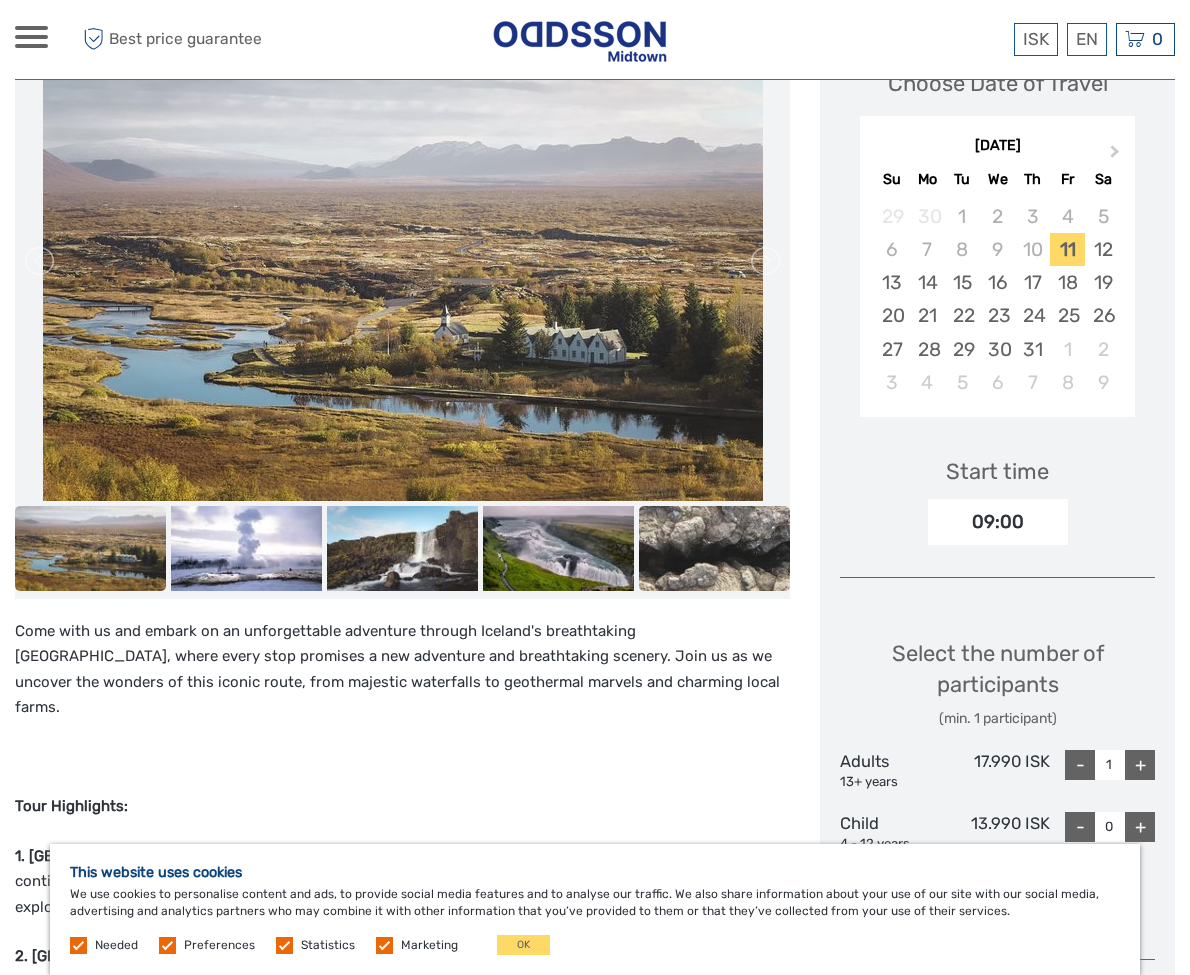 click at bounding box center [714, 548] 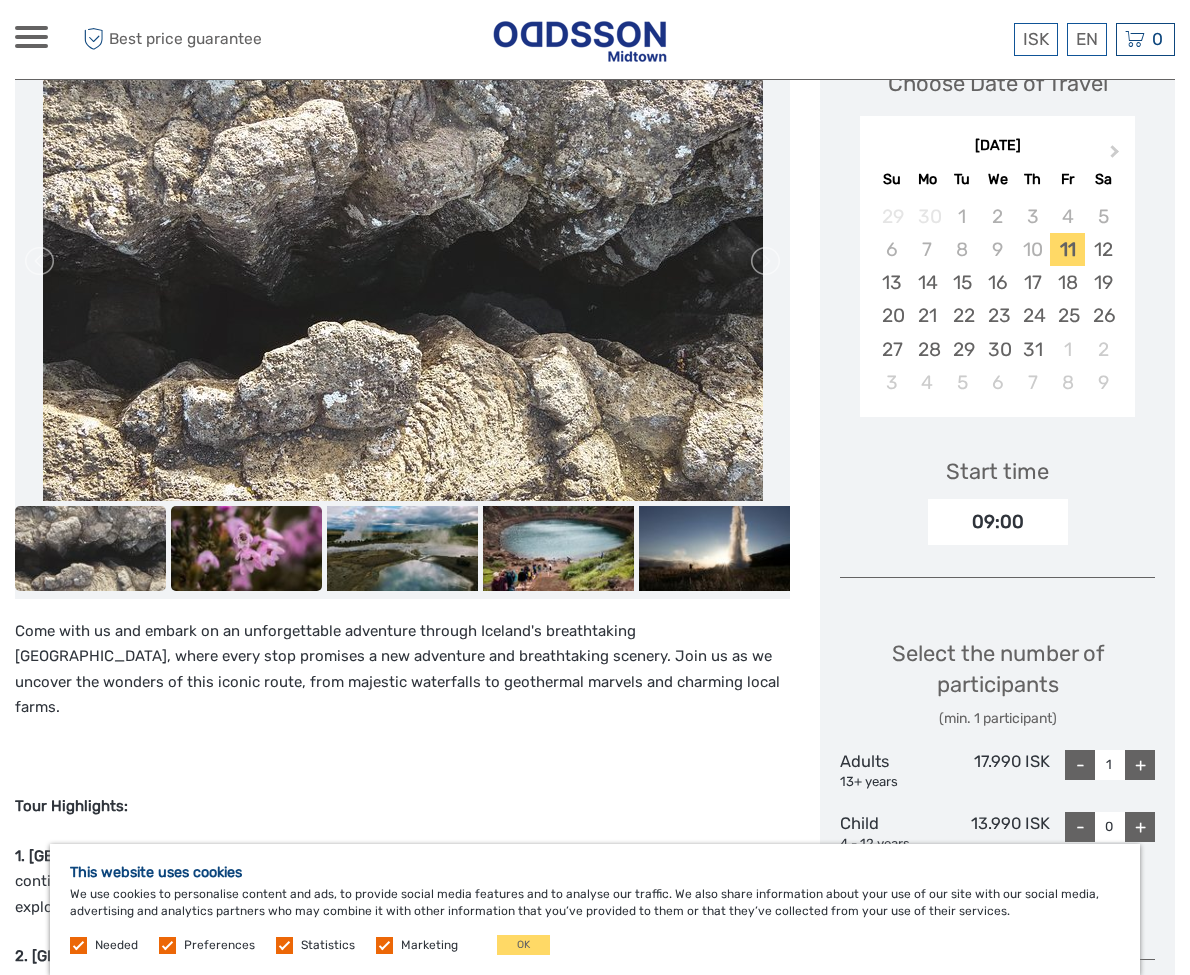 click at bounding box center (246, 548) 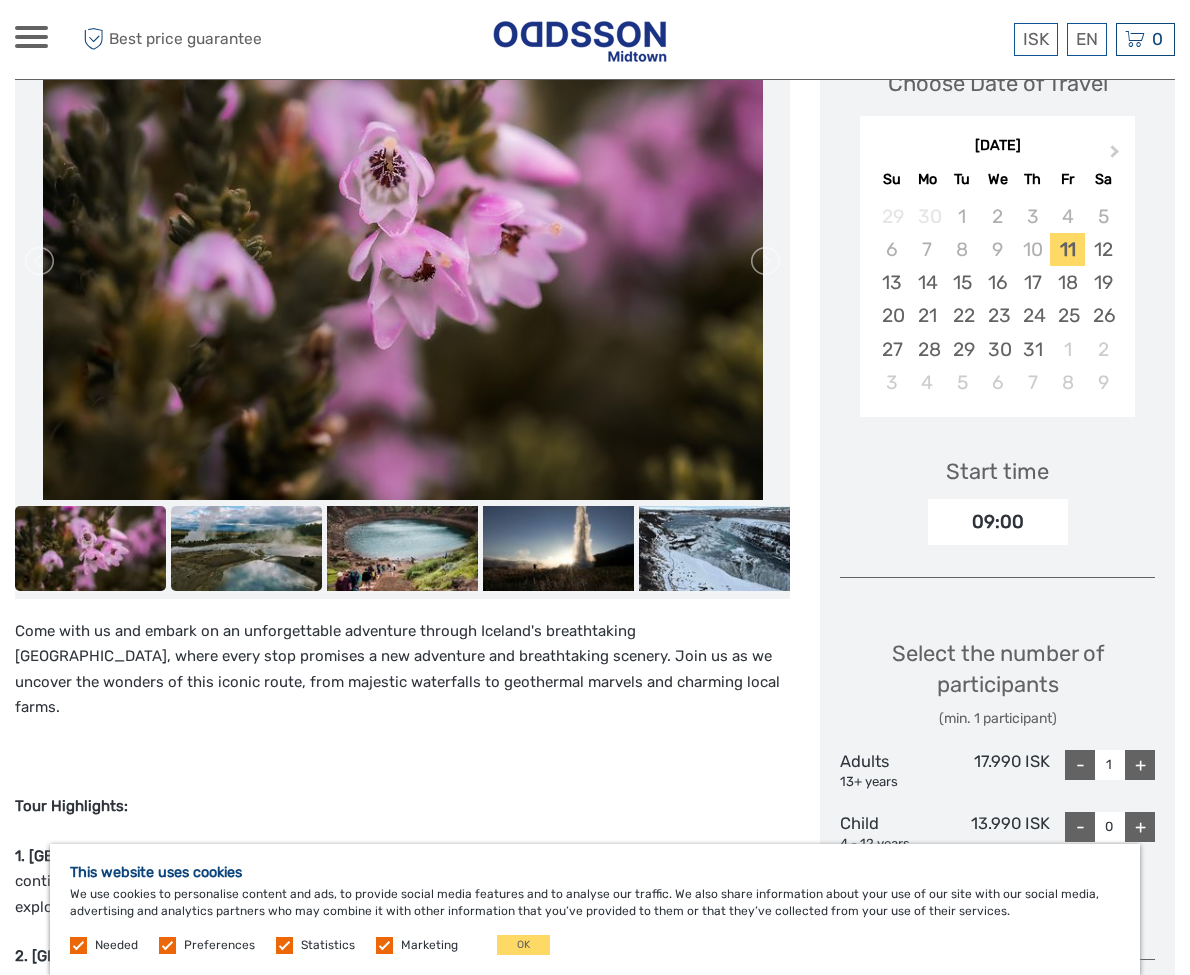 click at bounding box center [246, 548] 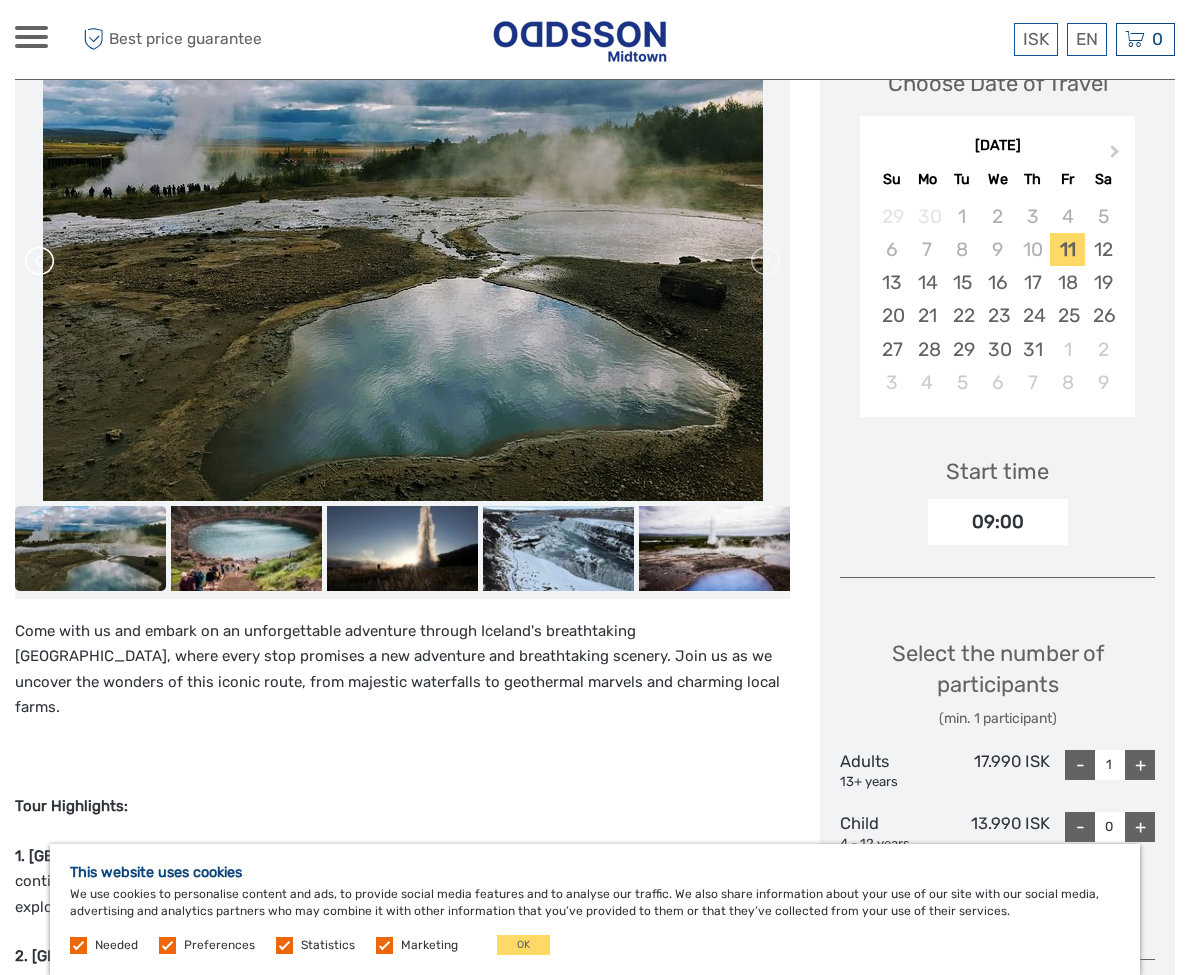 click at bounding box center (41, 261) 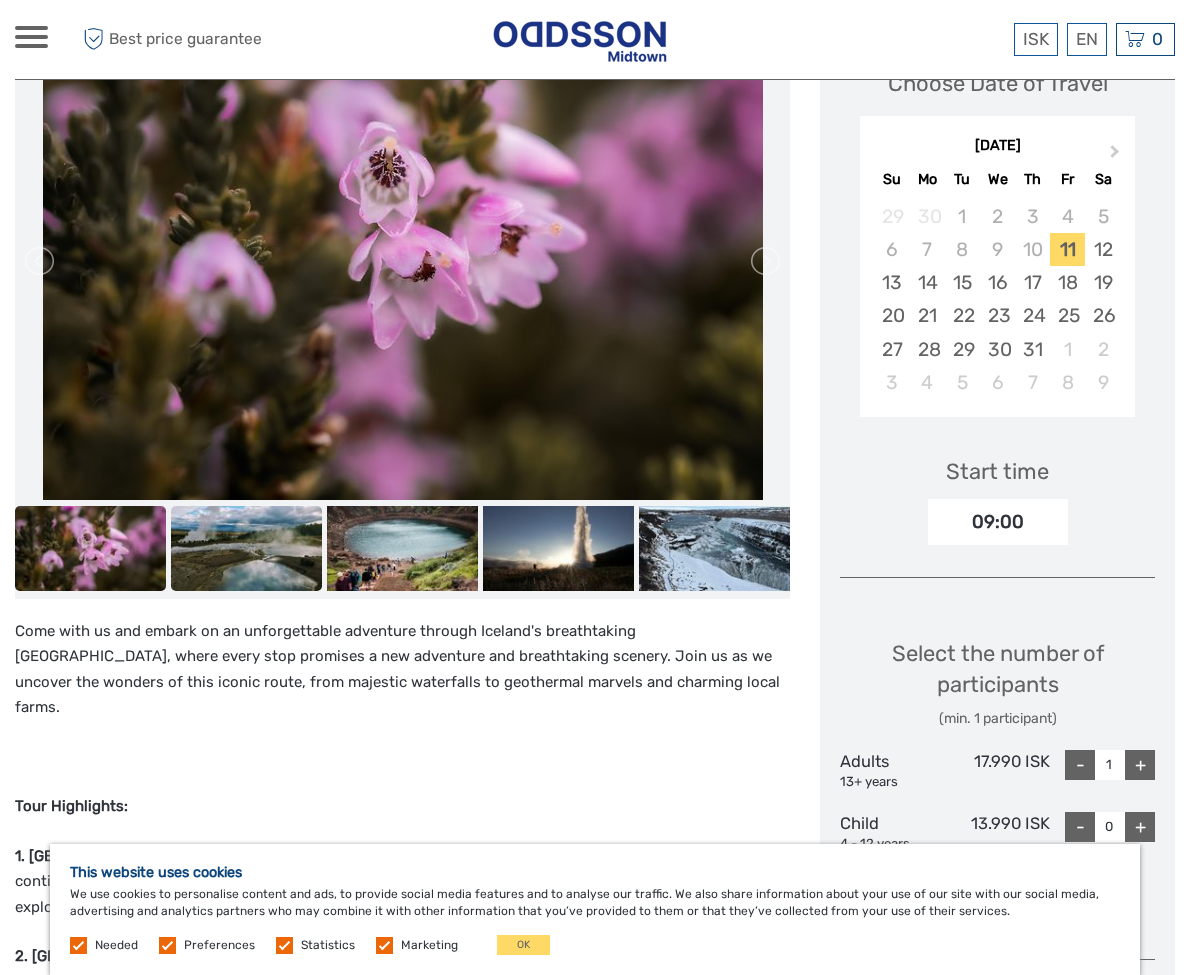 click at bounding box center (246, 548) 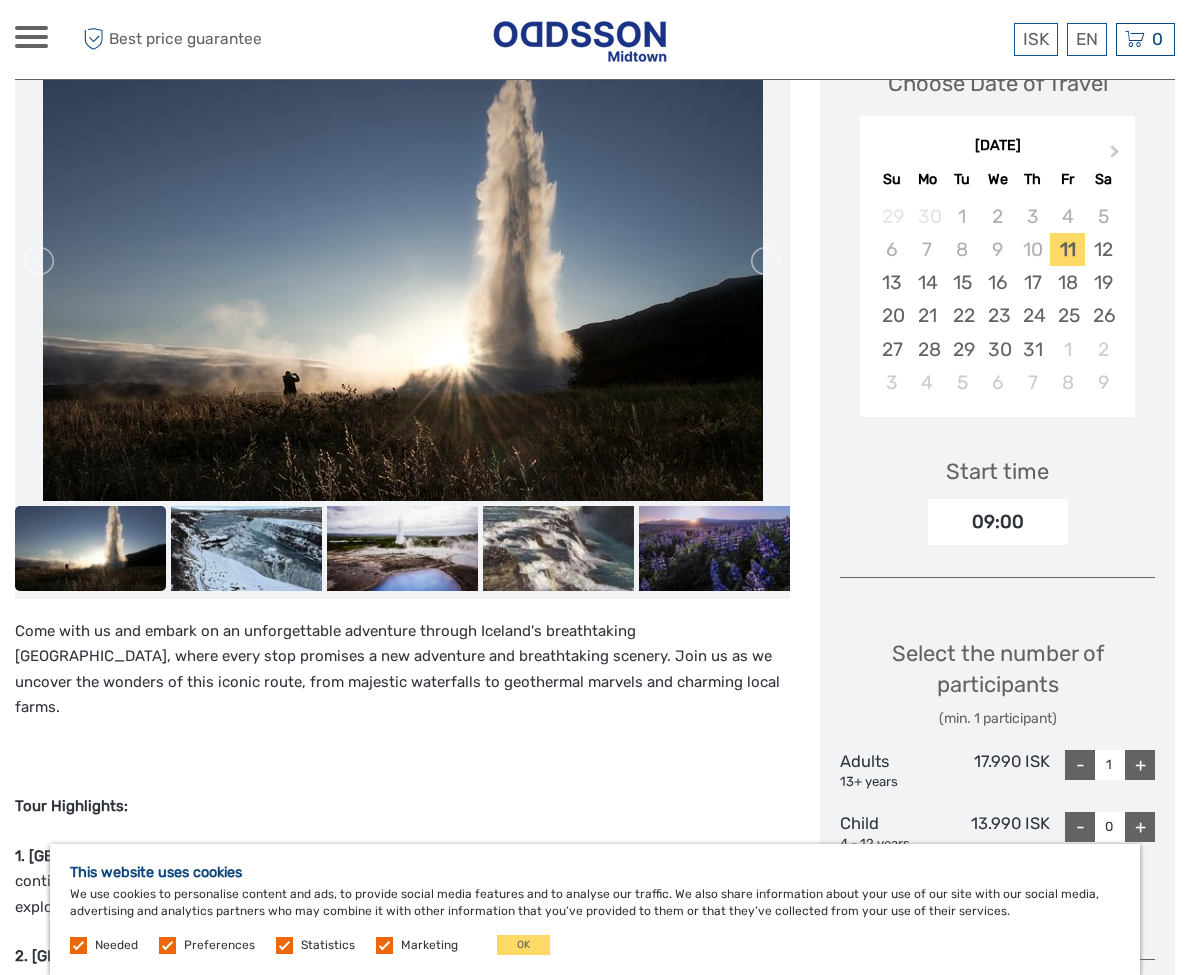 click at bounding box center (714, 548) 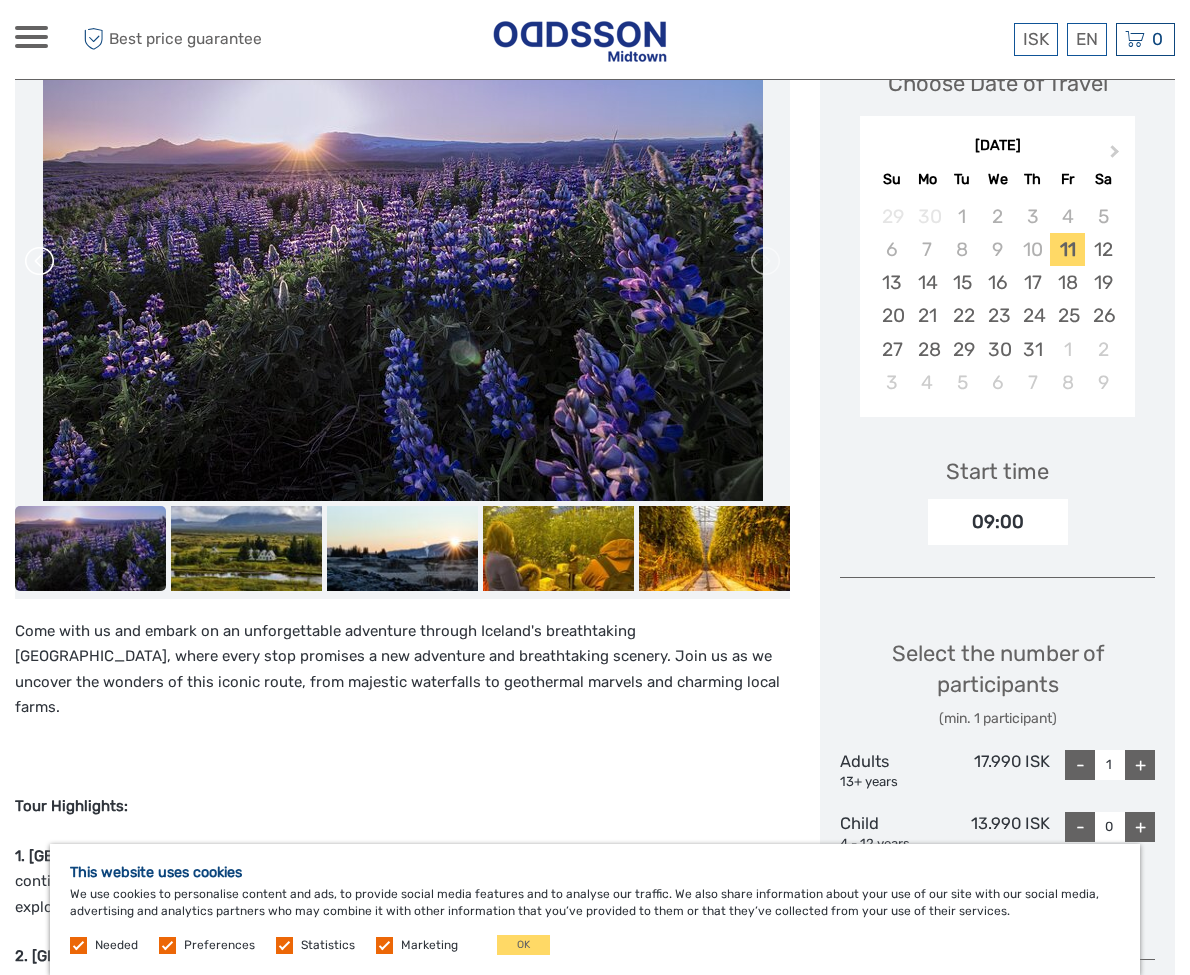 click at bounding box center [41, 261] 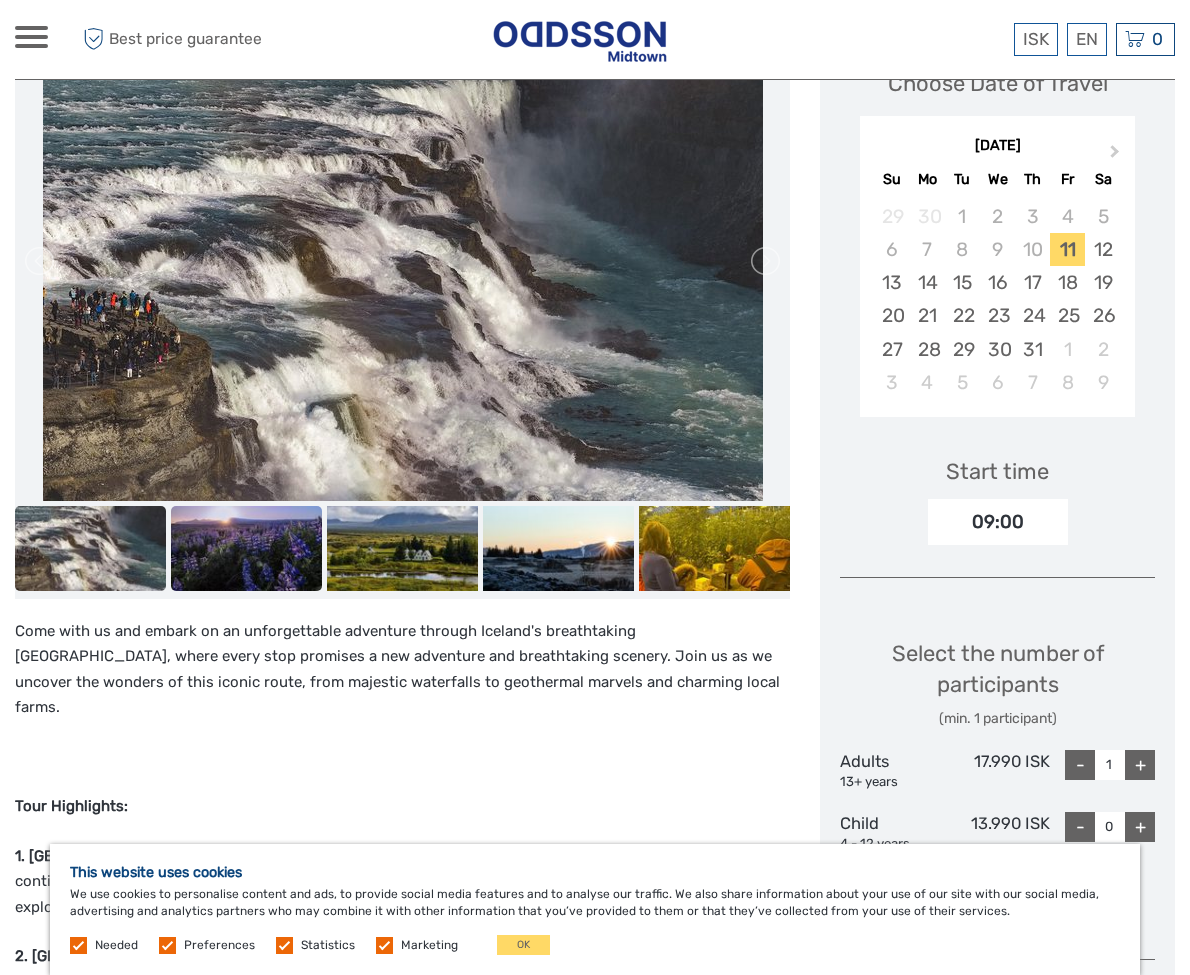click at bounding box center [246, 548] 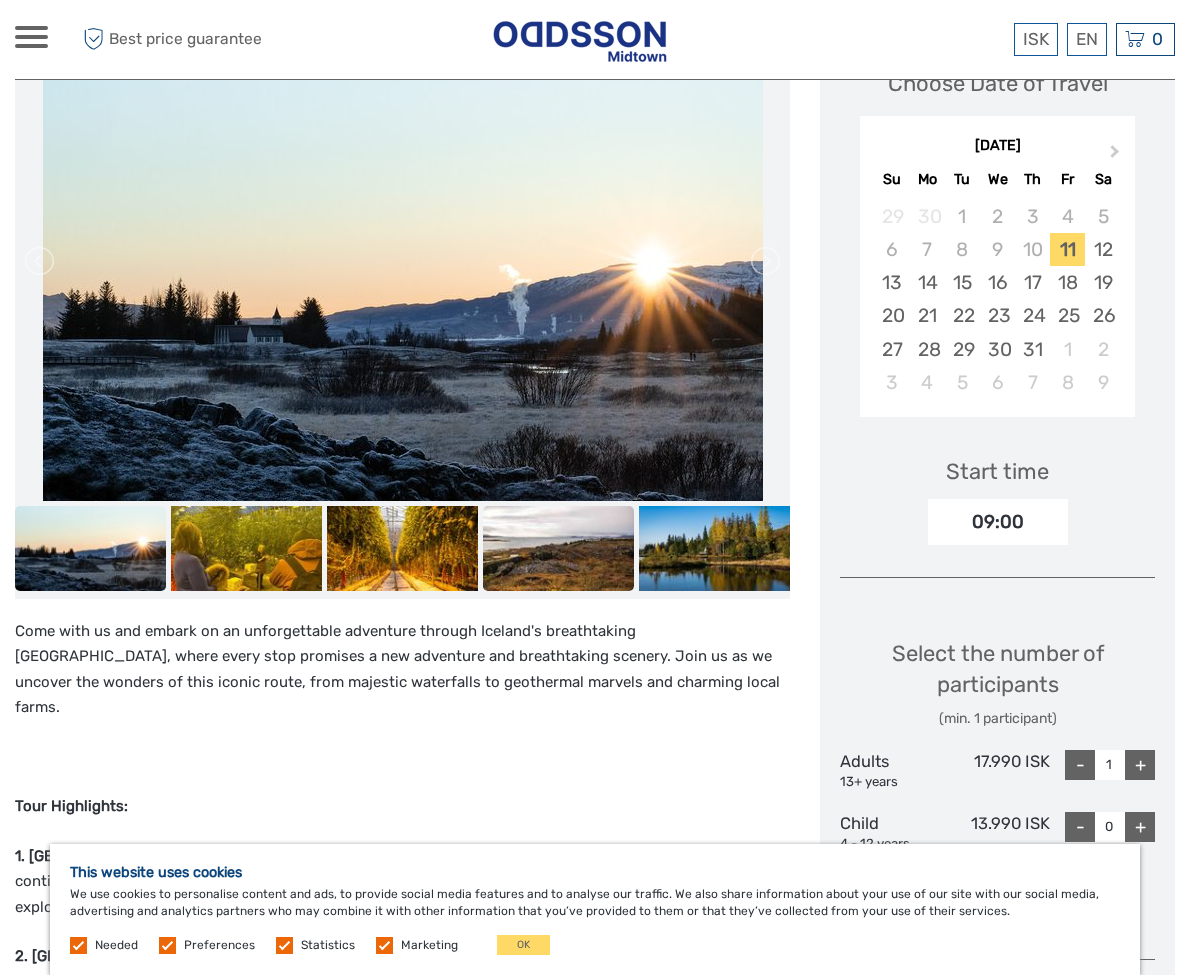 click at bounding box center (558, 548) 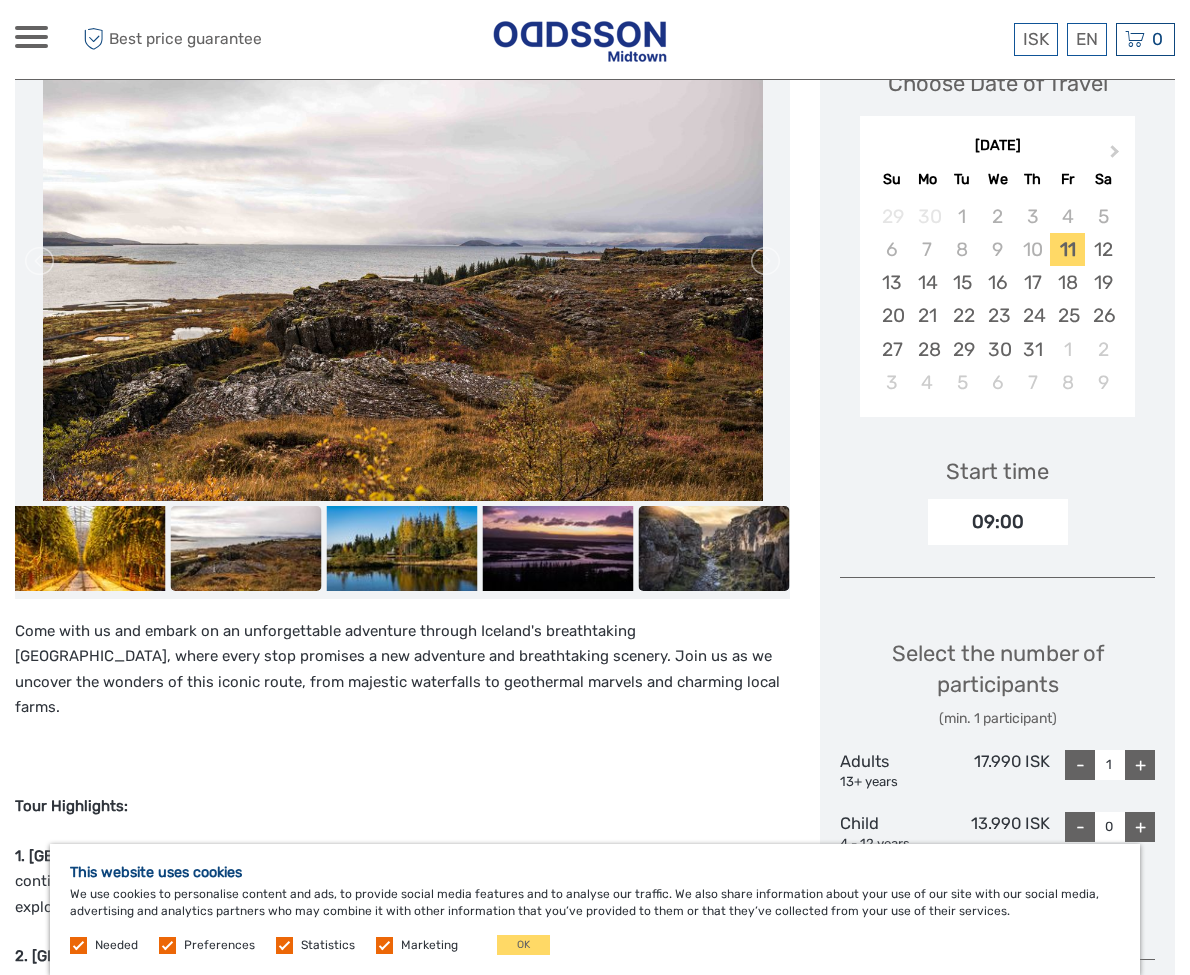 click at bounding box center [714, 548] 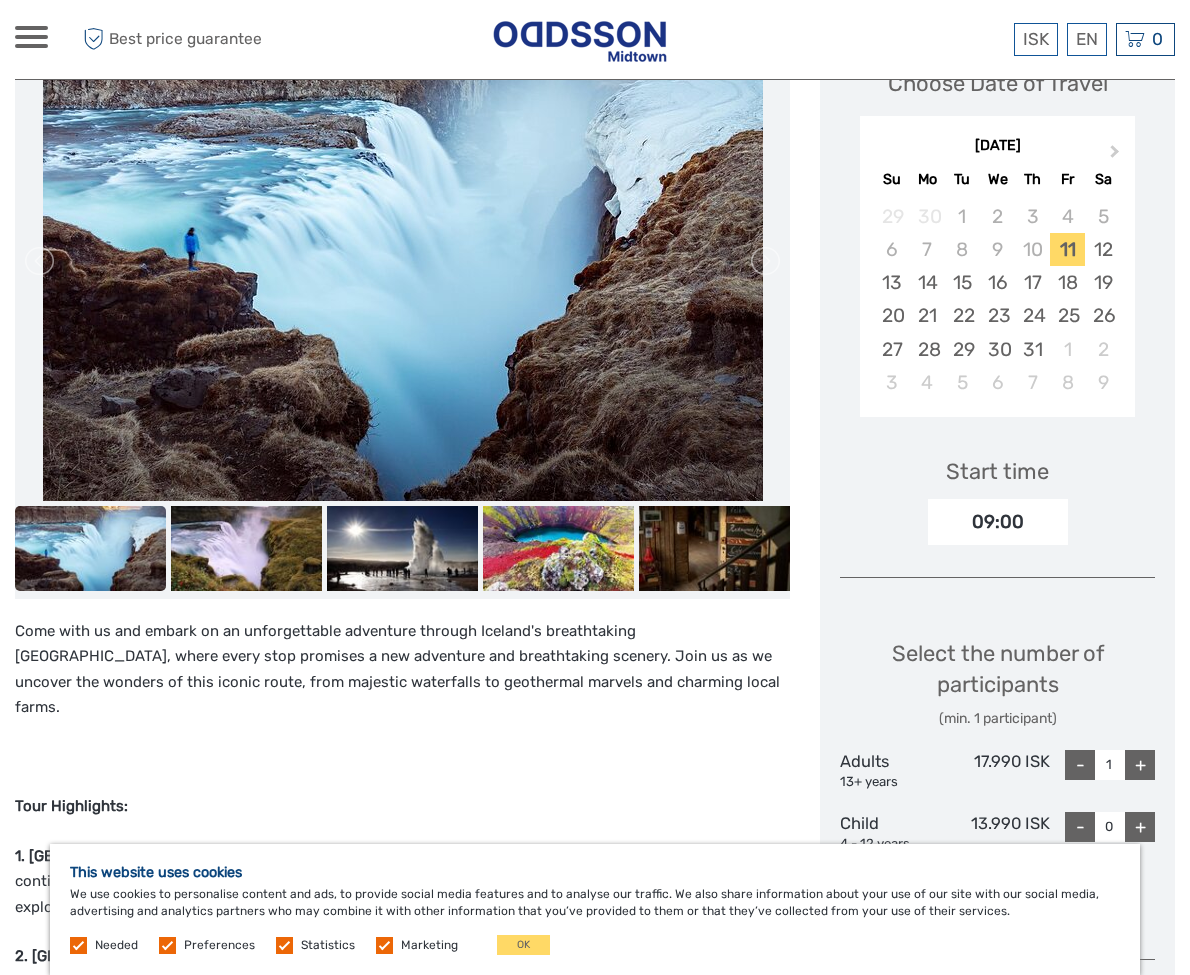 click at bounding box center (41, 261) 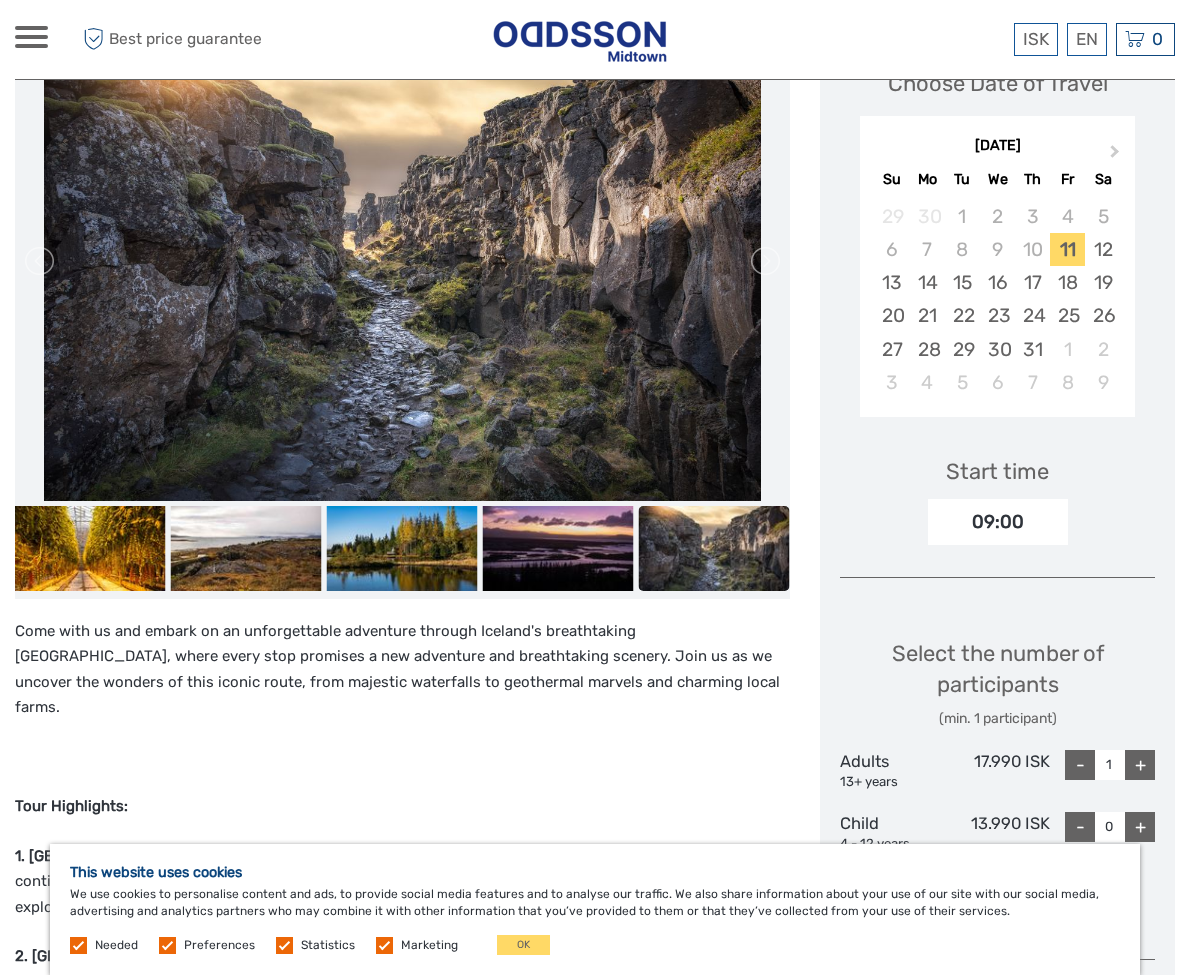 click at bounding box center [41, 261] 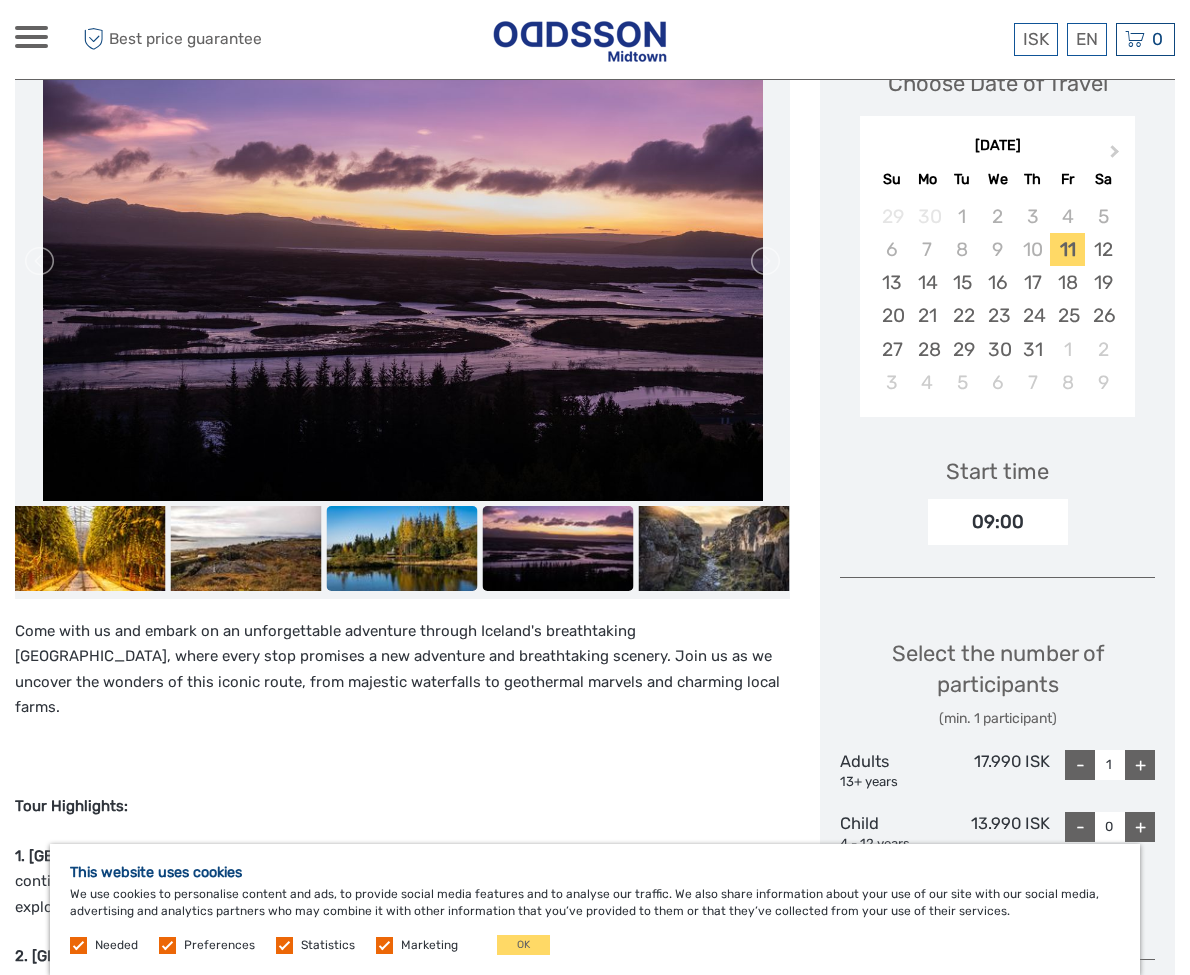 click at bounding box center (402, 548) 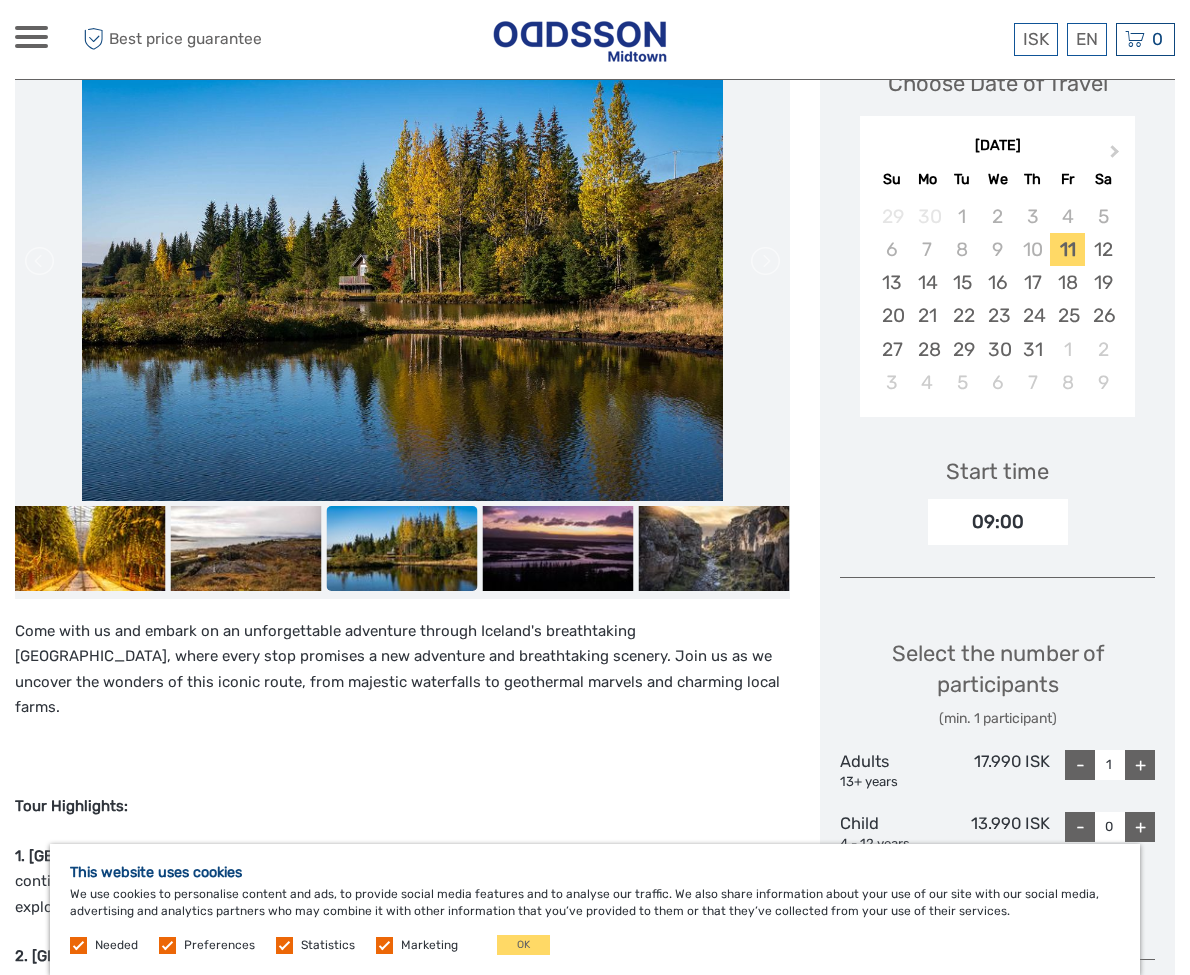 click at bounding box center [402, 548] 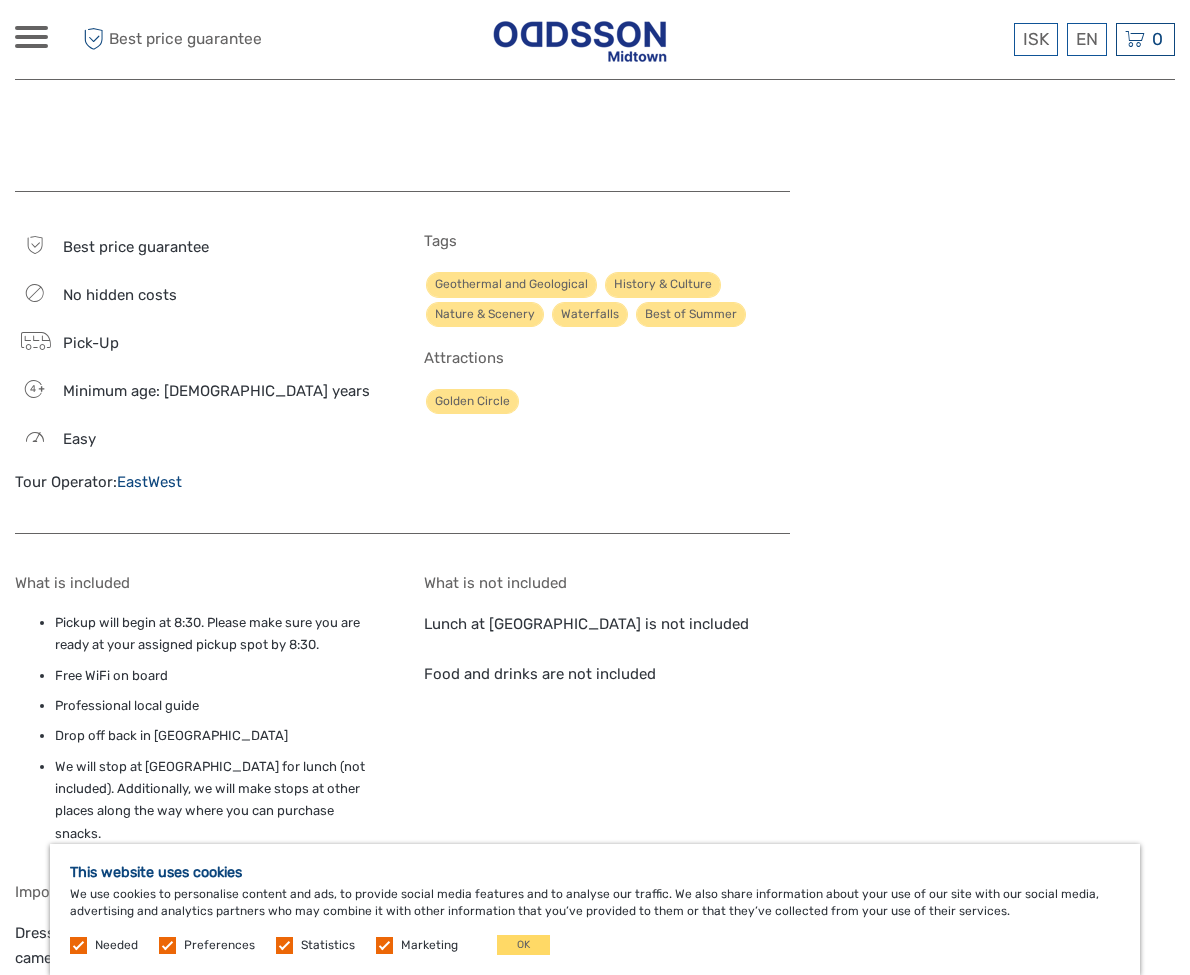 scroll, scrollTop: 2327, scrollLeft: 0, axis: vertical 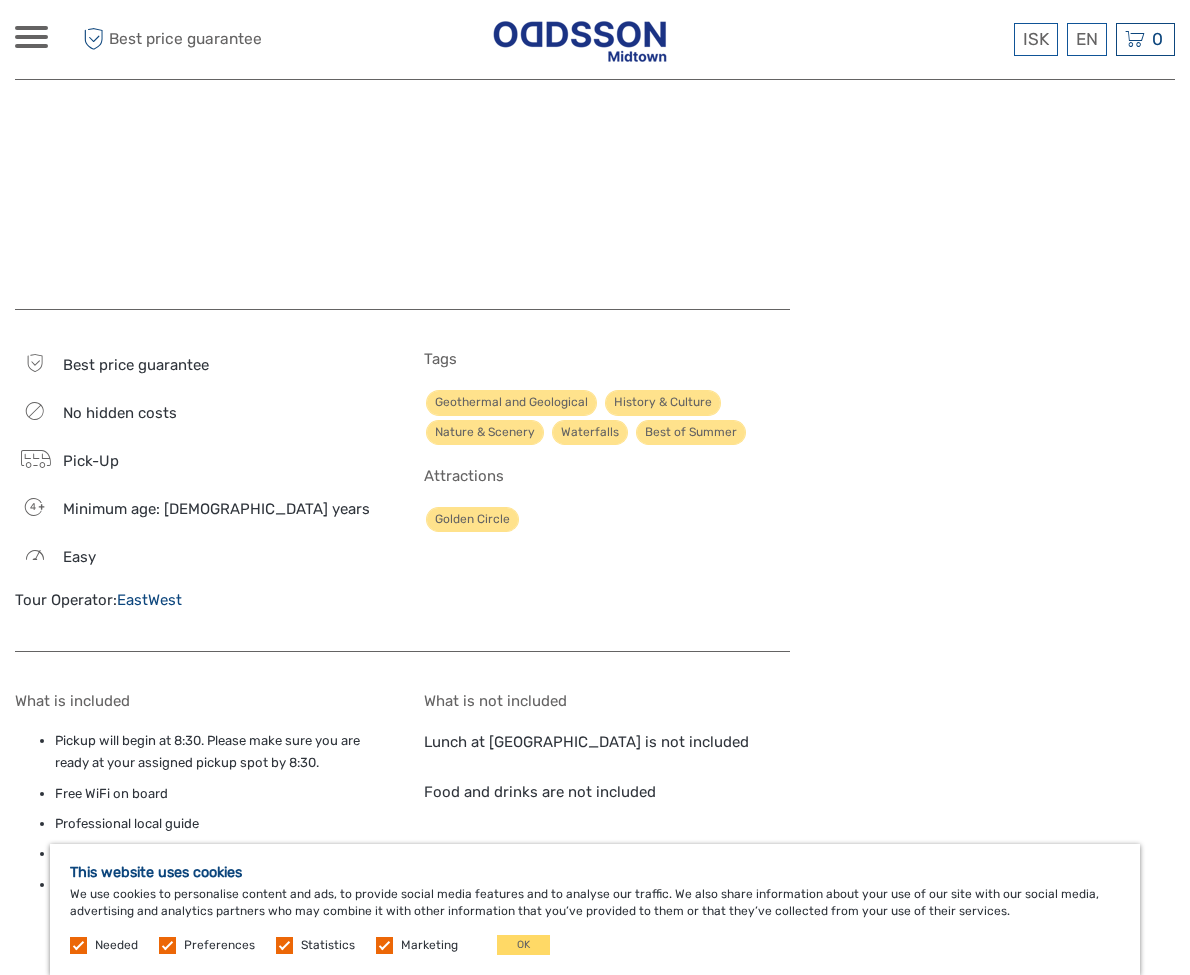 click on "Tags" at bounding box center [607, 359] 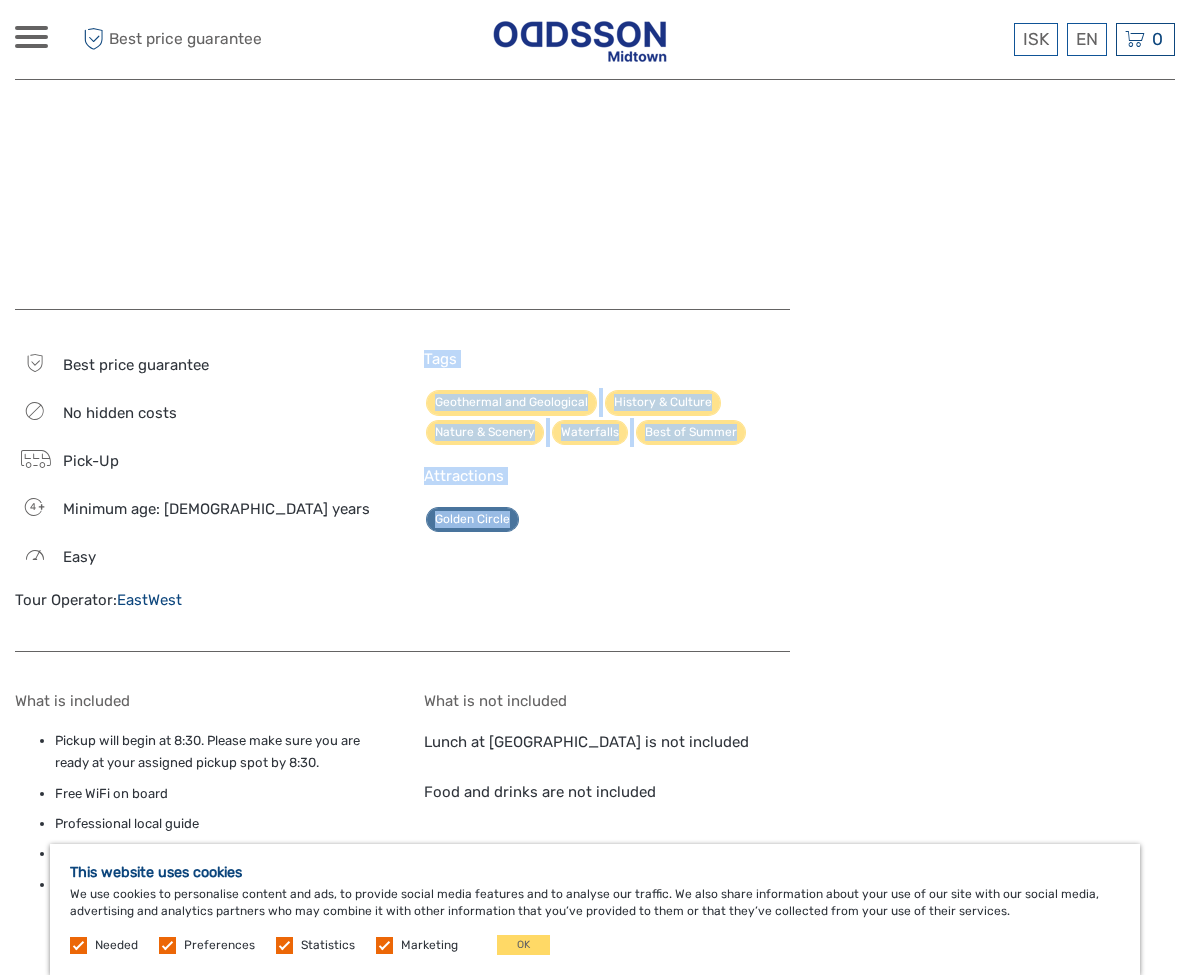 drag, startPoint x: 424, startPoint y: 258, endPoint x: 511, endPoint y: 426, distance: 189.19038 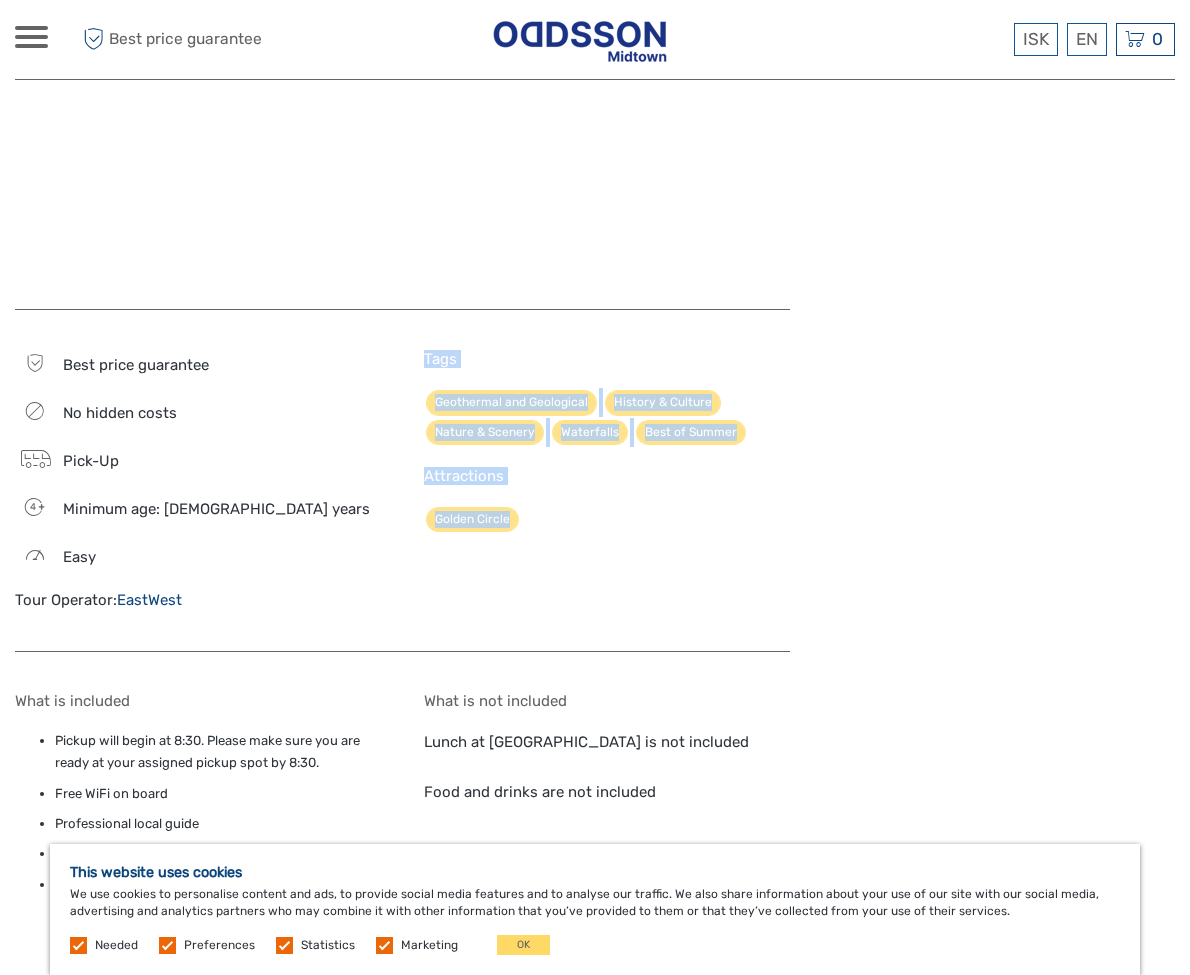 copy on "Tags
Geothermal and Geological
History & Culture
Nature & Scenery
Waterfalls
Best of Summer
Attractions
Golden Circle" 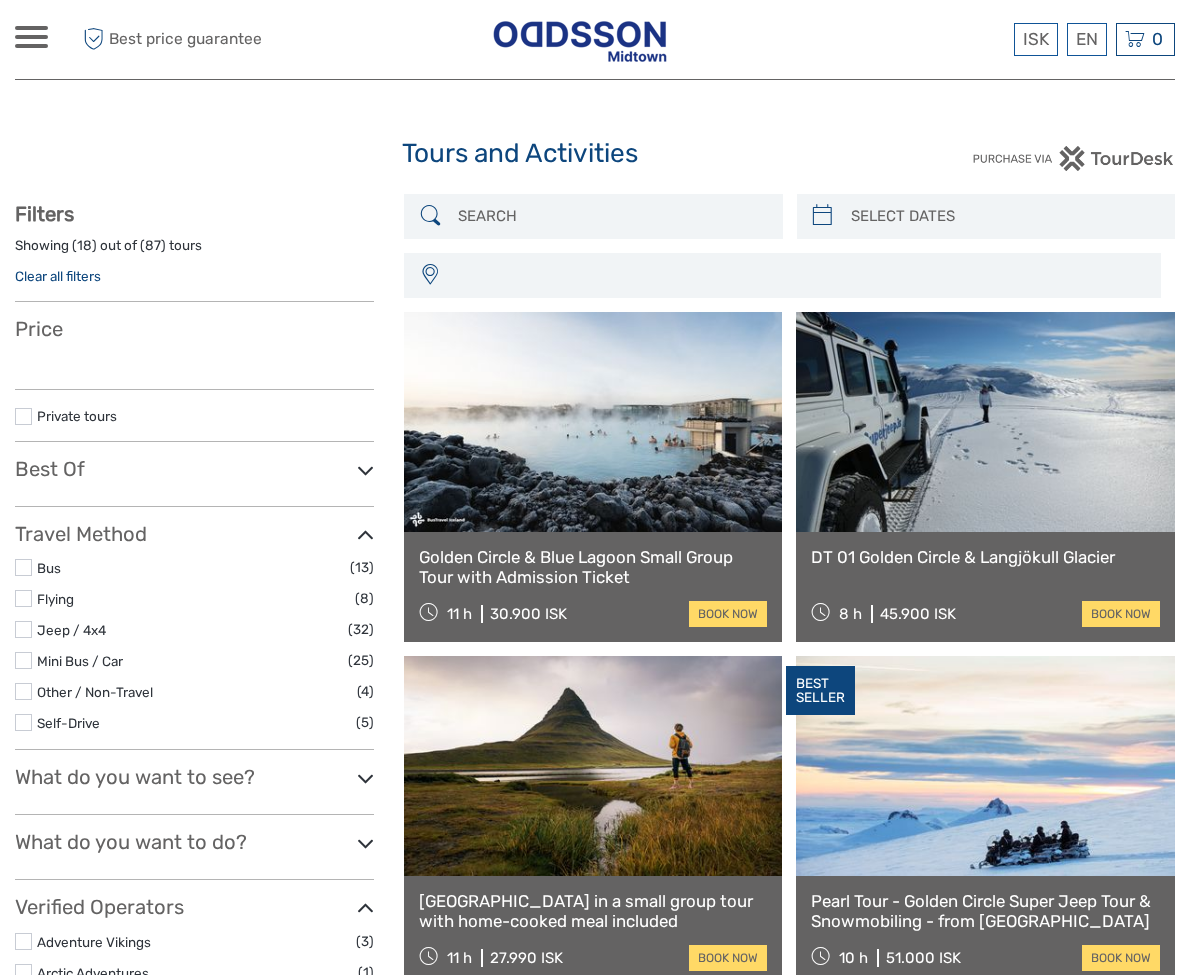 select 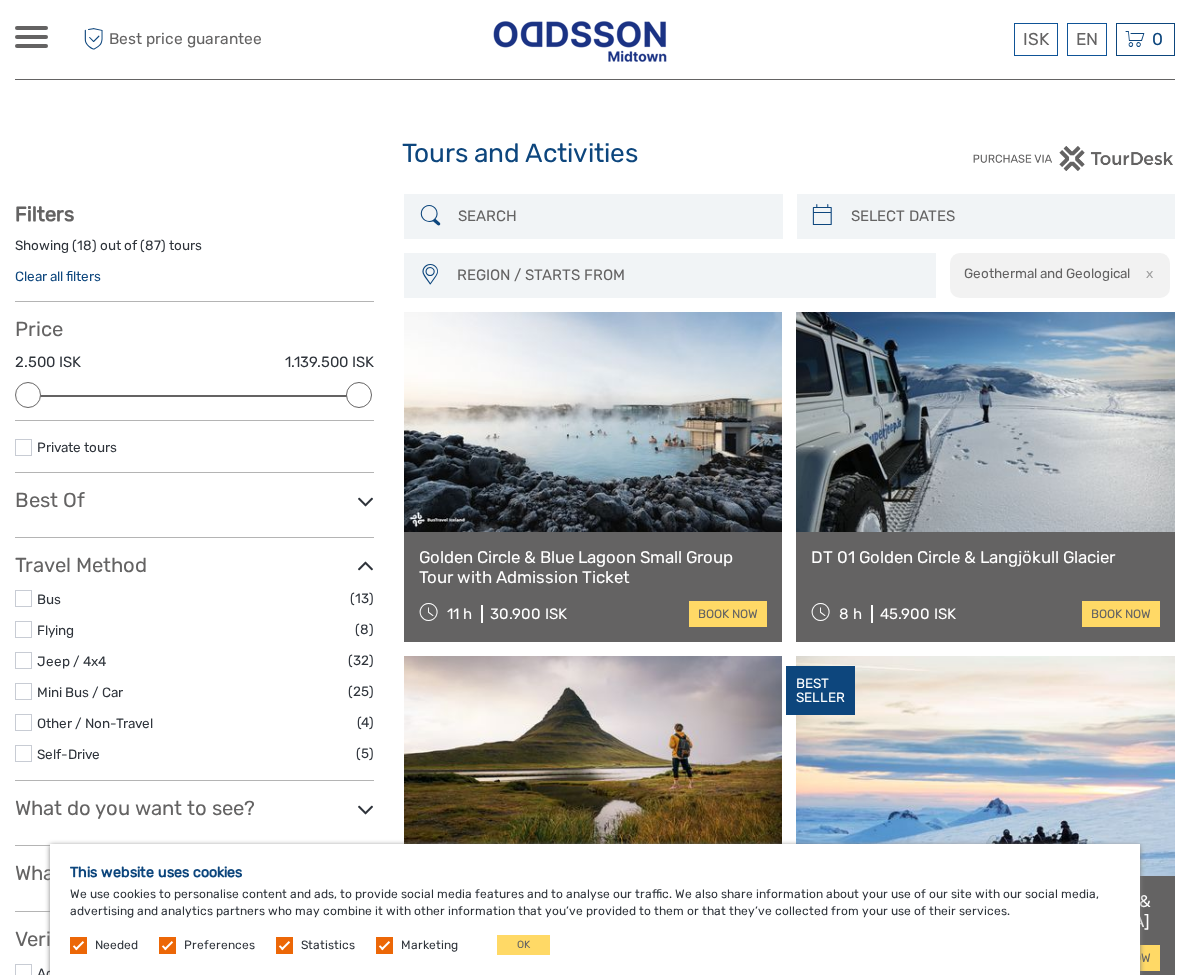 scroll, scrollTop: 0, scrollLeft: 0, axis: both 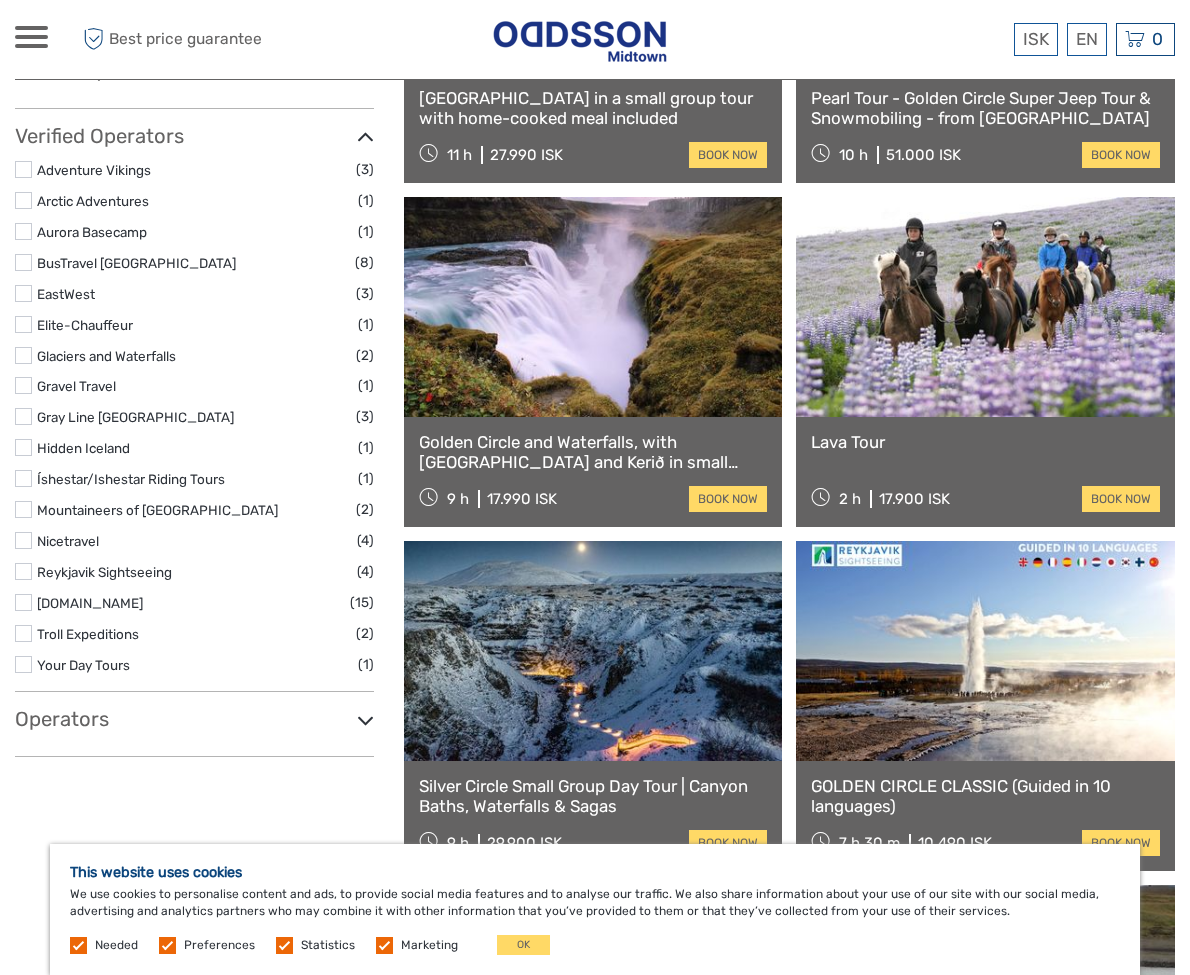 click at bounding box center [593, 307] 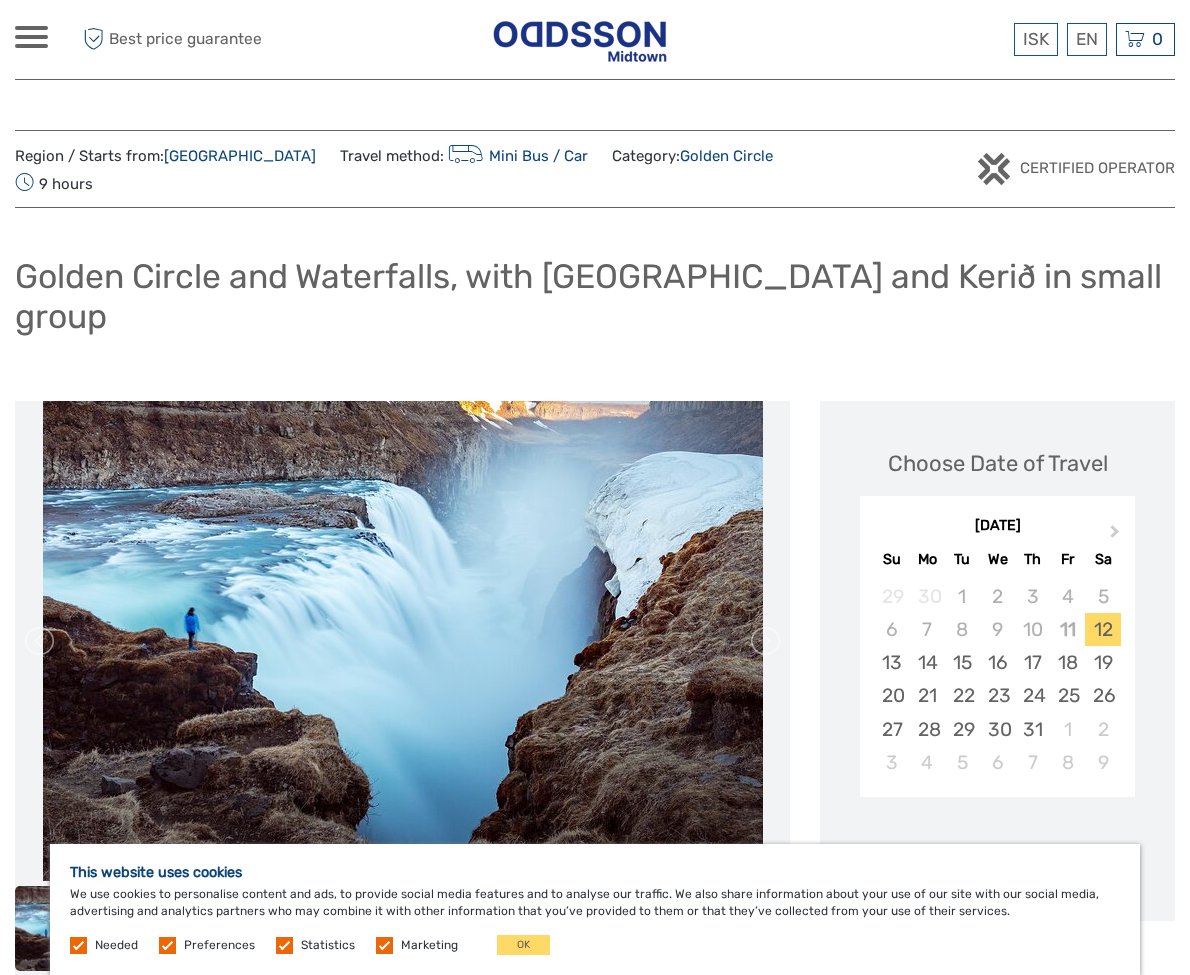 scroll, scrollTop: 0, scrollLeft: 0, axis: both 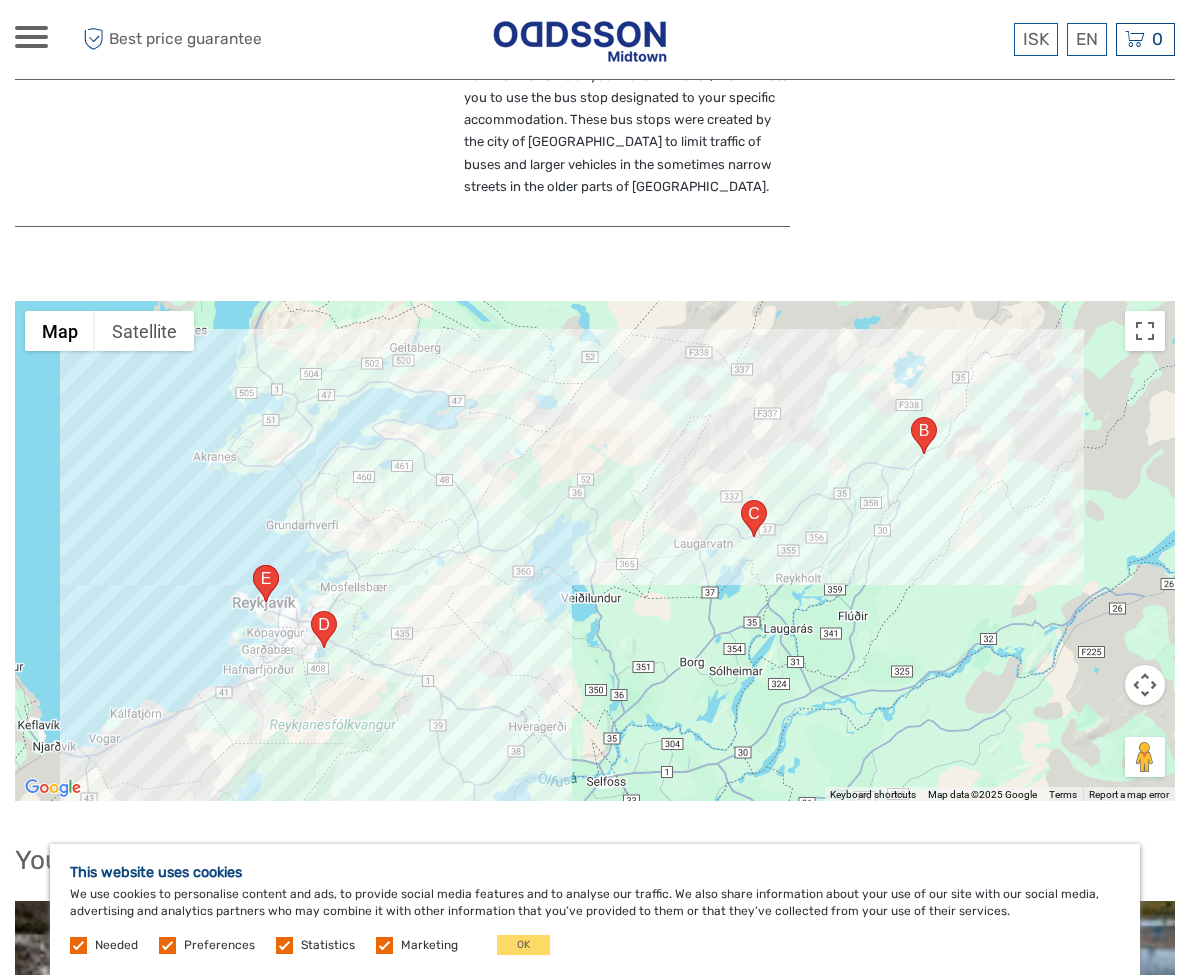 drag, startPoint x: 1188, startPoint y: 609, endPoint x: 405, endPoint y: 442, distance: 800.611 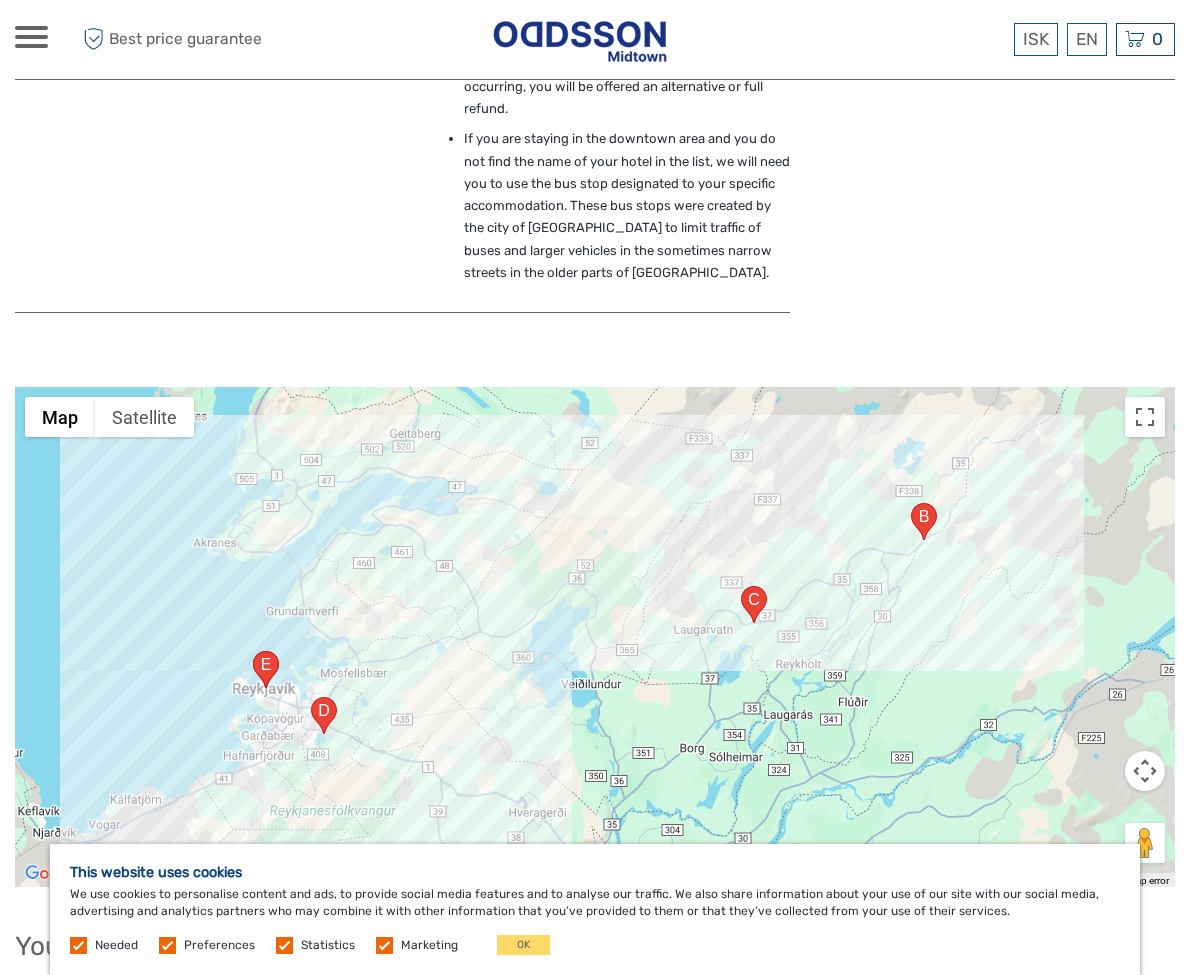 scroll, scrollTop: 4083, scrollLeft: 0, axis: vertical 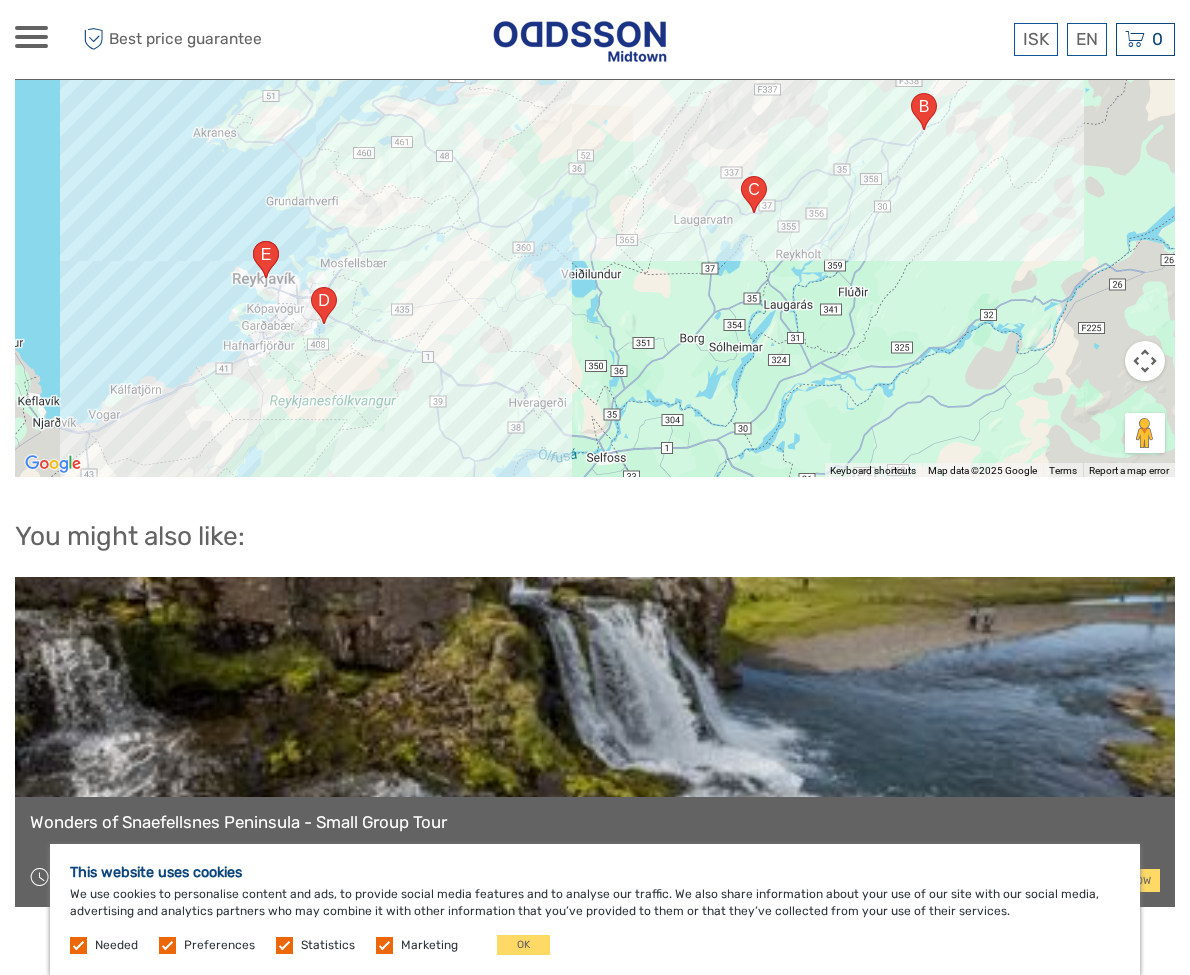 click on "Wonders of Snaefellsnes Peninsula - Small Group Tour" at bounding box center [595, 822] 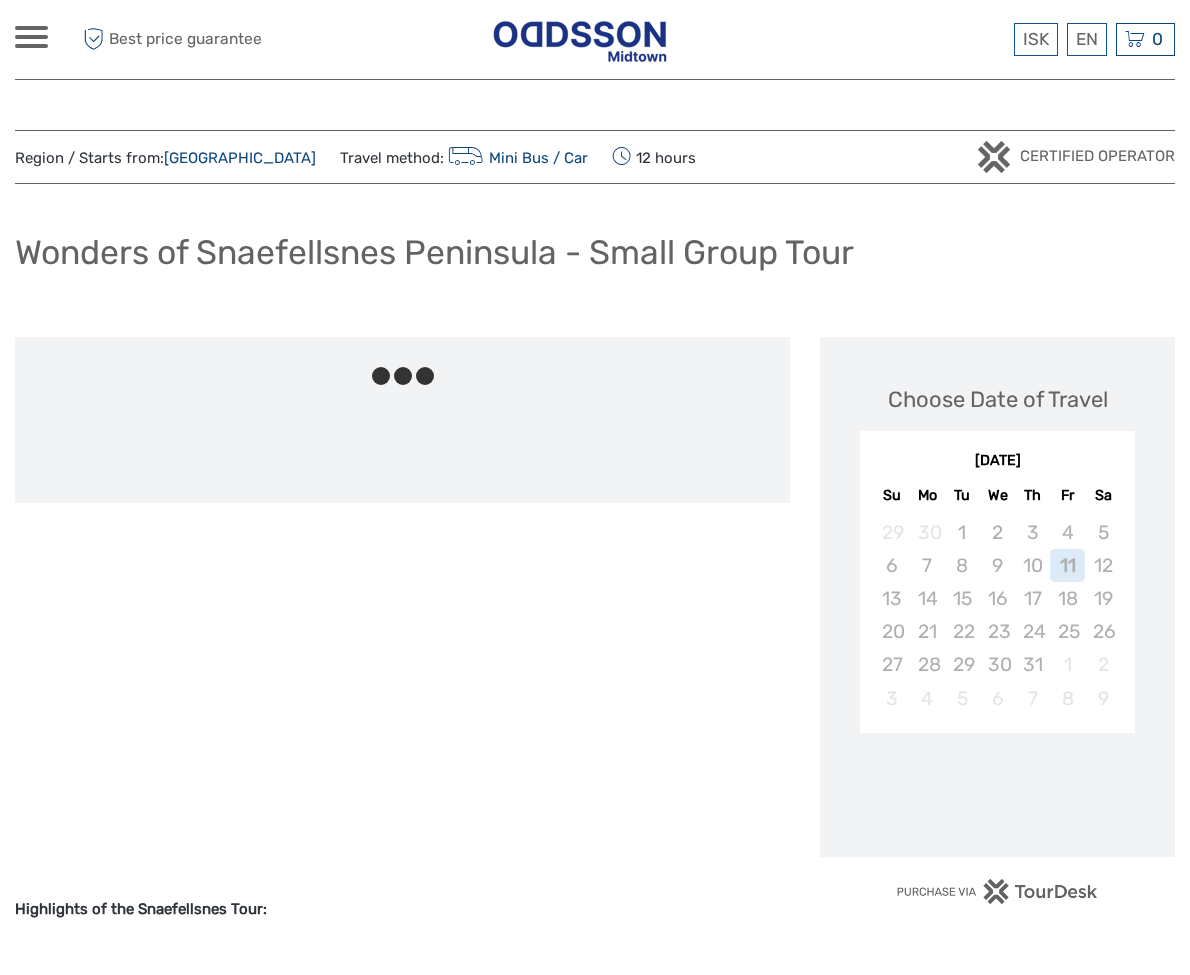 scroll, scrollTop: 0, scrollLeft: 0, axis: both 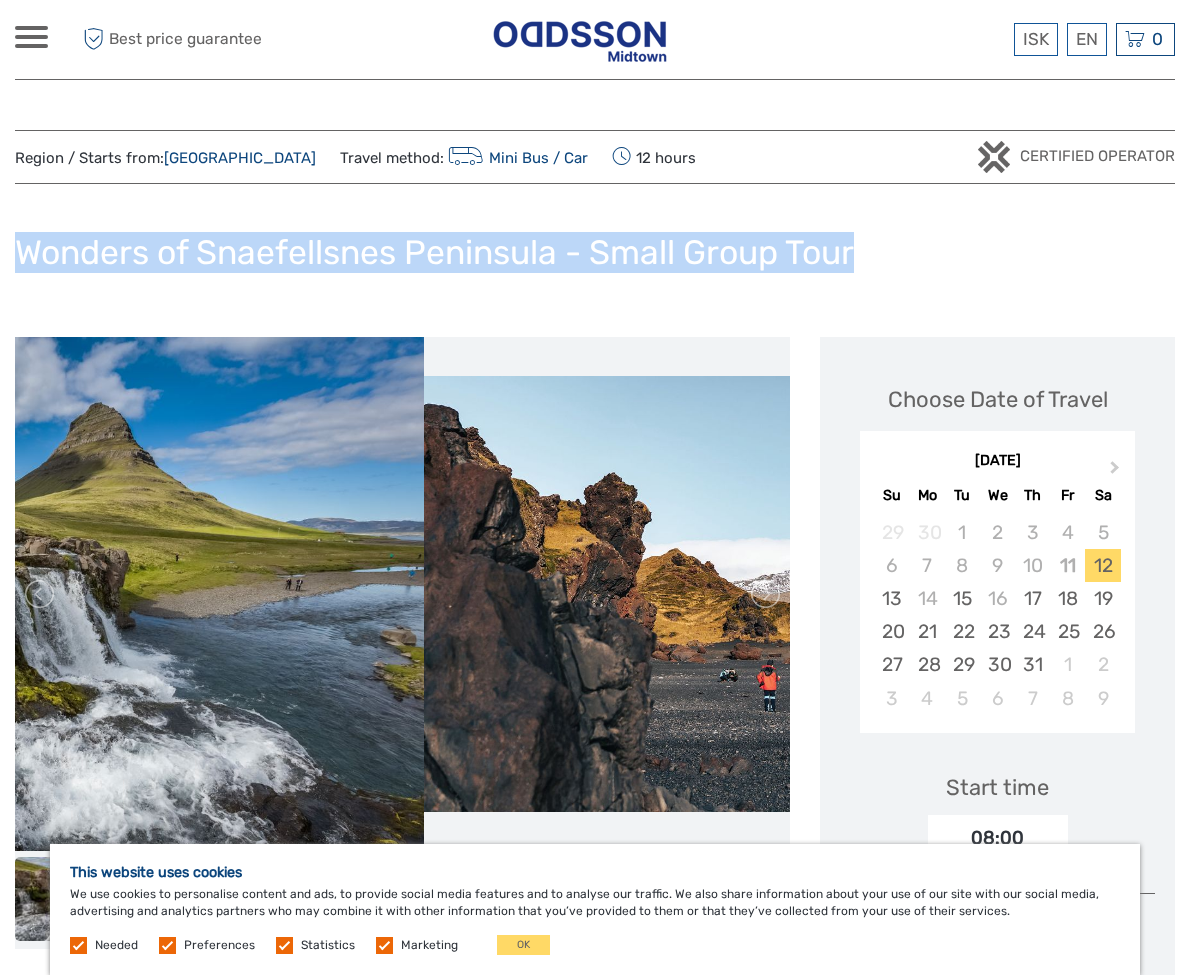 drag, startPoint x: 860, startPoint y: 251, endPoint x: 20, endPoint y: 255, distance: 840.0095 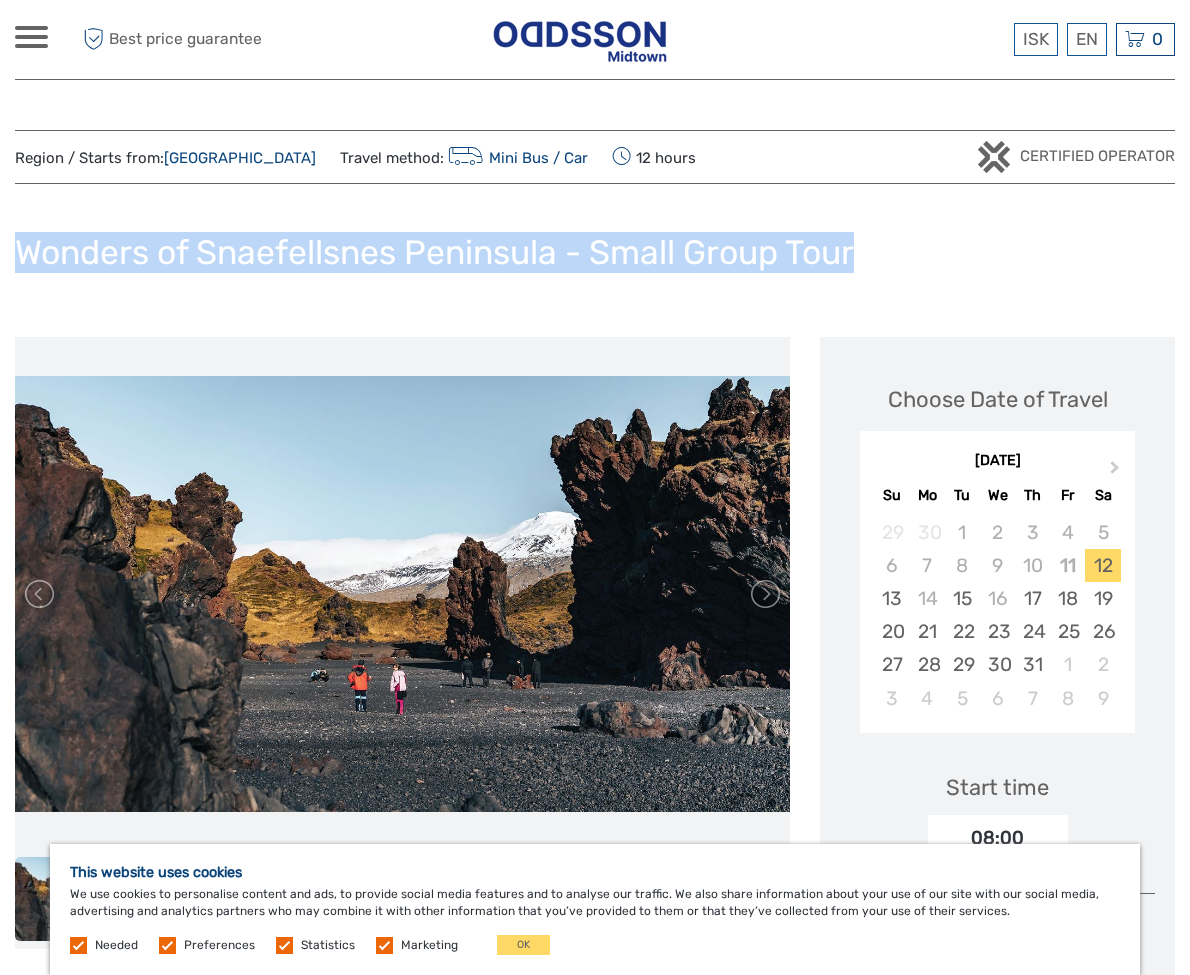 copy on "Wonders of Snaefellsnes Peninsula - Small Group Tour" 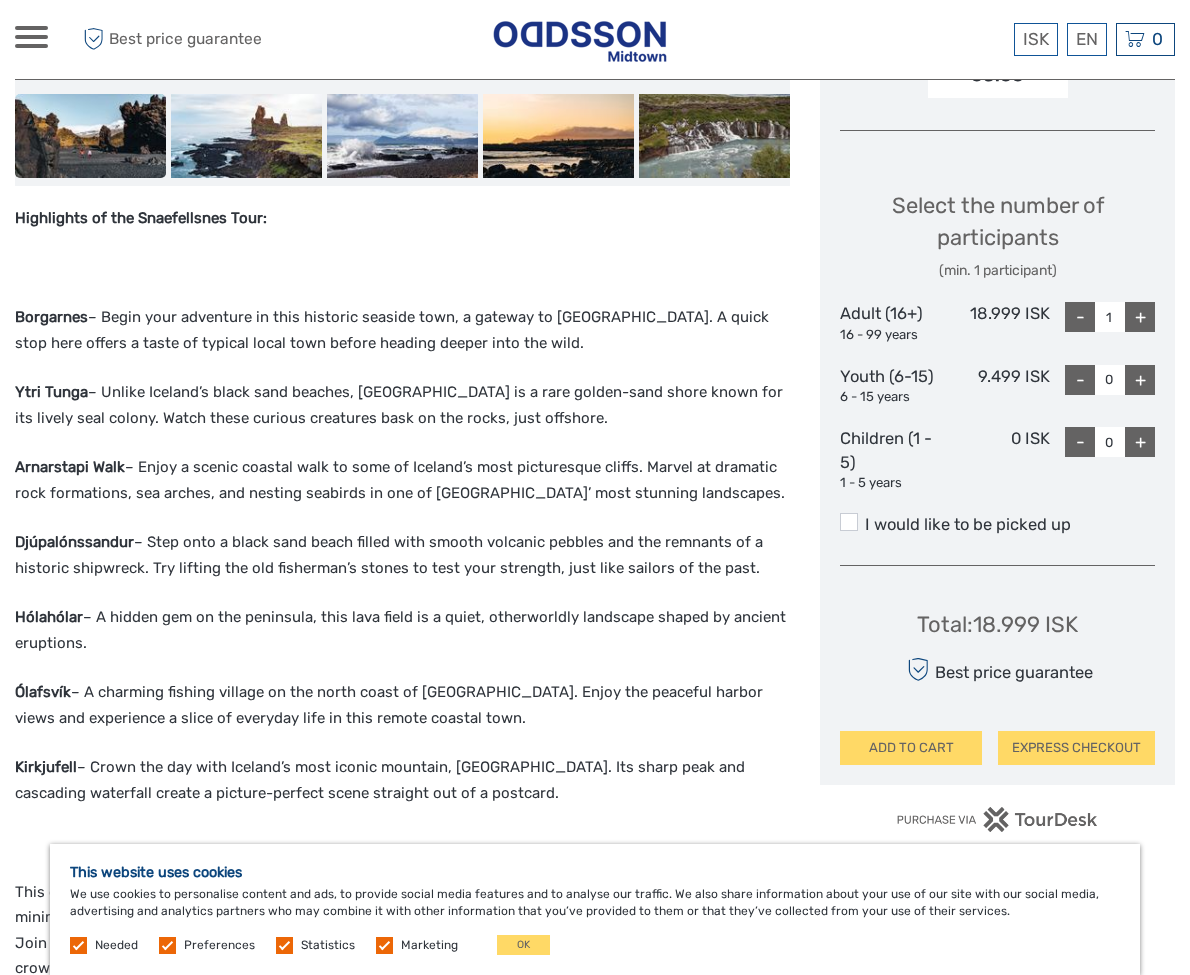 scroll, scrollTop: 796, scrollLeft: 0, axis: vertical 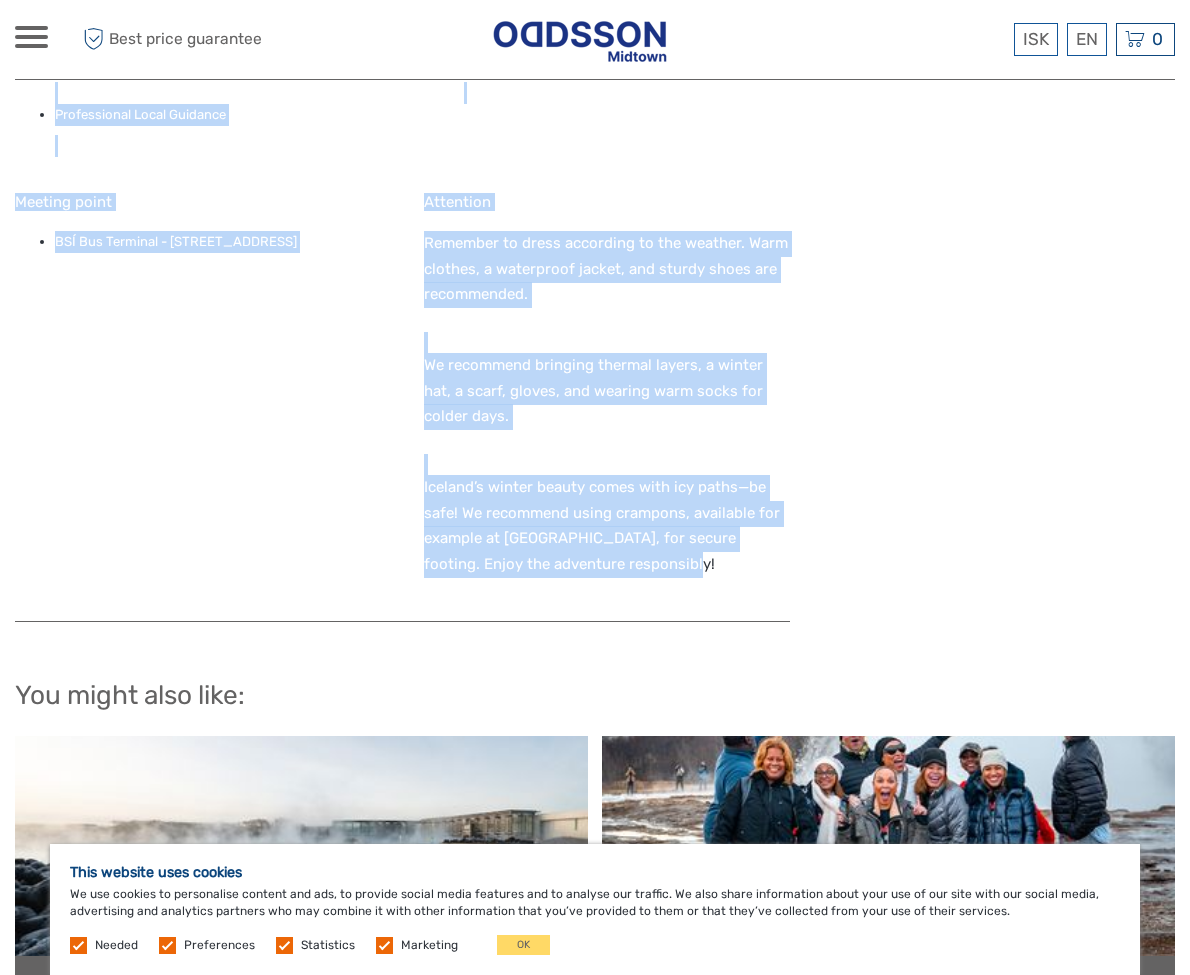 drag, startPoint x: 14, startPoint y: 176, endPoint x: 592, endPoint y: 545, distance: 685.74414 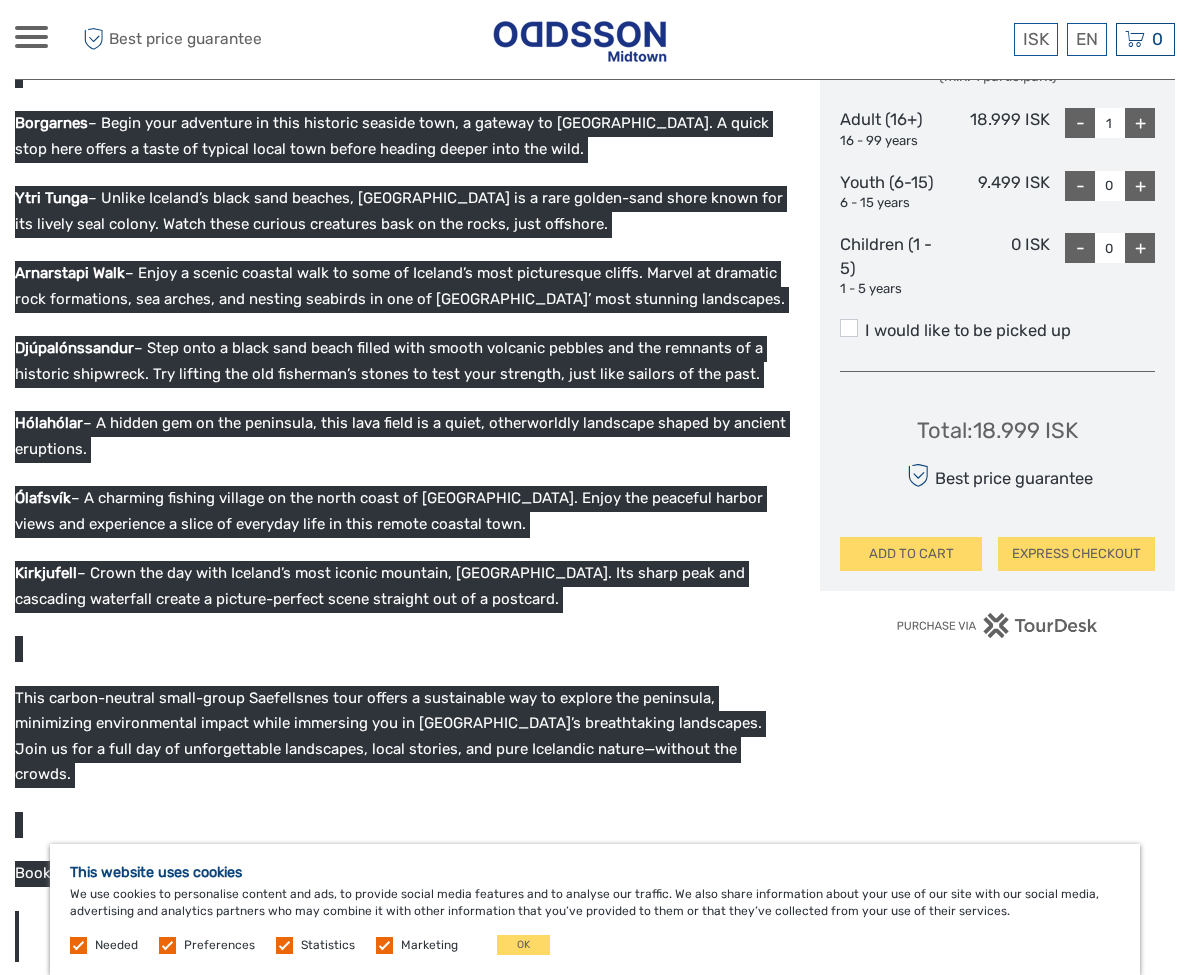 scroll, scrollTop: 1194, scrollLeft: 0, axis: vertical 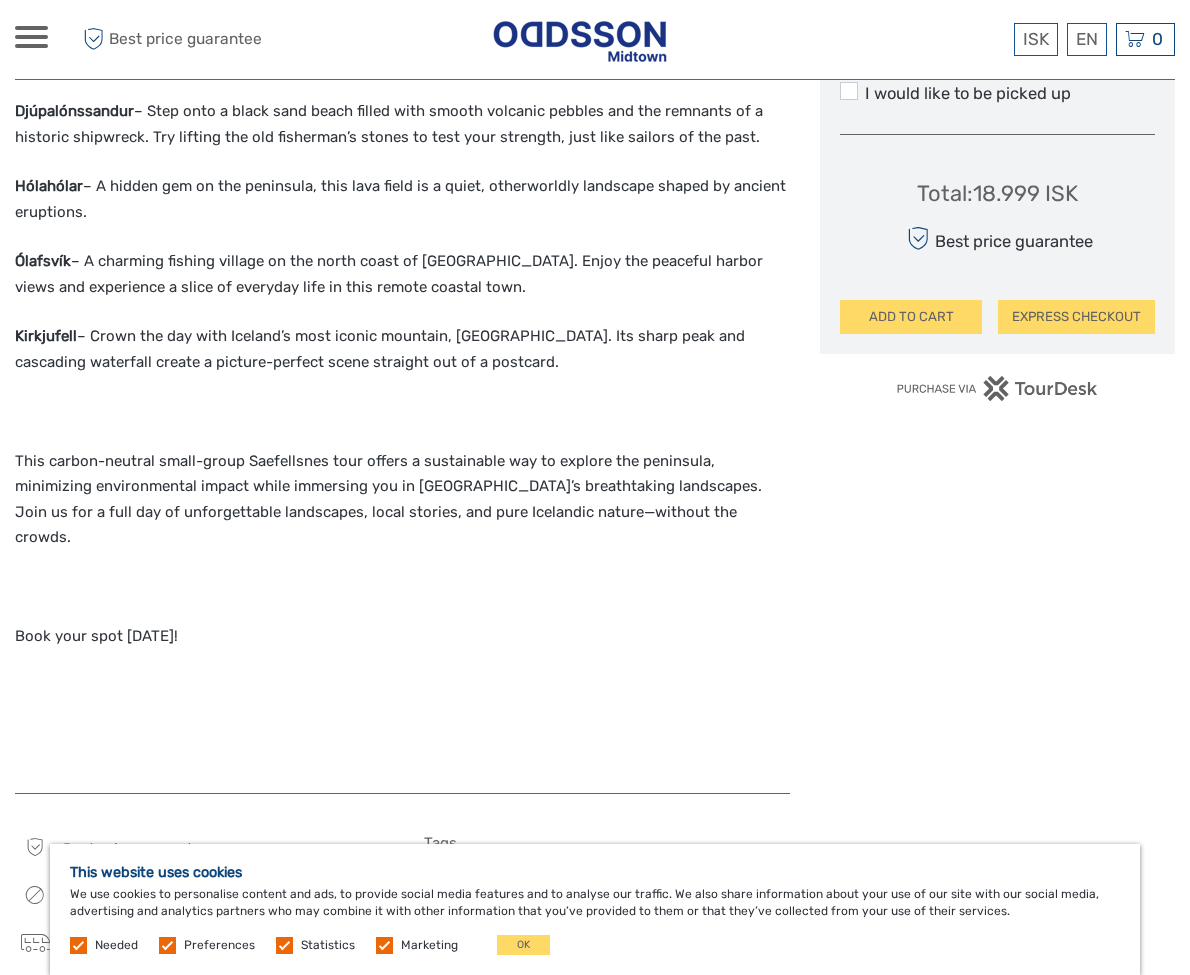click on "Choose Date of Travel Next Month [DATE] Su Mo Tu We Th Fr Sa 29 30 1 2 3 4 5 6 7 8 9 10 11 12 13 14 15 16 17 18 19 20 21 22 23 24 25 26 27 28 29 30 31 1 2 3 4 5 6 7 8 9 Start time 08:00 Select the number of participants (min. 1 participant) Adult (16+) 16 - 99 years 18.999 ISK - 1 + Youth (6-15) 6 - 15 years 9.499 ISK - 0 + Children (1 - 5) 1 - 5 years 0 ISK - 0 + I would like to be picked up Total :  18.999 ISK Best price guarantee ADD TO CART EXPRESS CHECKOUT" at bounding box center [997, 446] 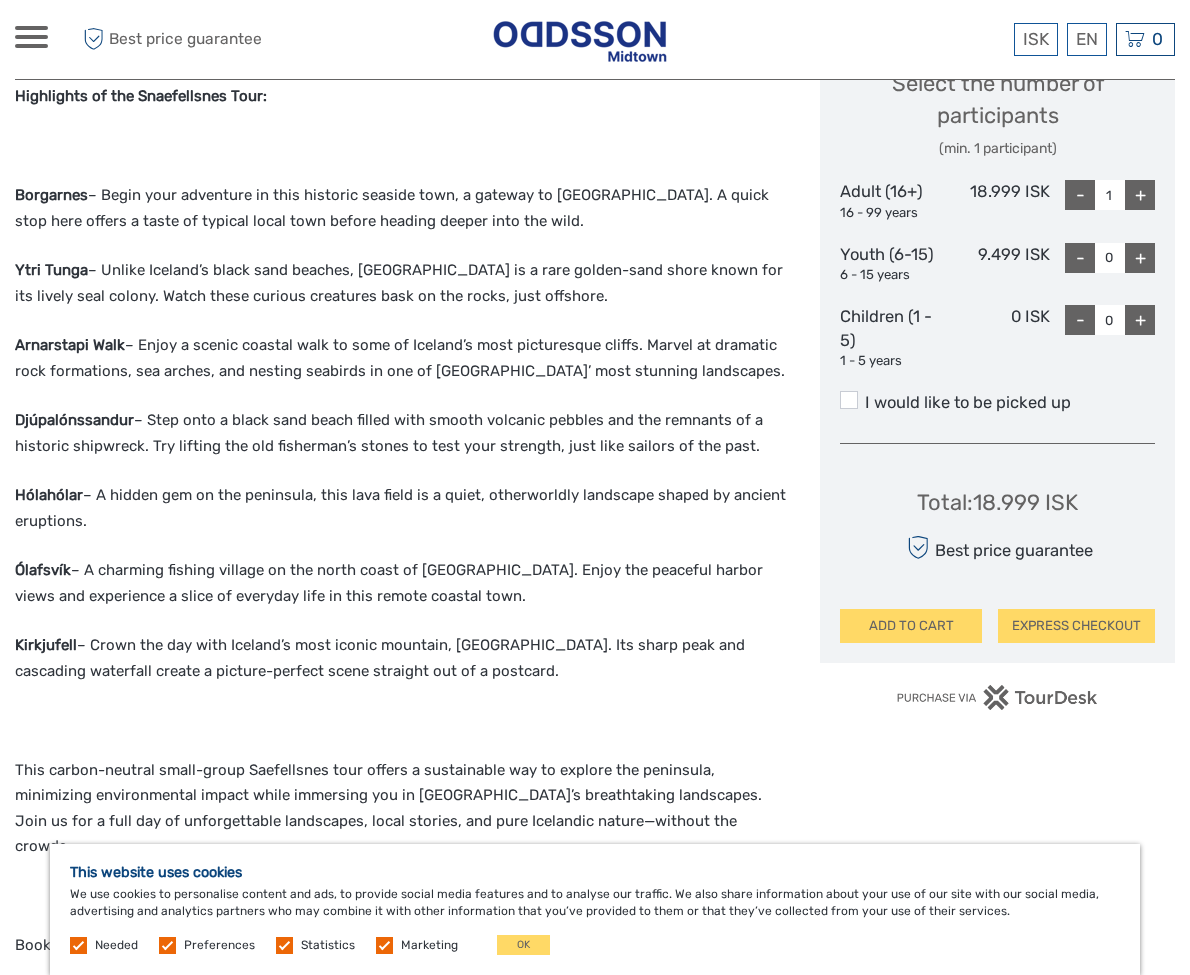 scroll, scrollTop: 232, scrollLeft: 0, axis: vertical 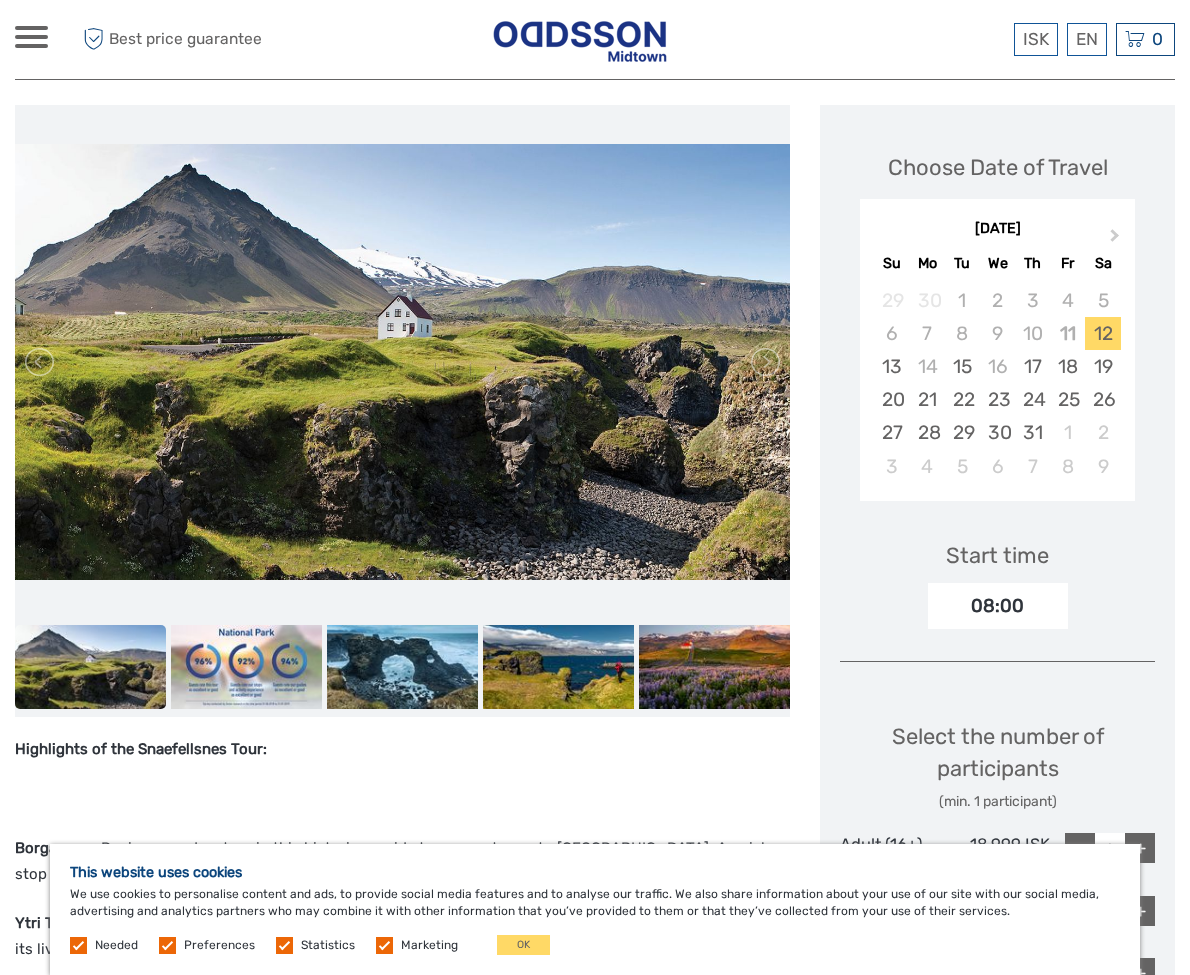 click at bounding box center [90, 667] 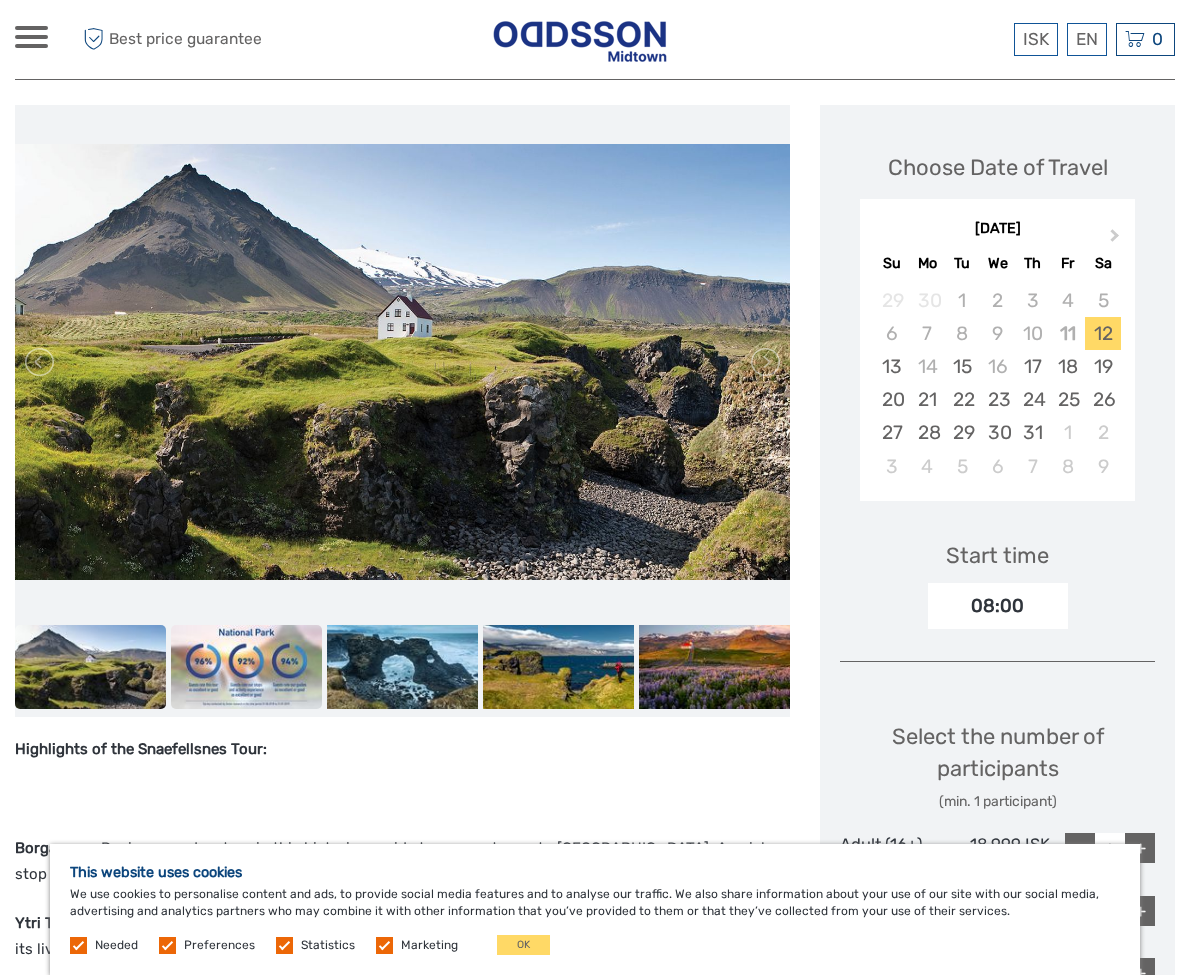 drag, startPoint x: 213, startPoint y: 661, endPoint x: 228, endPoint y: 660, distance: 15.033297 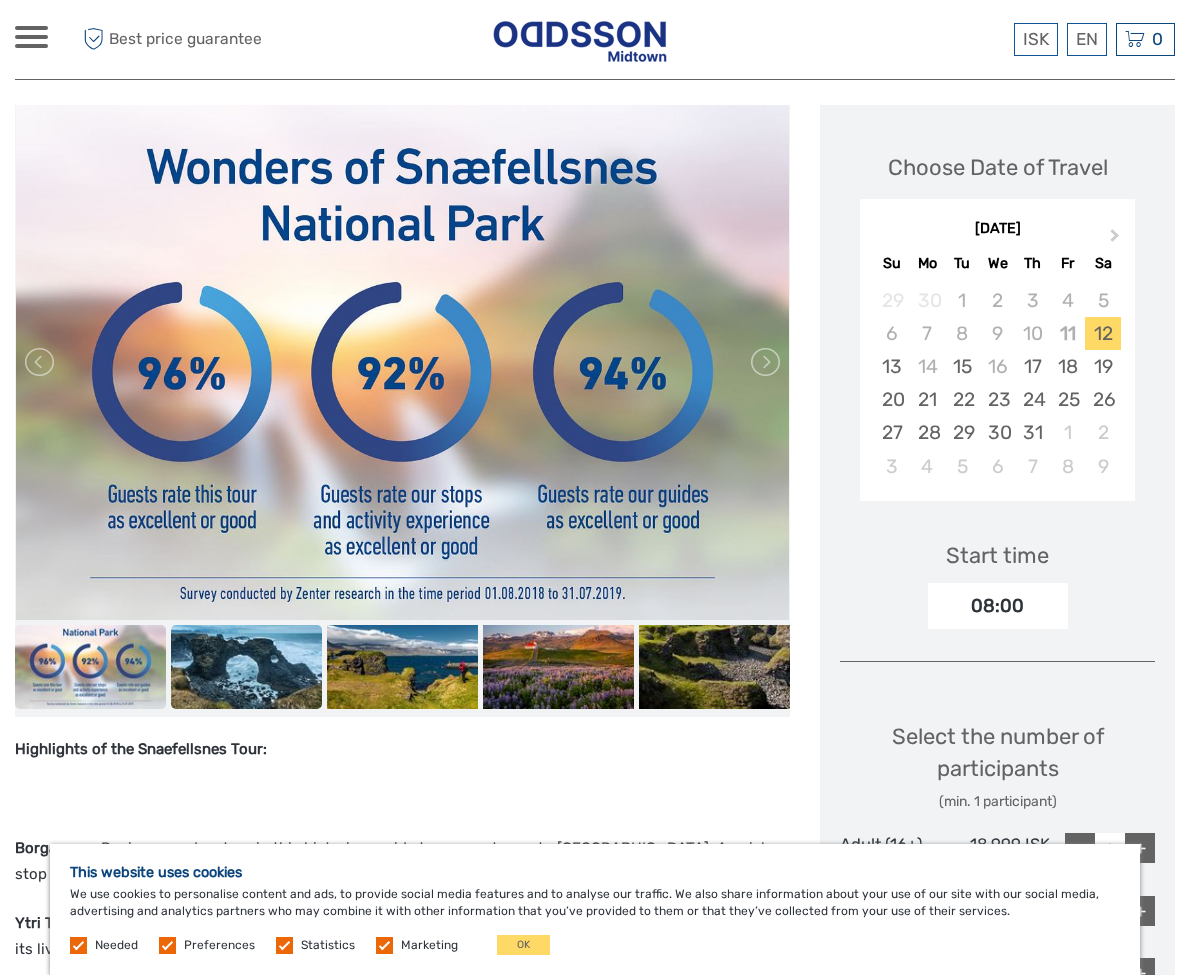 click at bounding box center [246, 667] 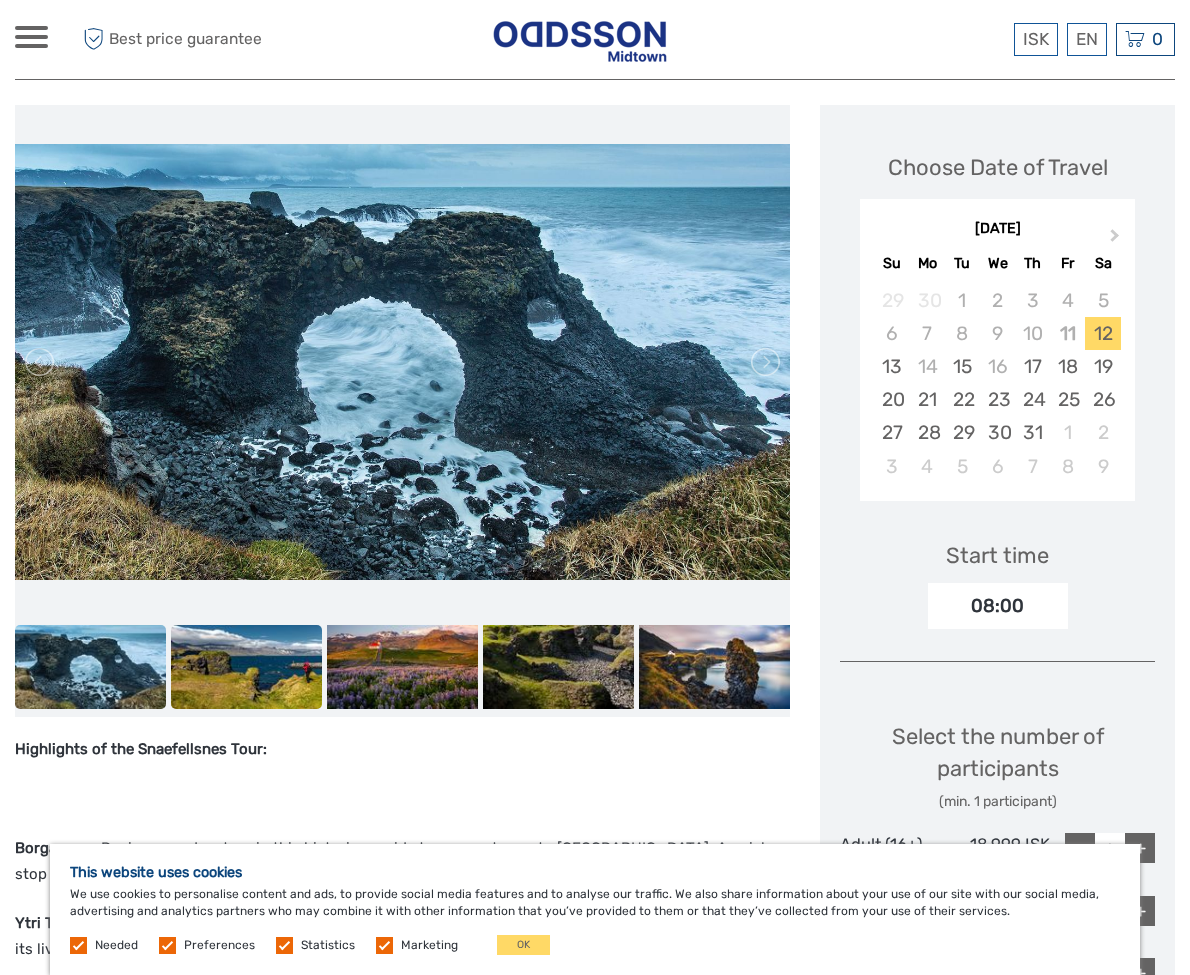 click at bounding box center [246, 667] 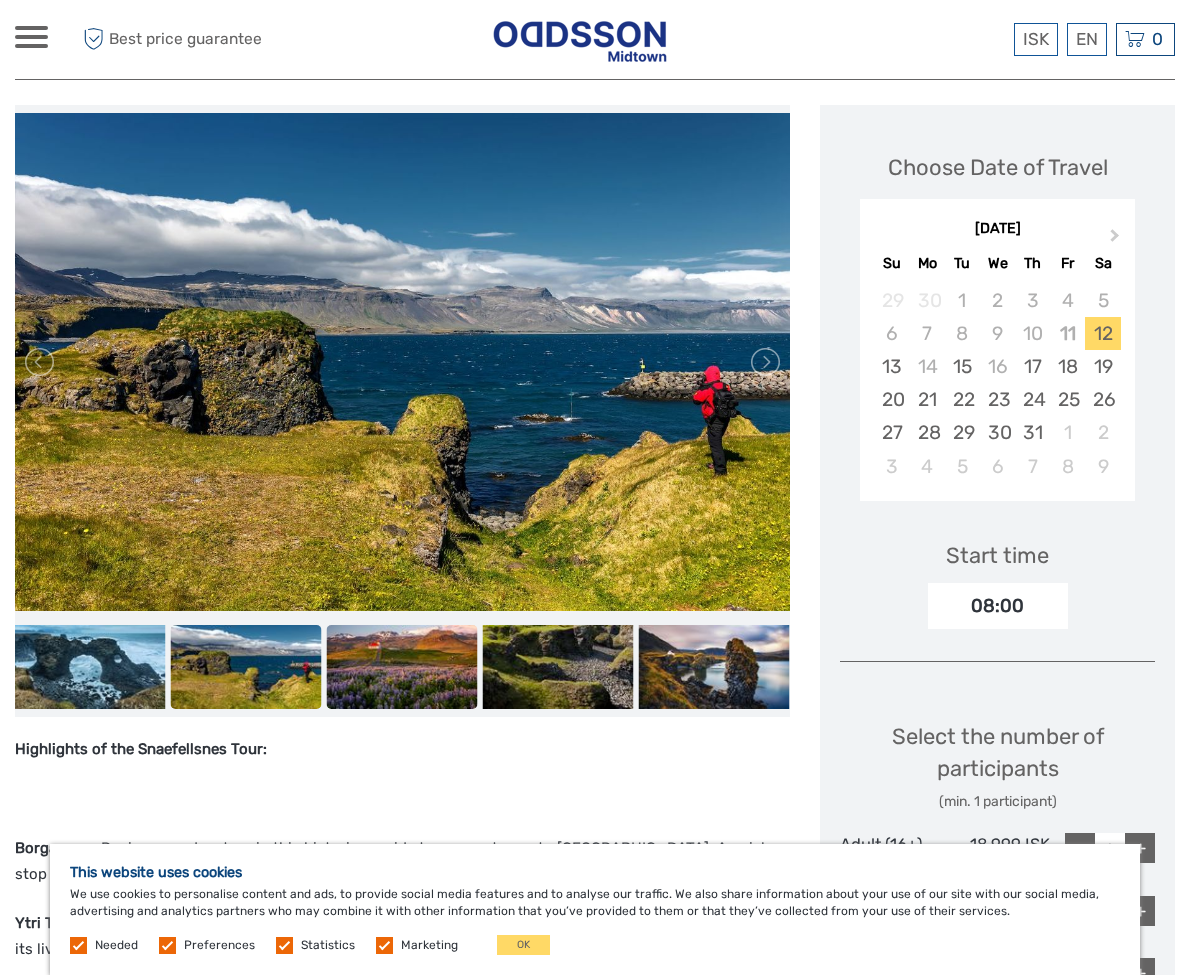 click at bounding box center (402, 667) 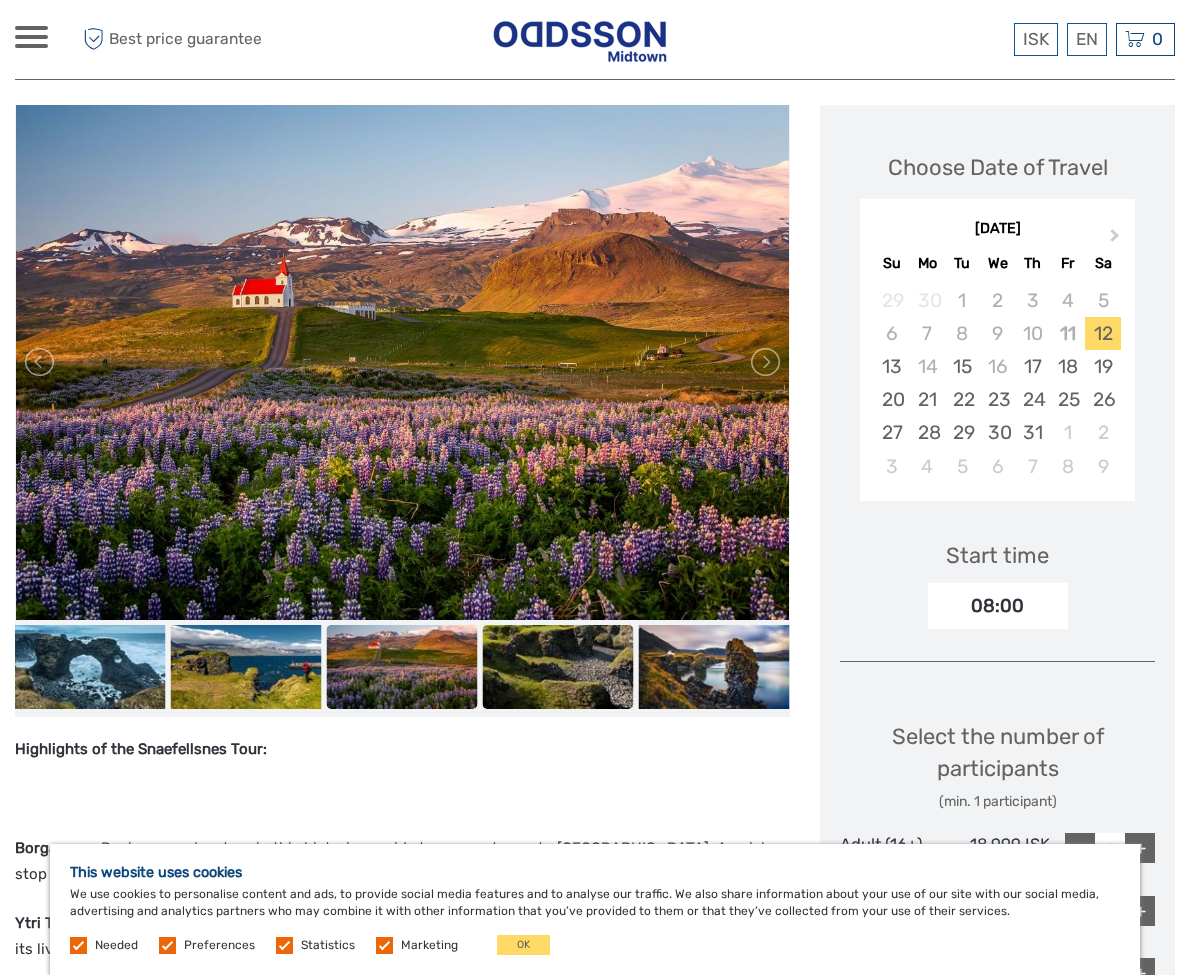 click at bounding box center (558, 667) 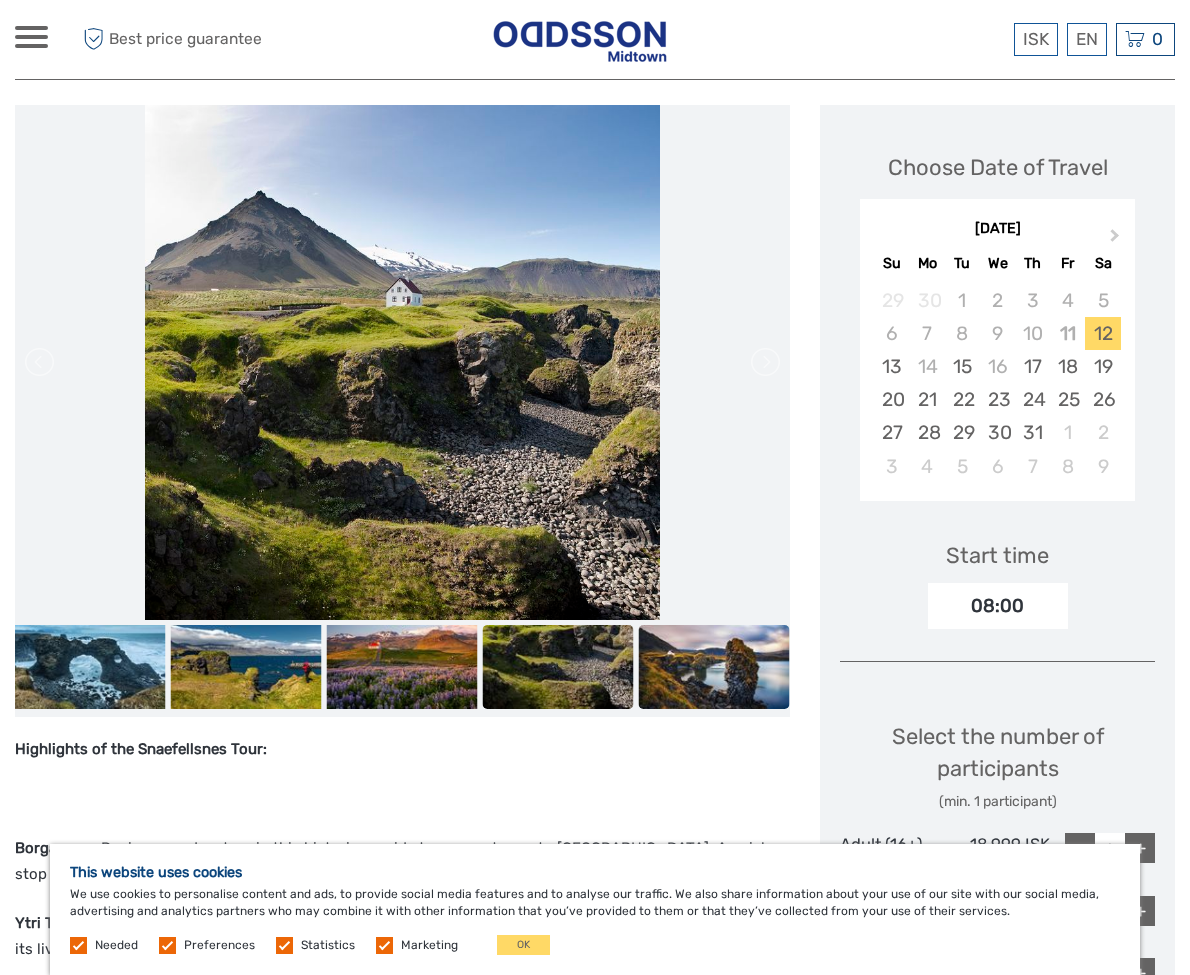 click at bounding box center [714, 667] 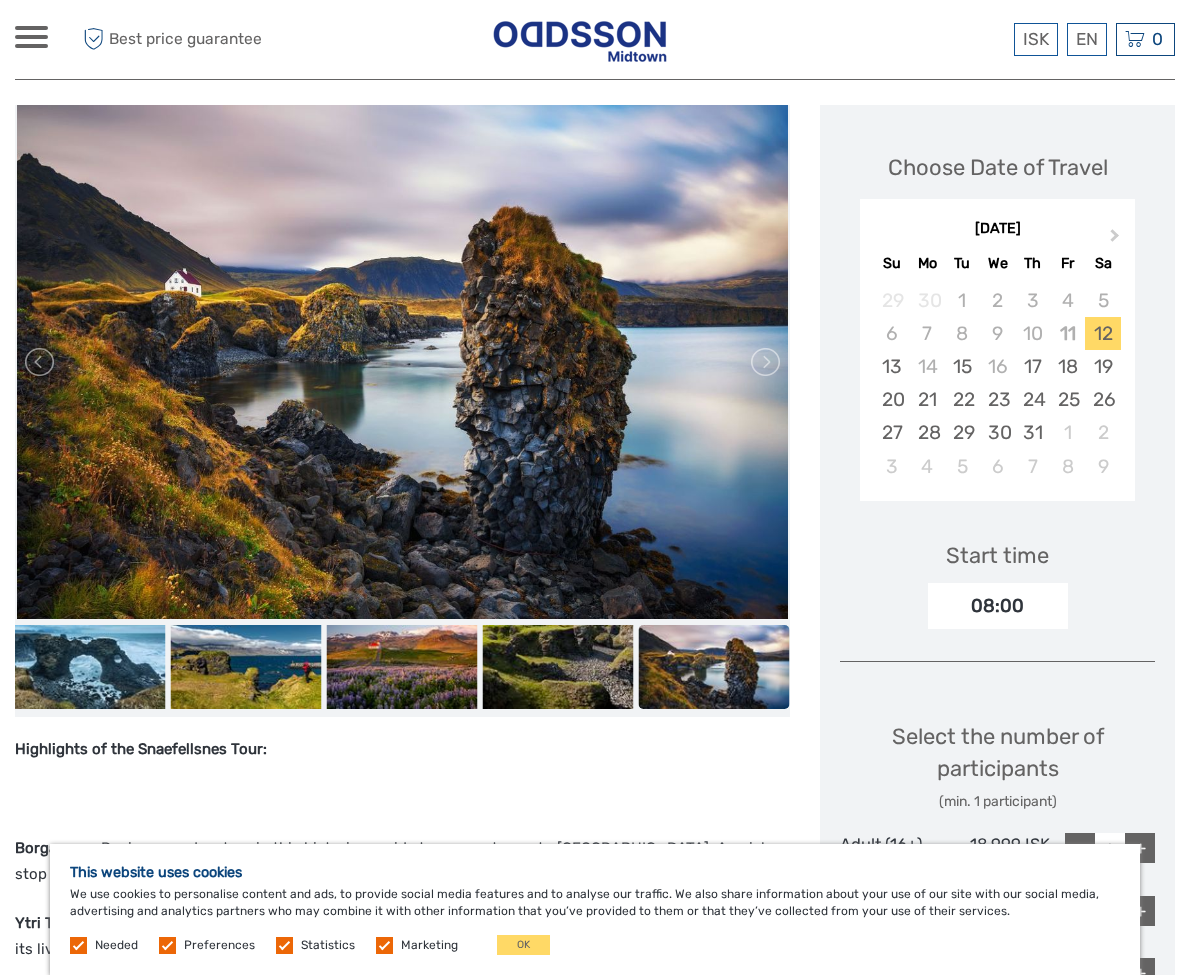 click at bounding box center [714, 667] 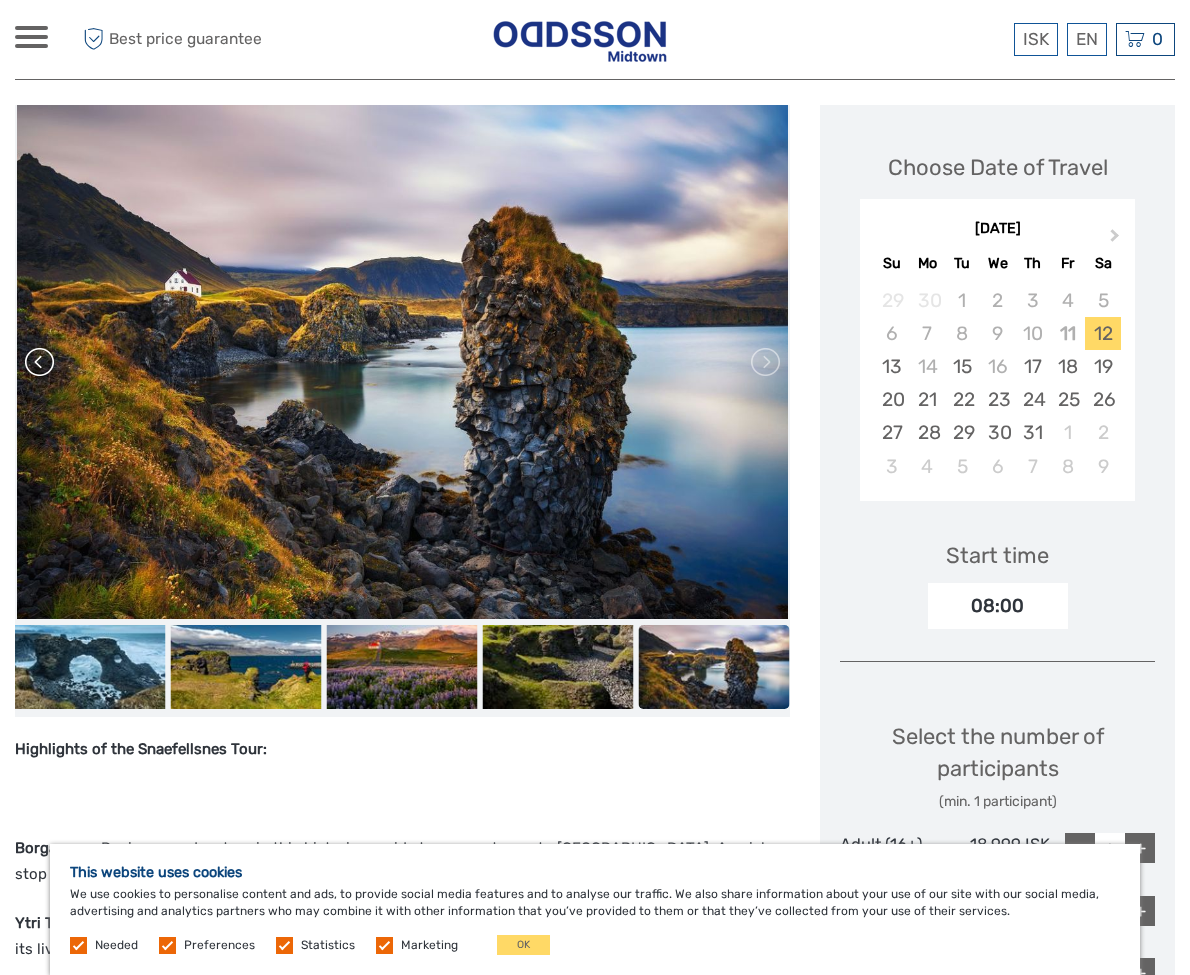 click at bounding box center [41, 362] 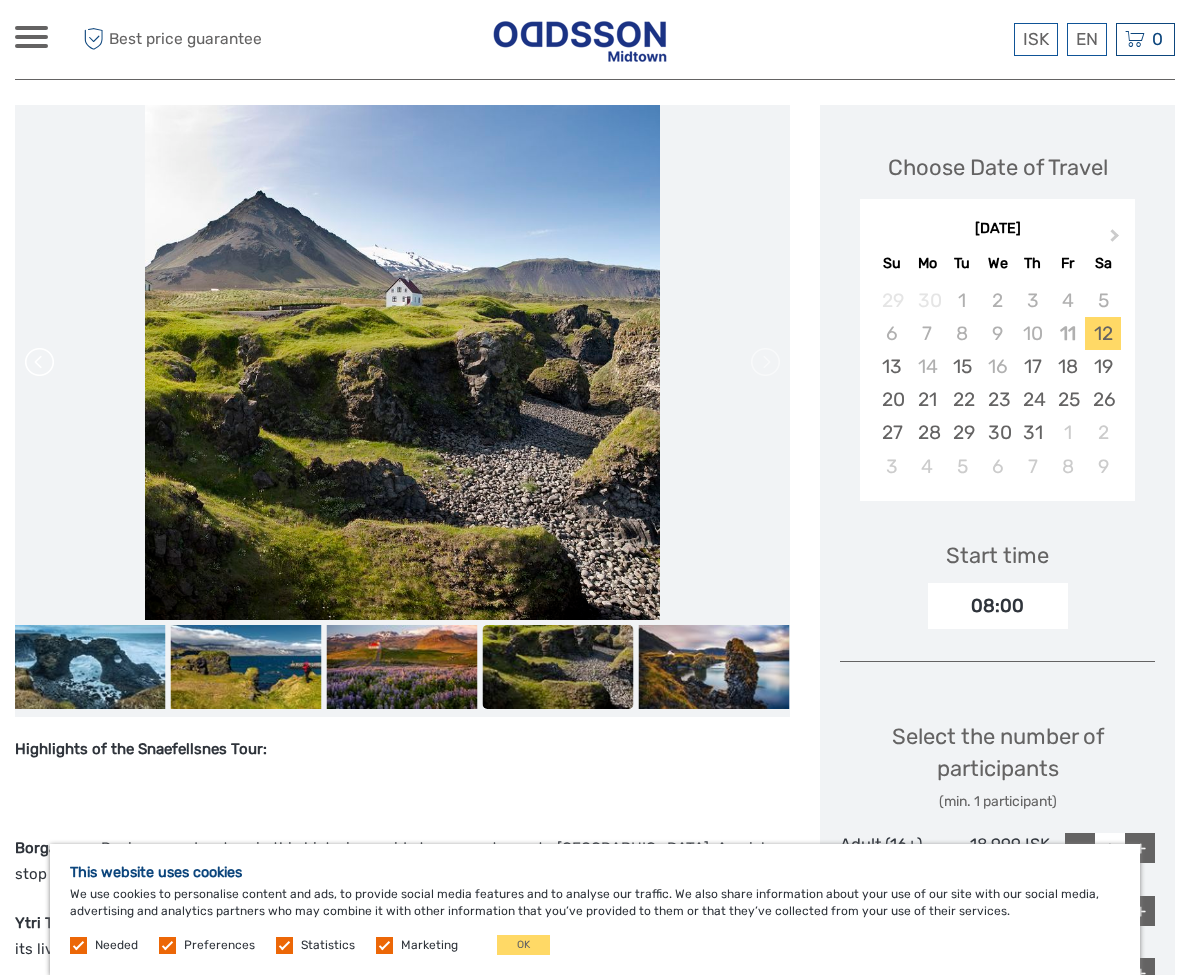 click at bounding box center [41, 362] 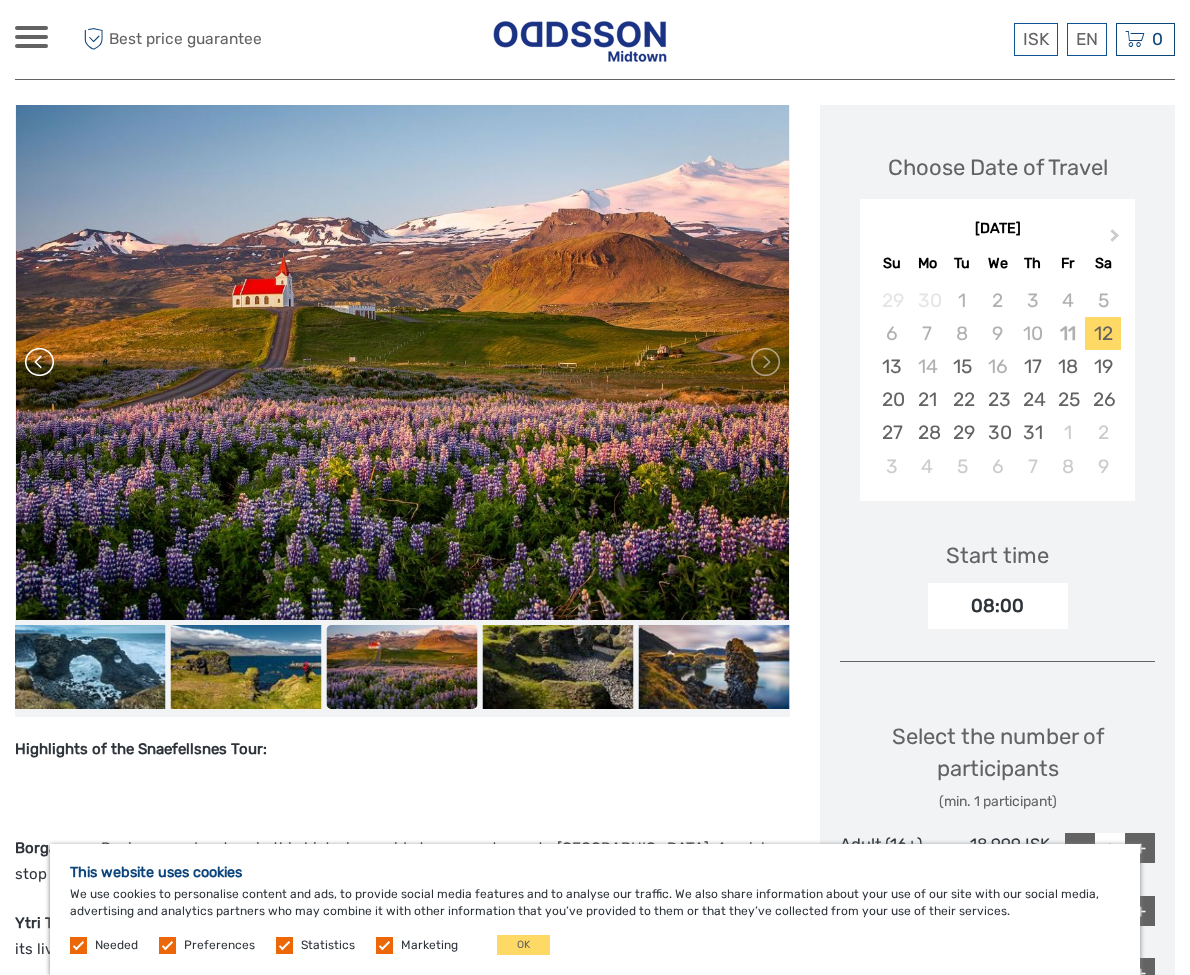 click at bounding box center [41, 362] 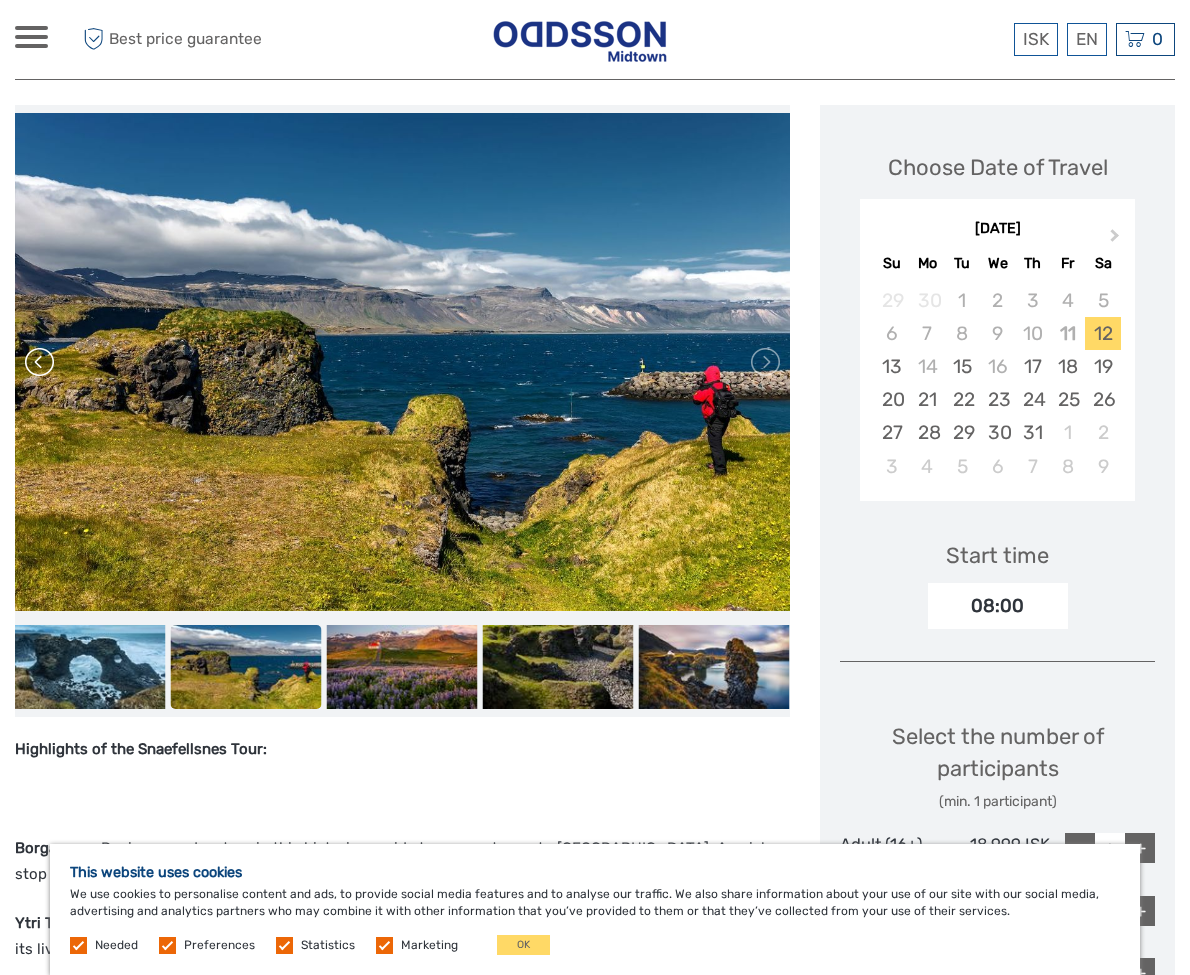 click at bounding box center [41, 362] 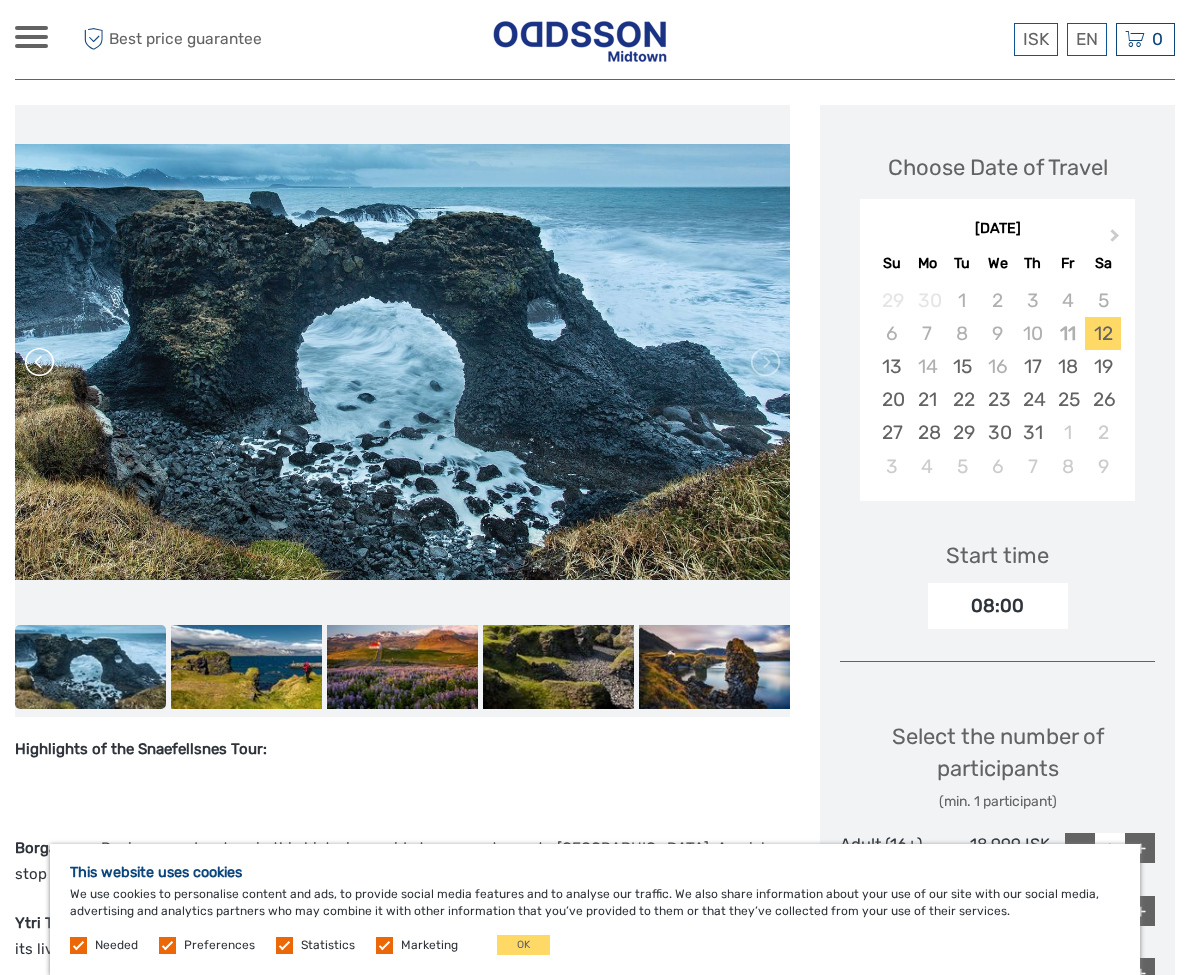 click at bounding box center (41, 362) 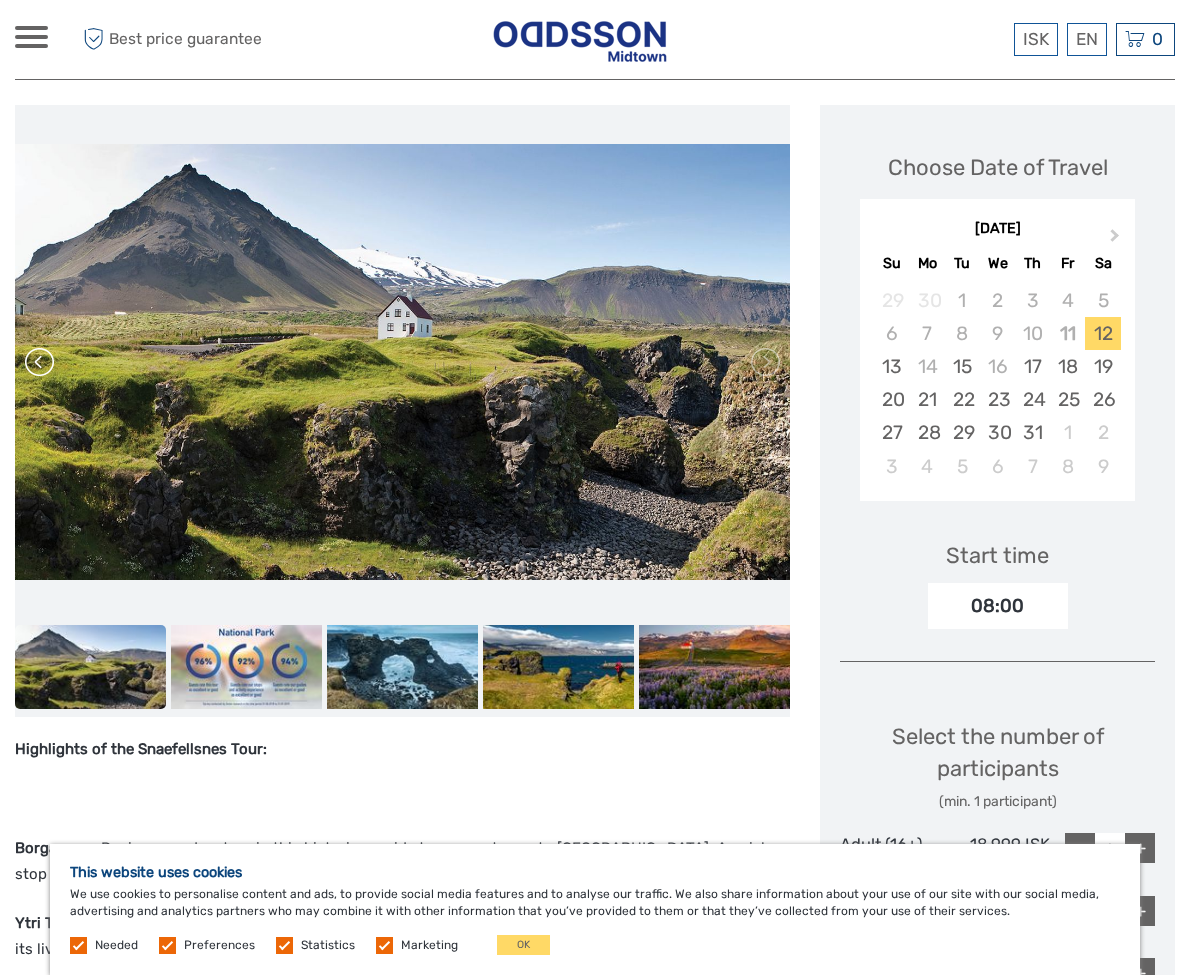click at bounding box center [41, 362] 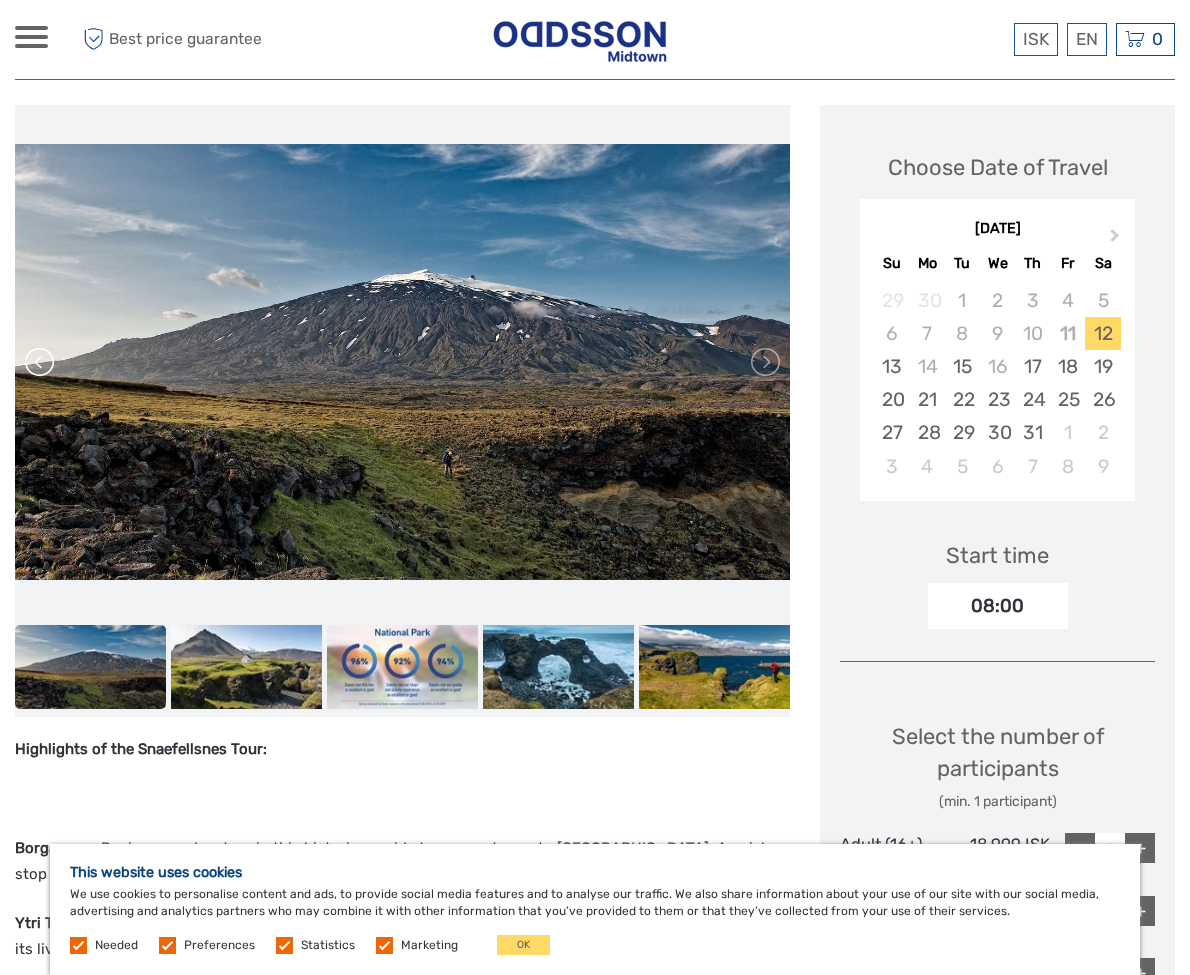 click at bounding box center [41, 362] 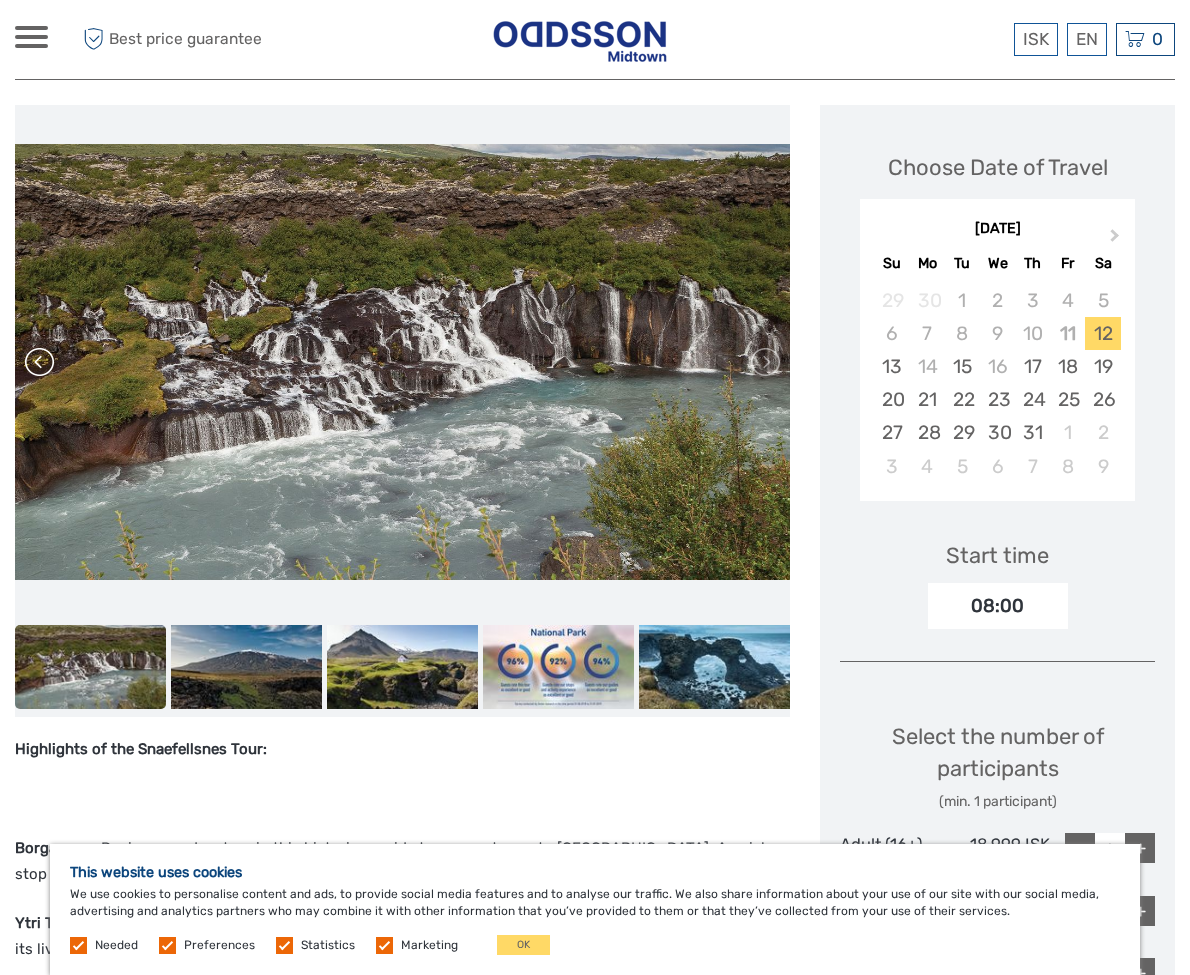 click at bounding box center [41, 362] 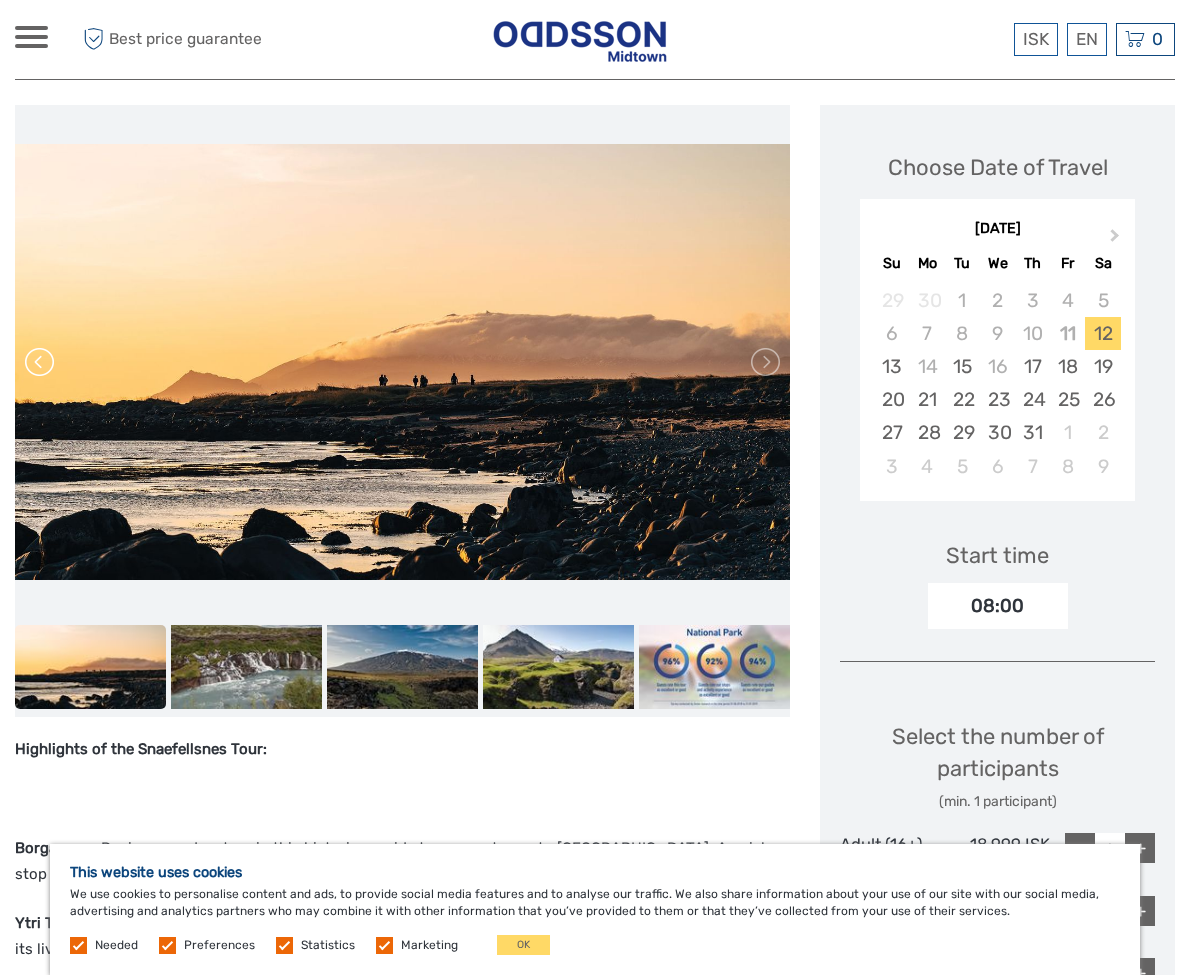 click at bounding box center [41, 362] 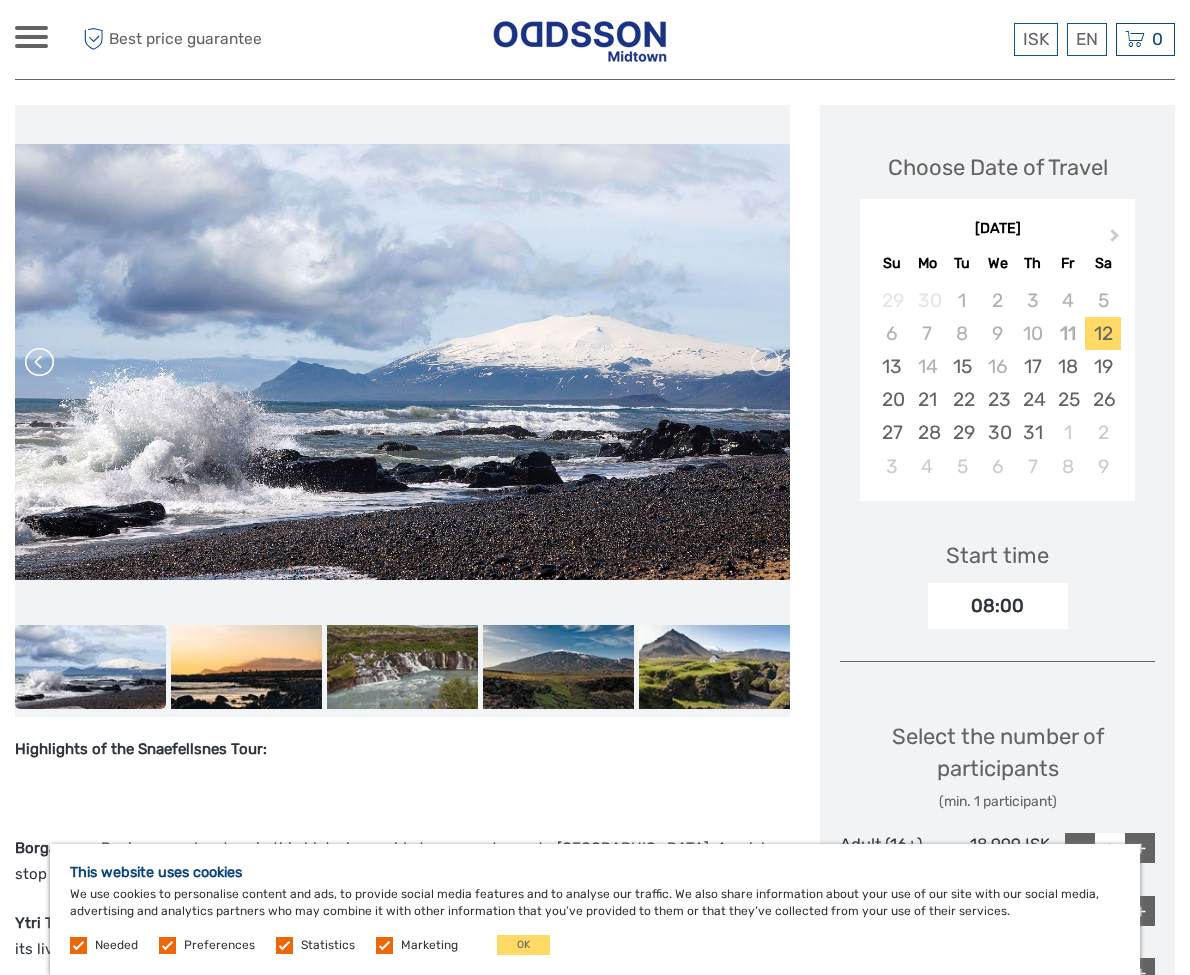 click at bounding box center [41, 362] 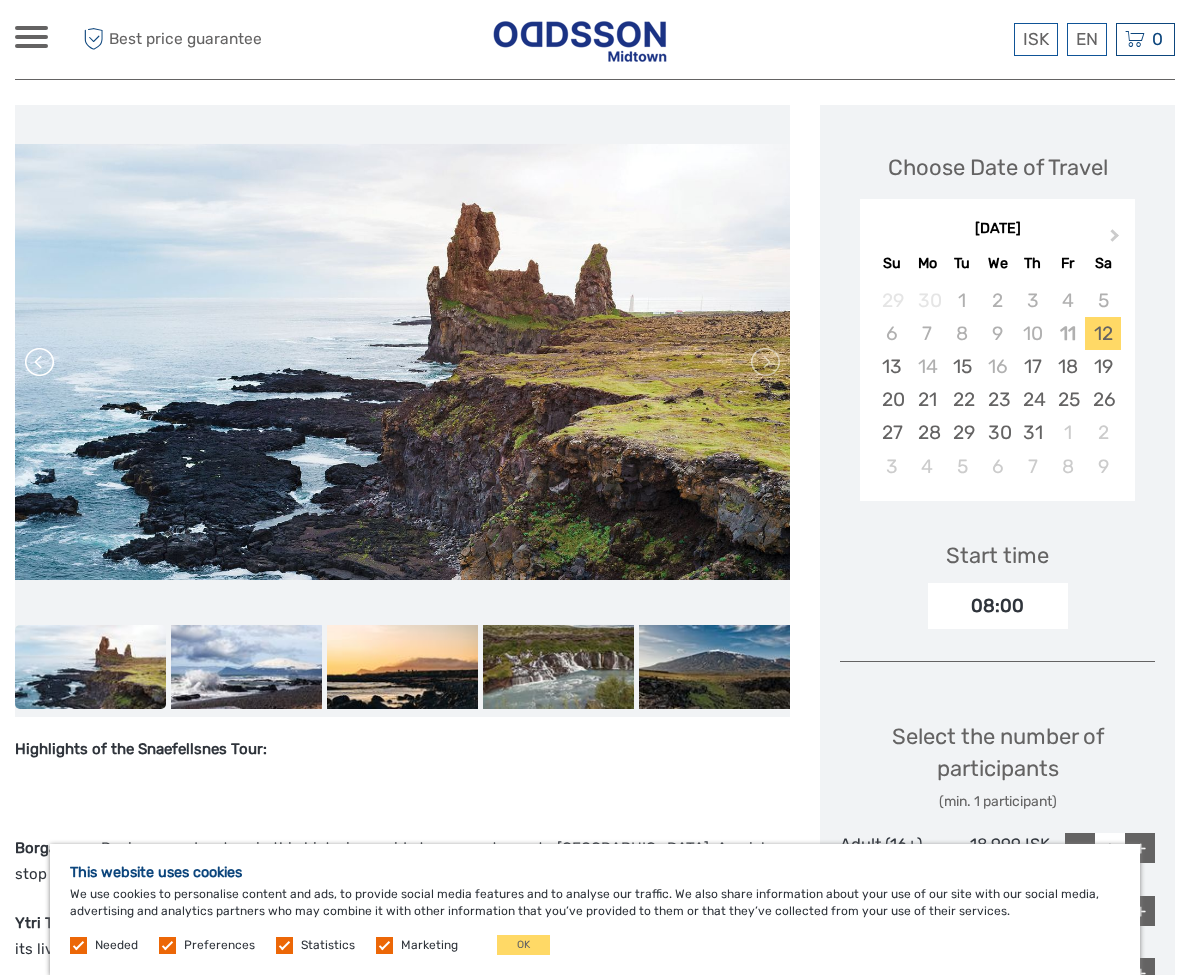 click at bounding box center [41, 362] 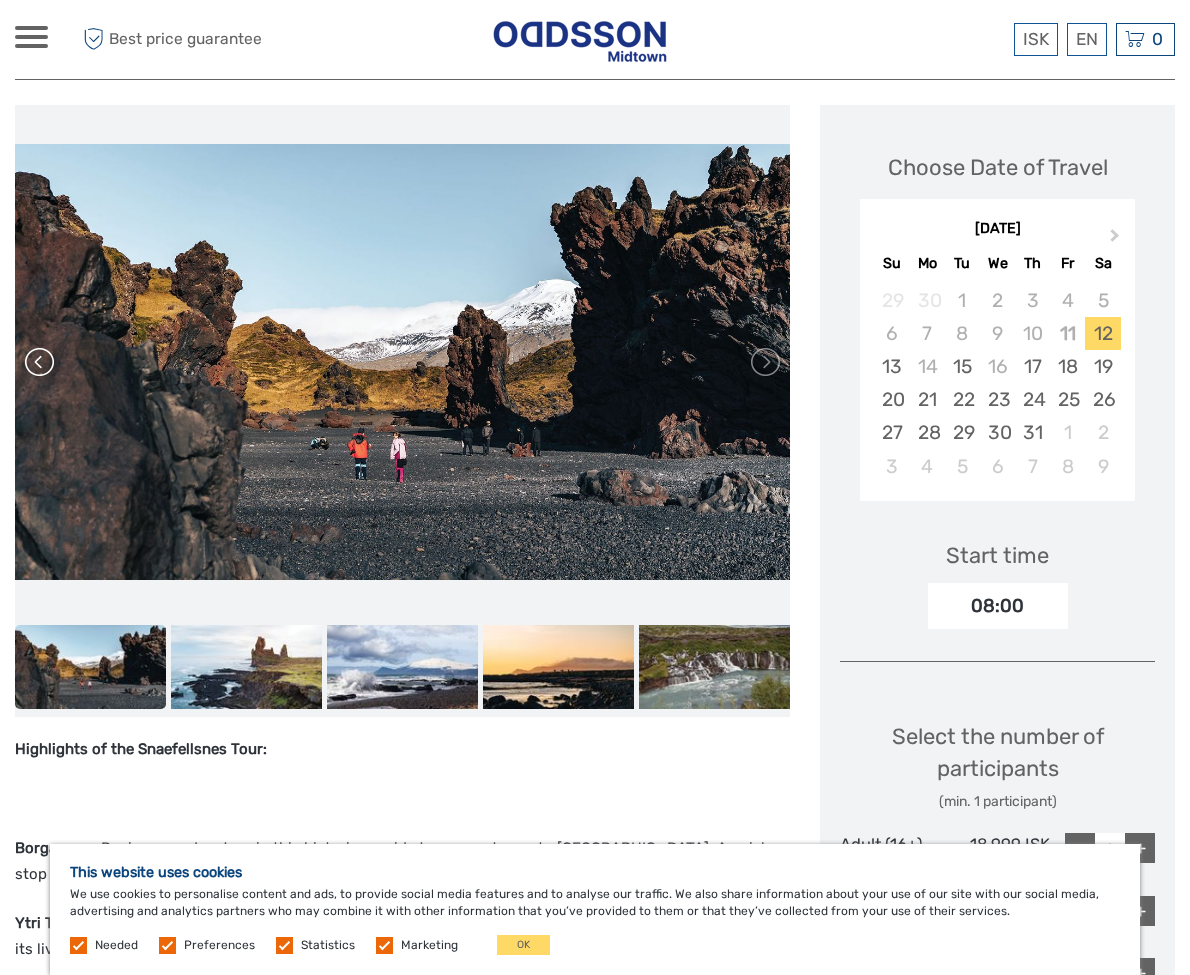 click at bounding box center (41, 362) 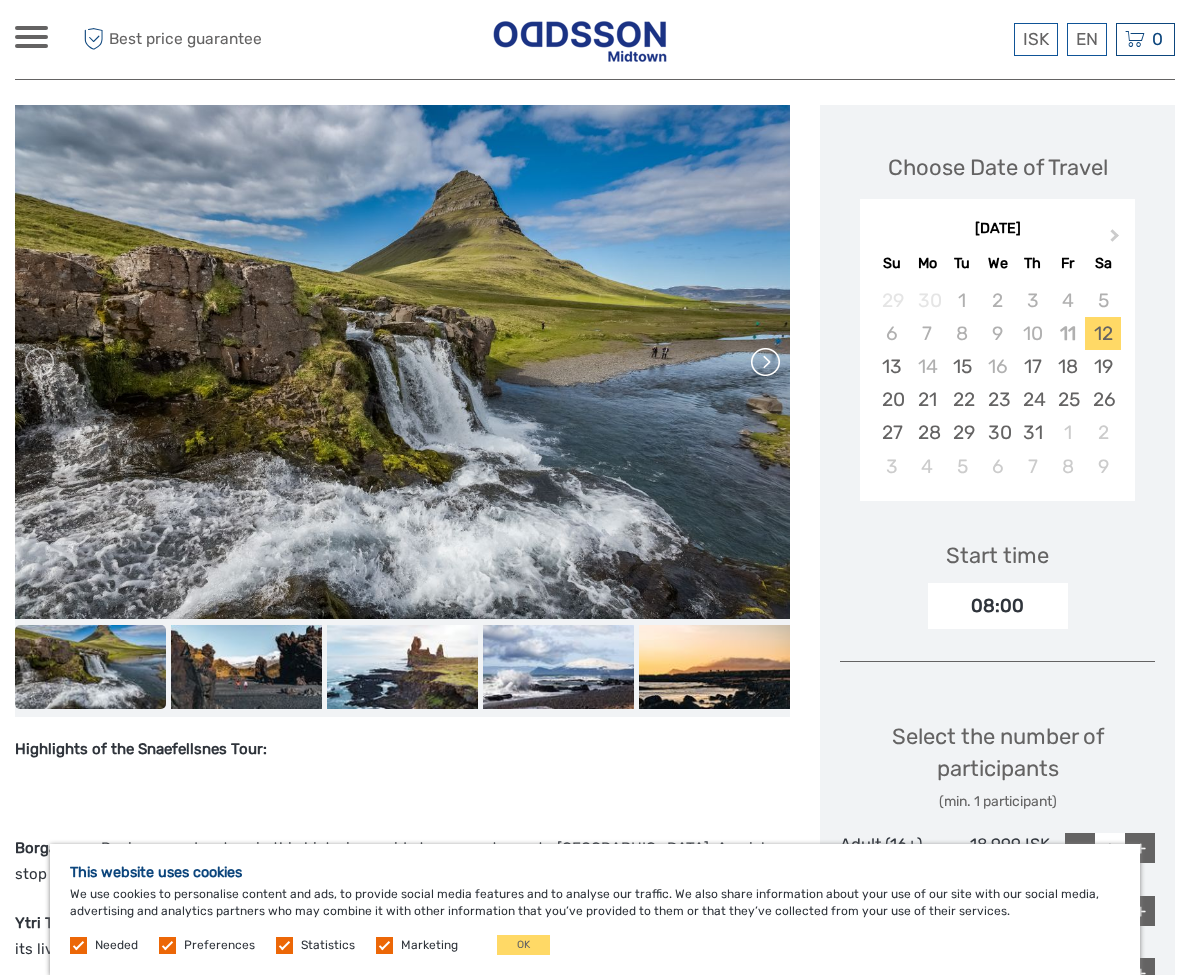 click at bounding box center [764, 362] 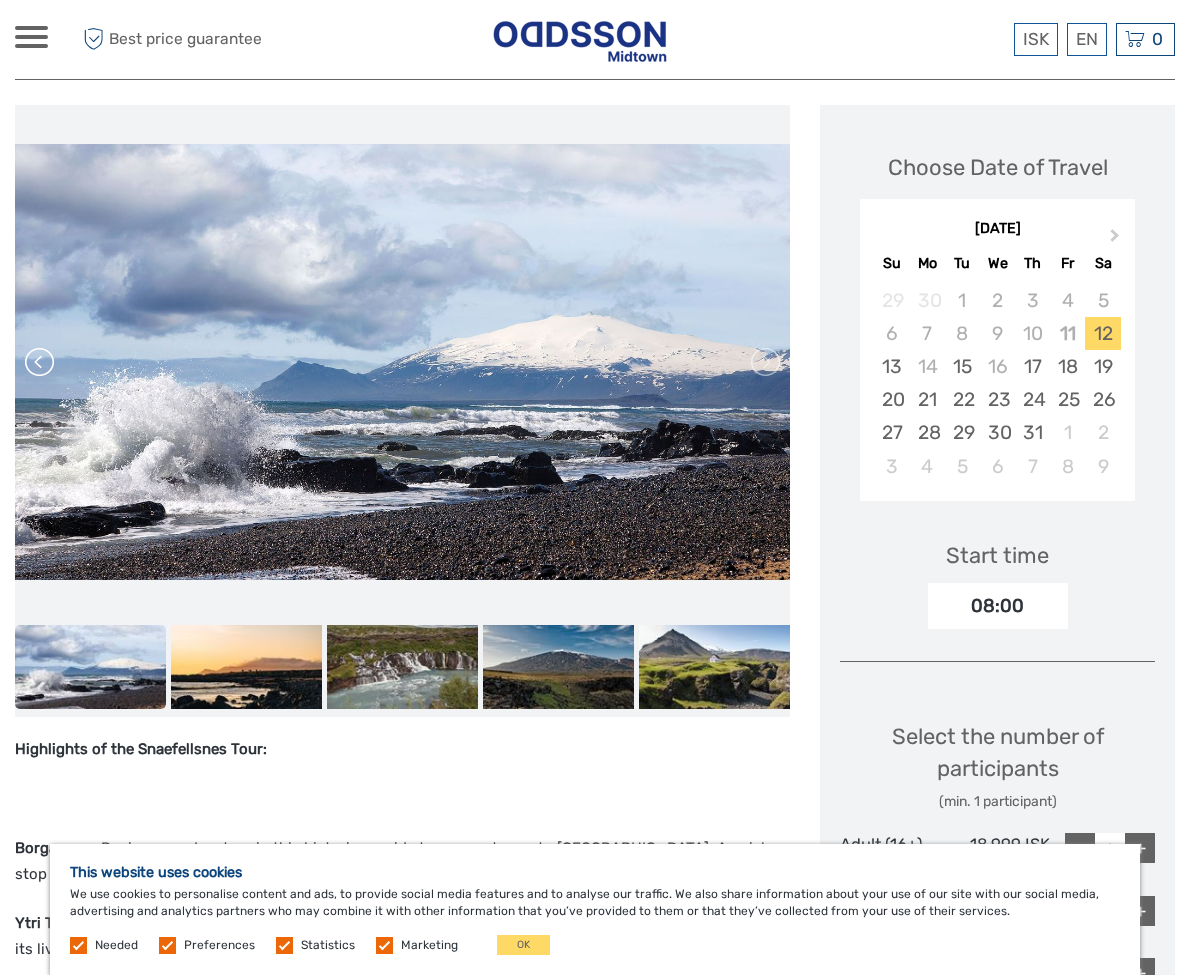 click at bounding box center [41, 362] 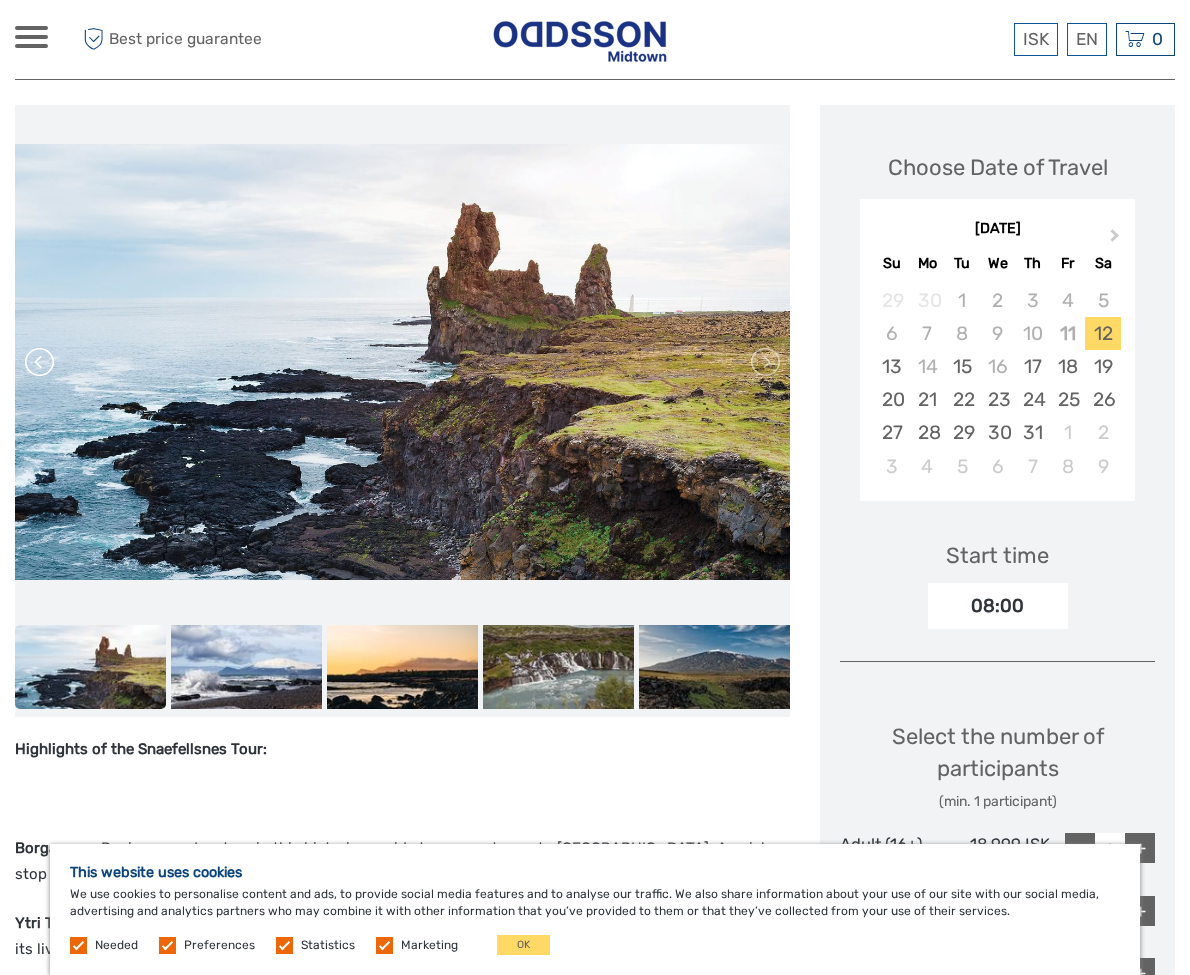 click at bounding box center [41, 362] 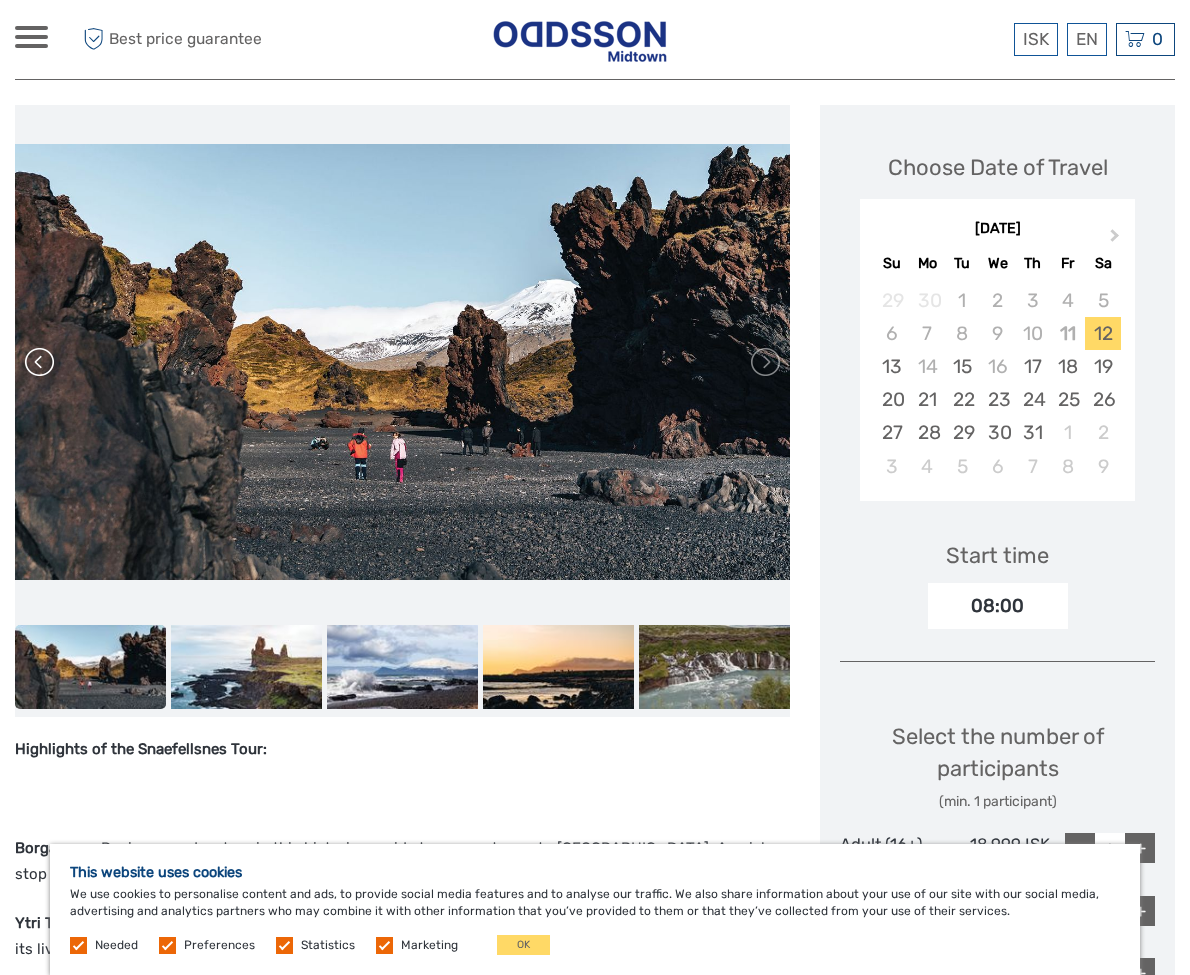 click at bounding box center (41, 362) 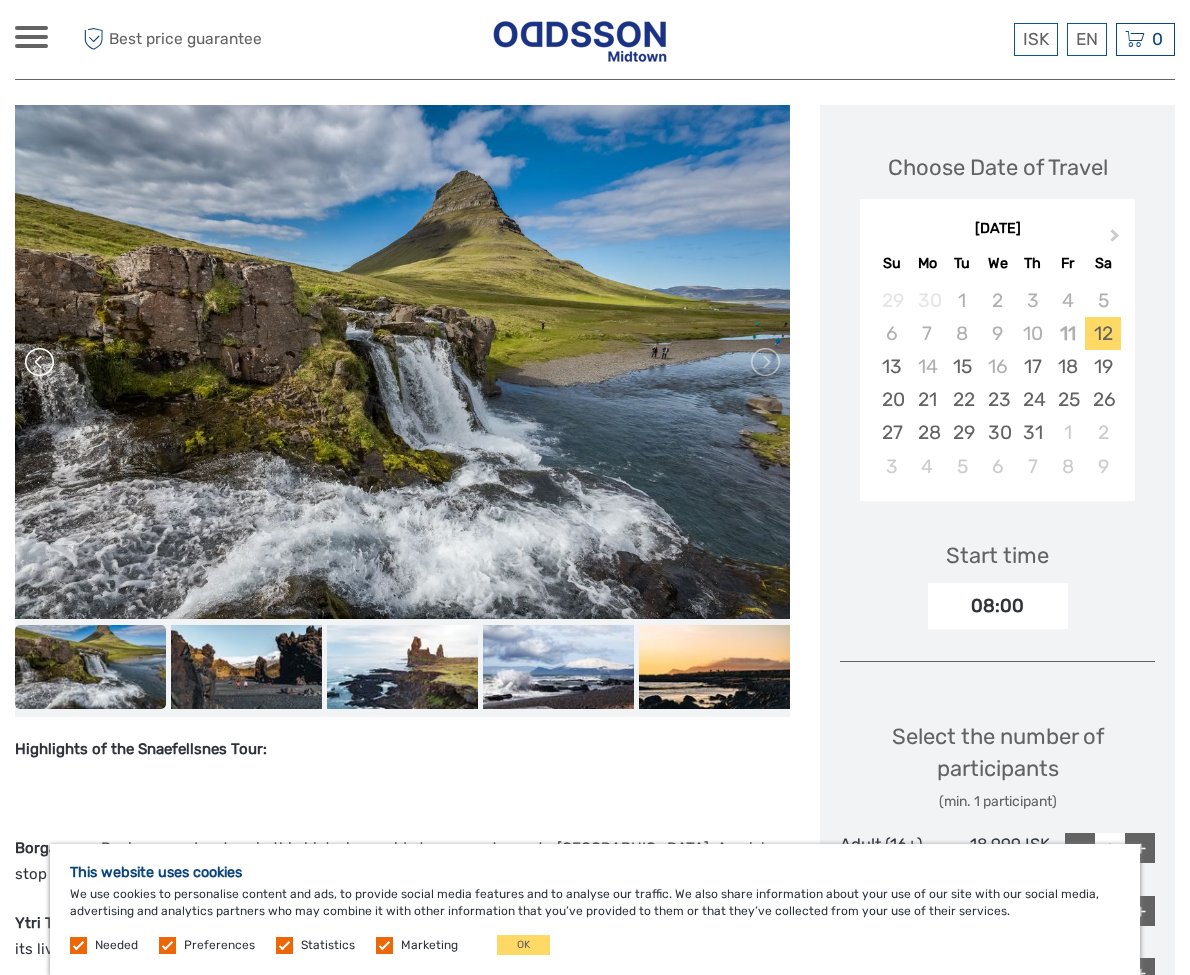 click at bounding box center (41, 362) 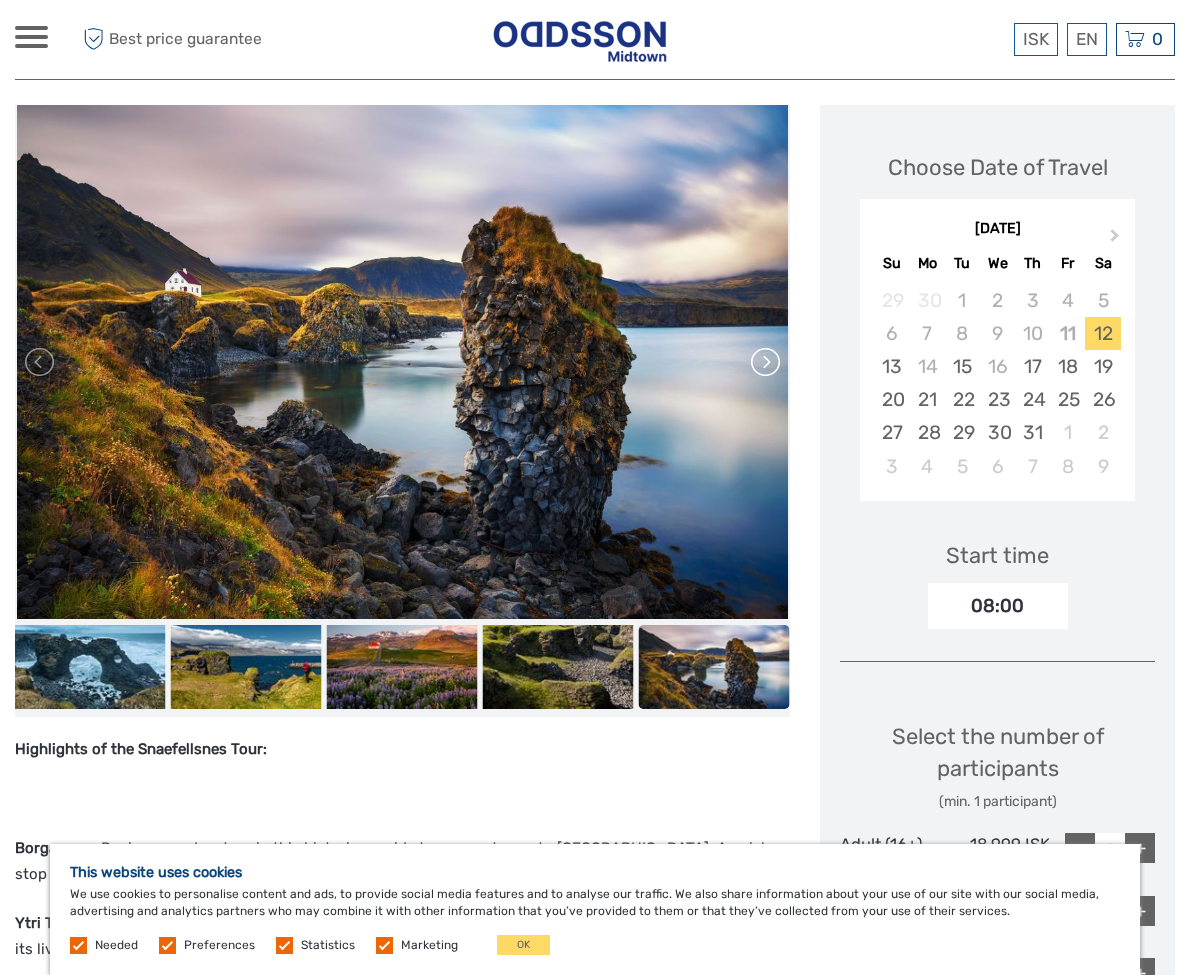 click at bounding box center (764, 362) 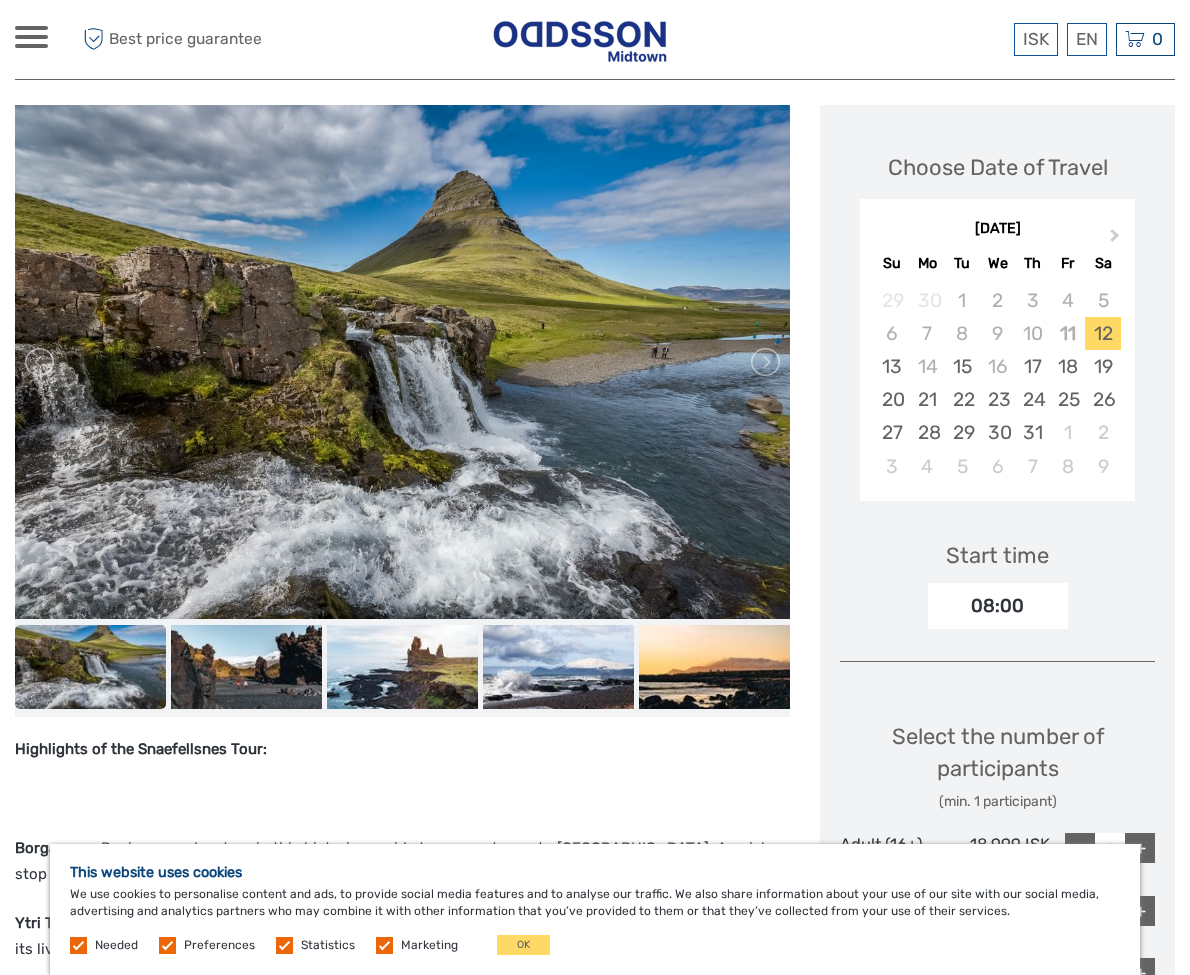click at bounding box center (764, 362) 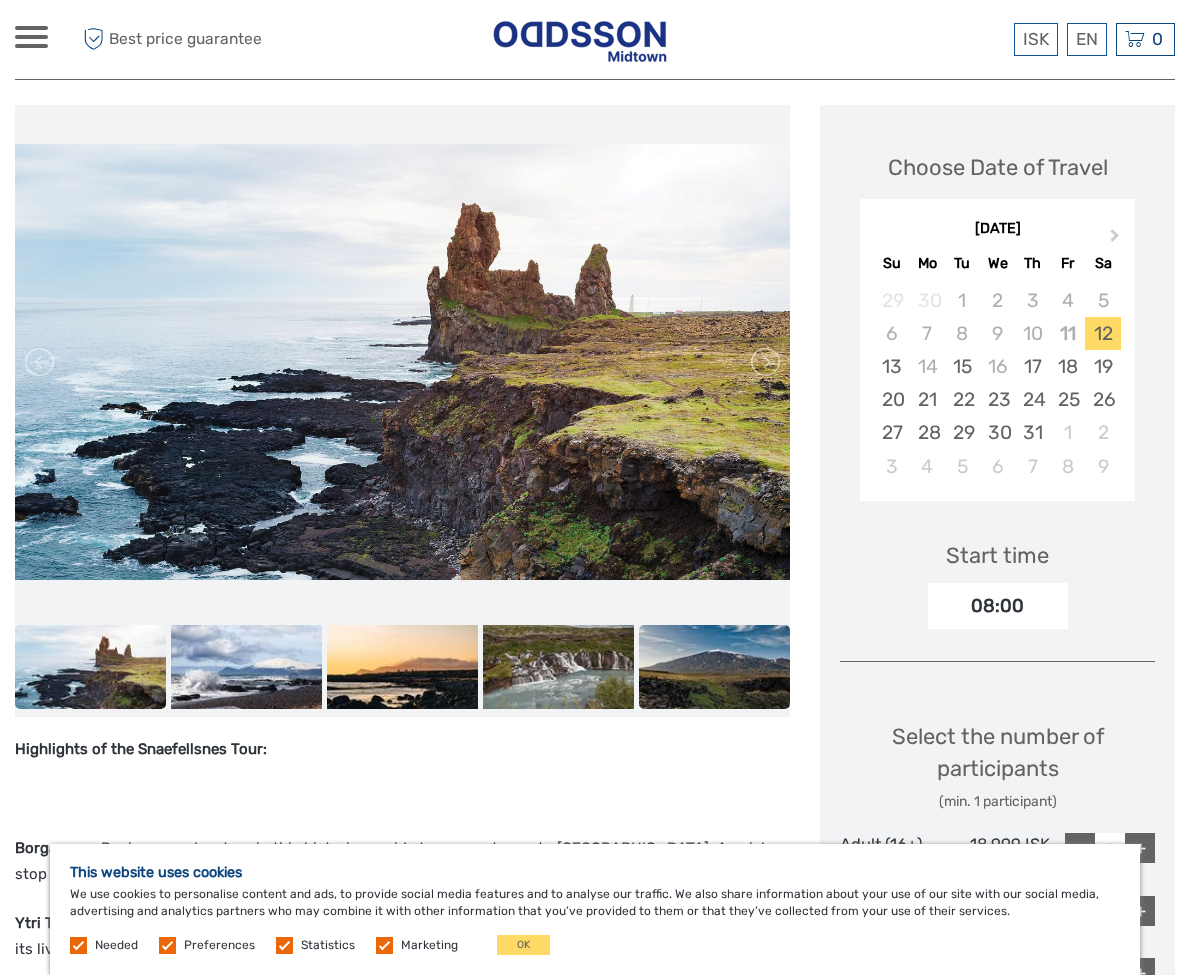 click at bounding box center [714, 667] 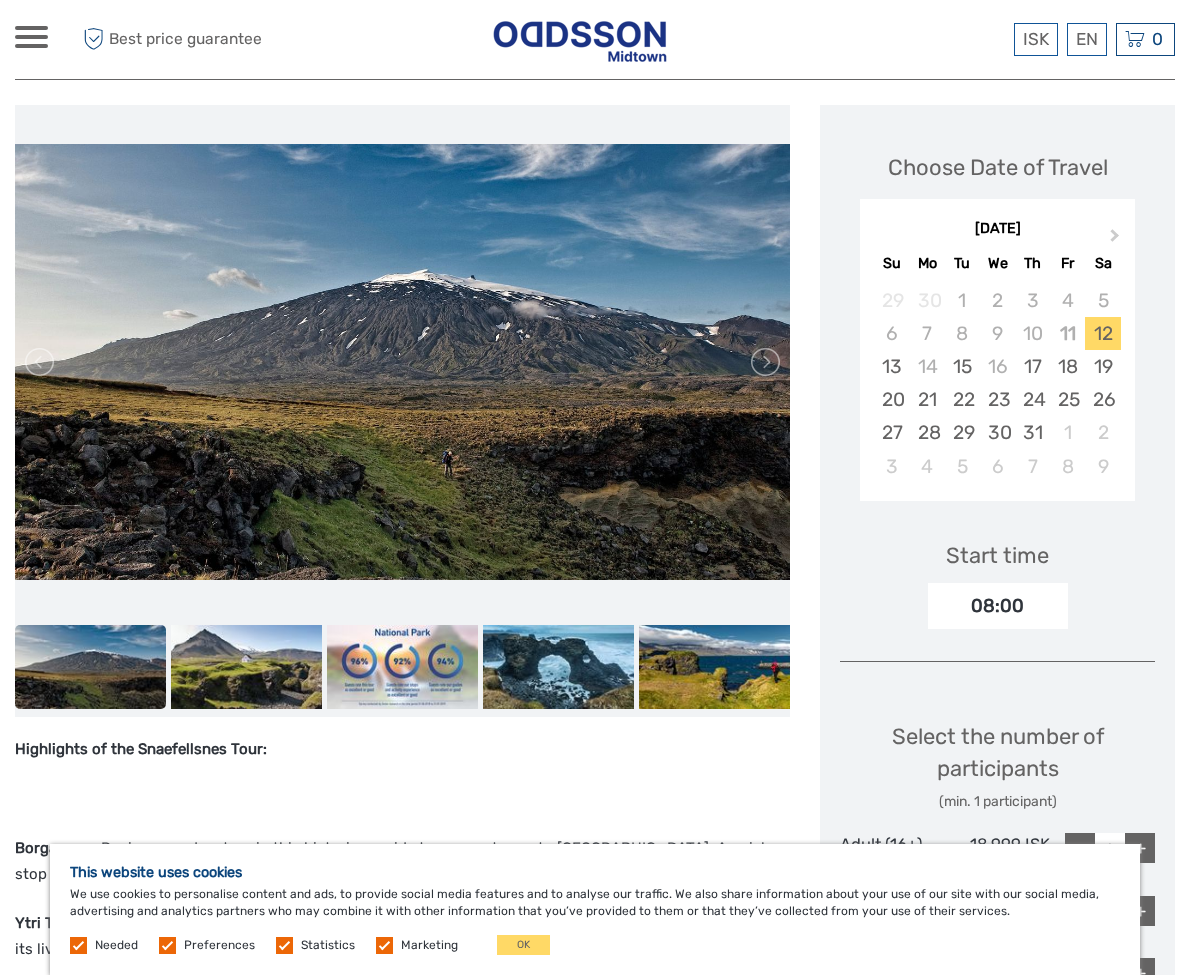 click at bounding box center [714, 667] 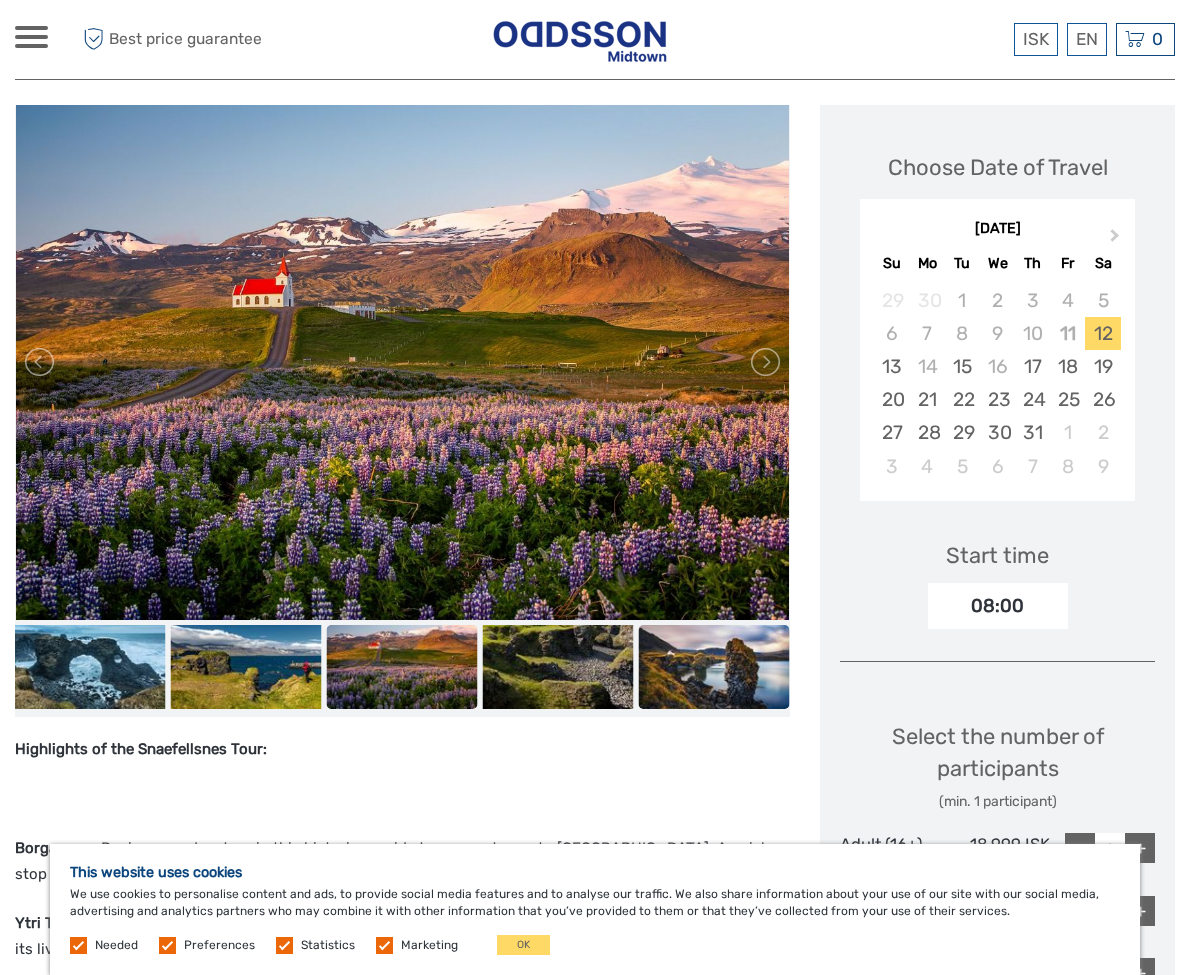 click at bounding box center (714, 667) 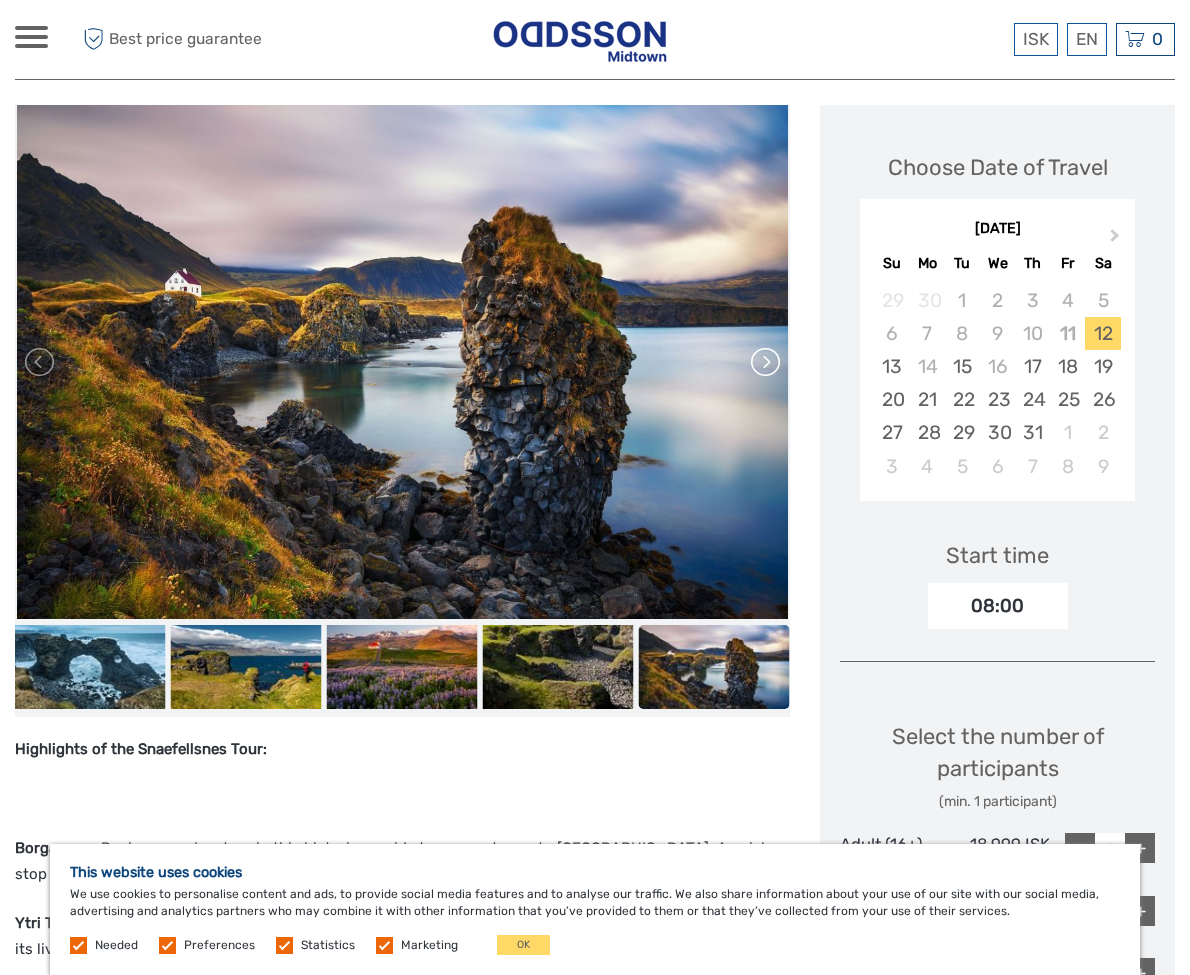 click at bounding box center (764, 362) 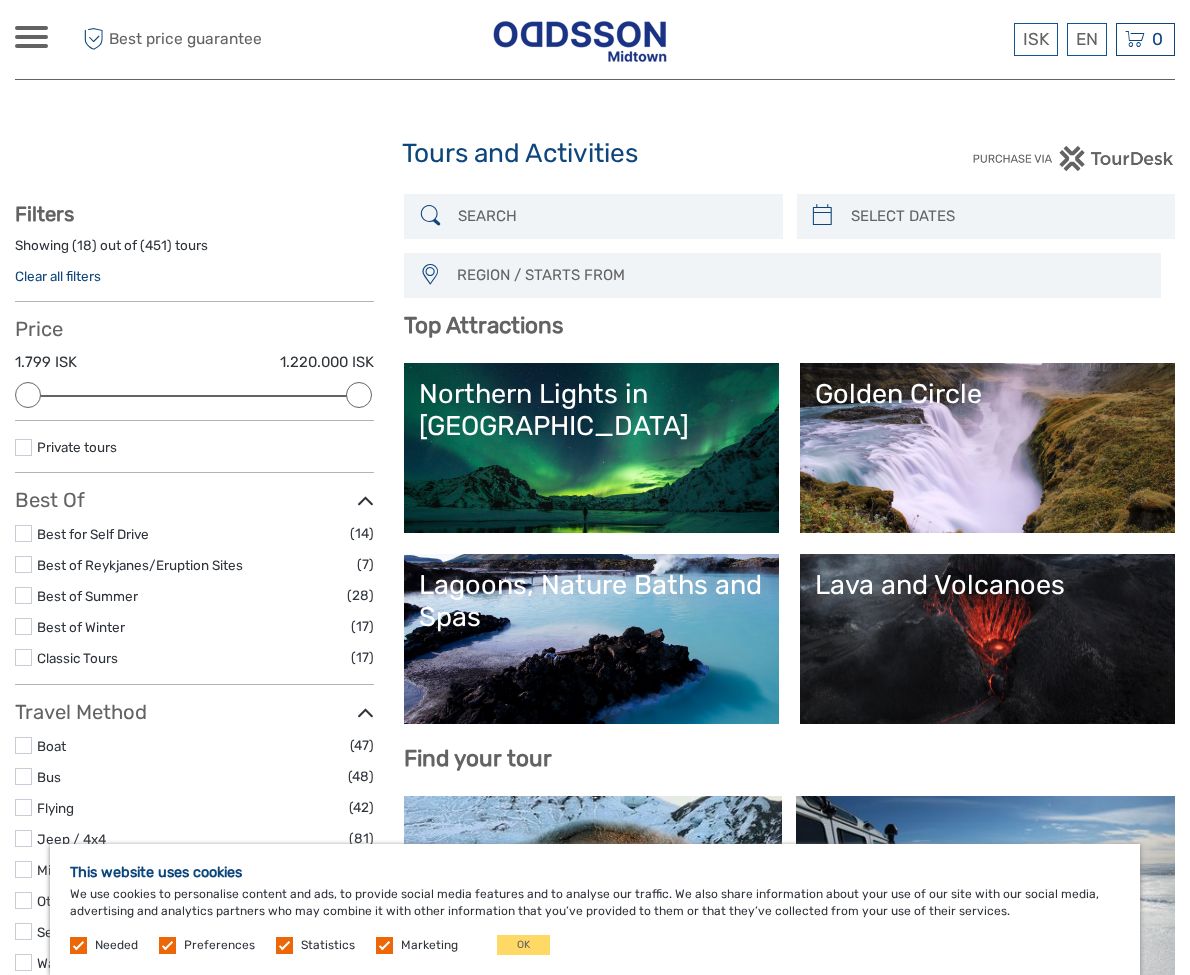 select 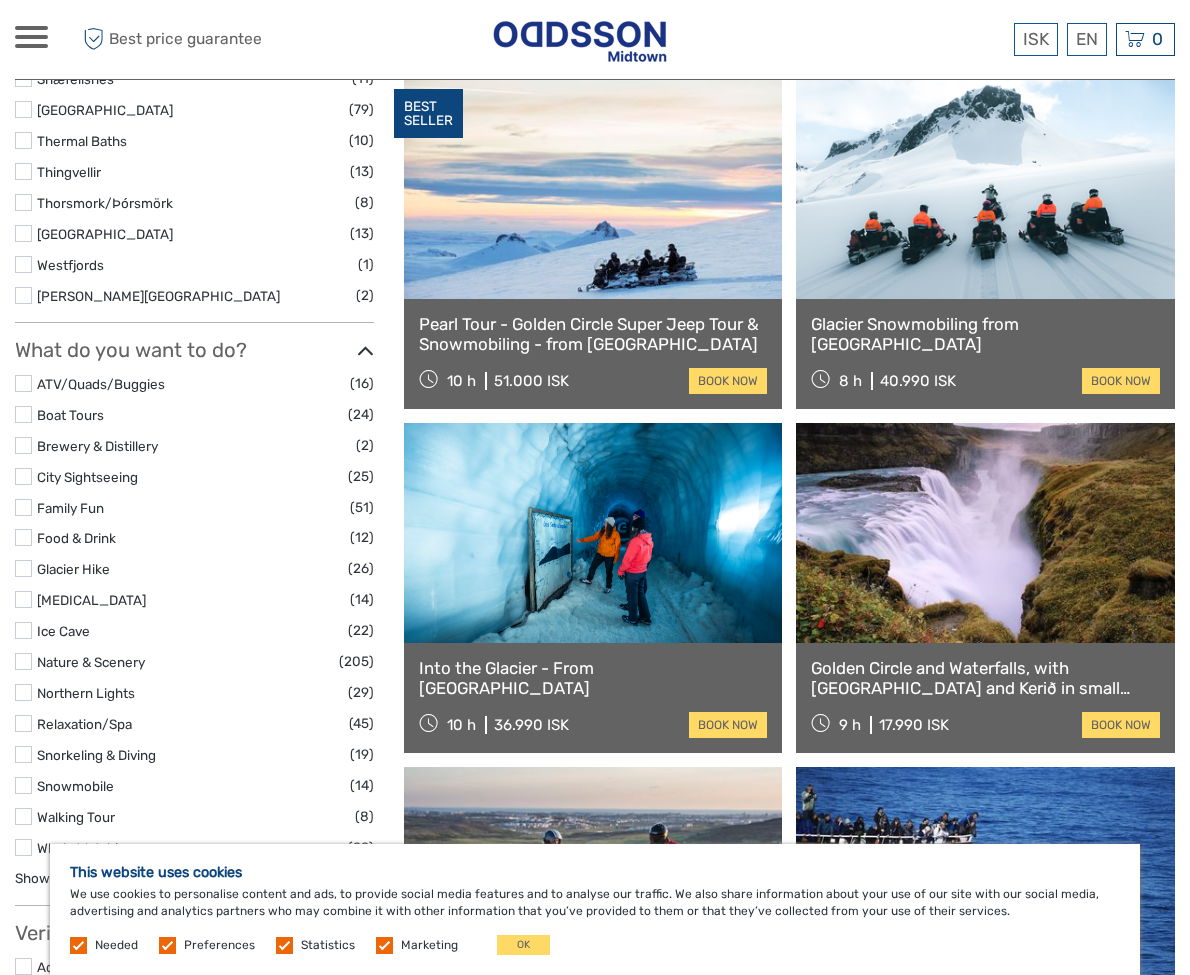 scroll, scrollTop: 0, scrollLeft: 0, axis: both 